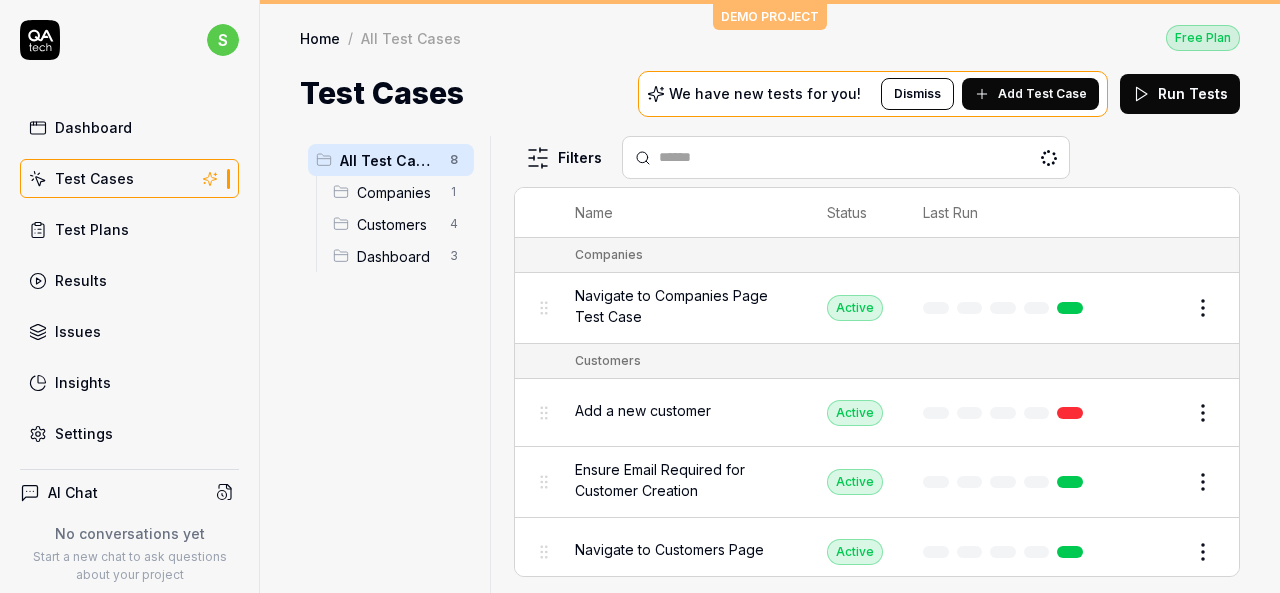 scroll, scrollTop: 0, scrollLeft: 0, axis: both 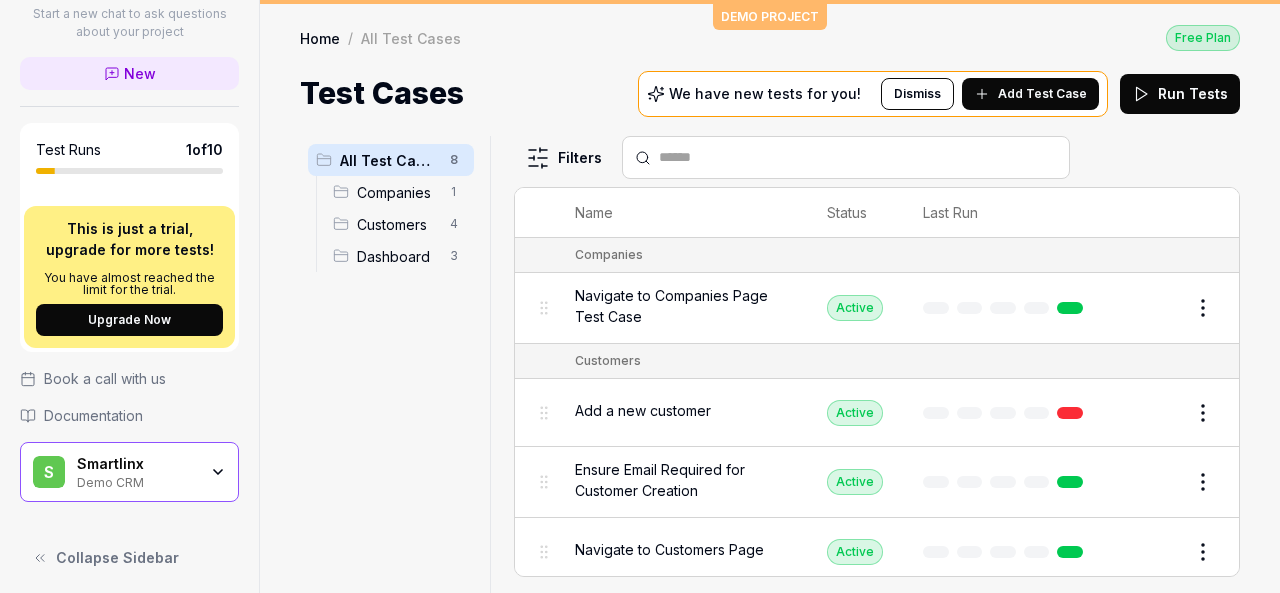click 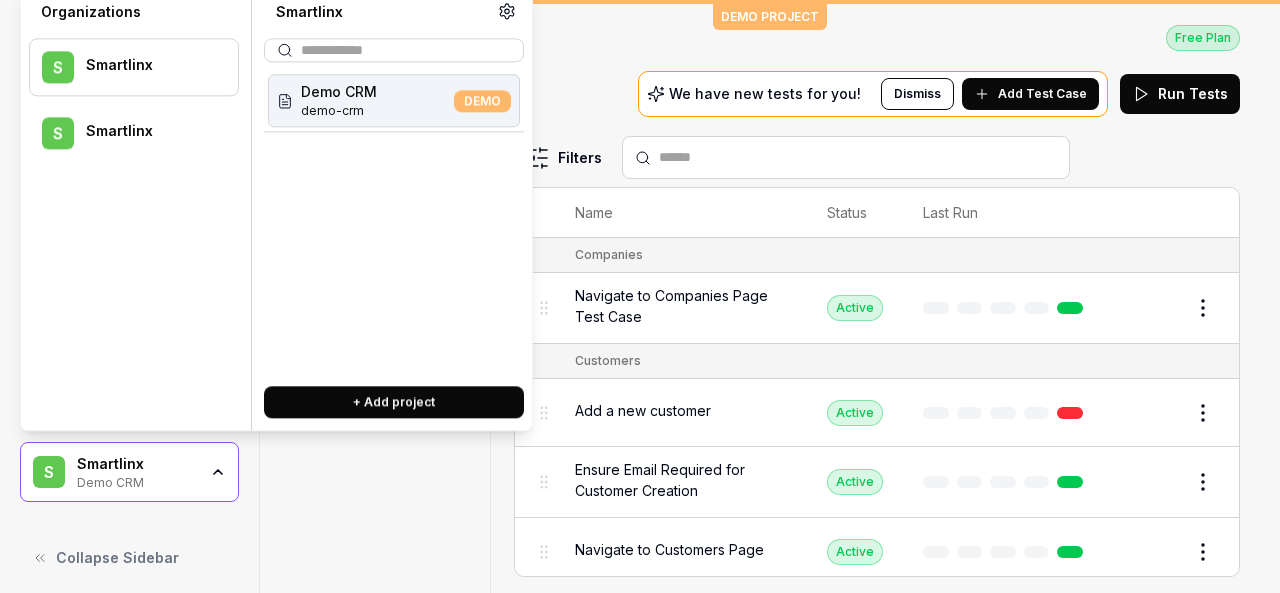 click on "Smartlinx" at bounding box center (149, 132) 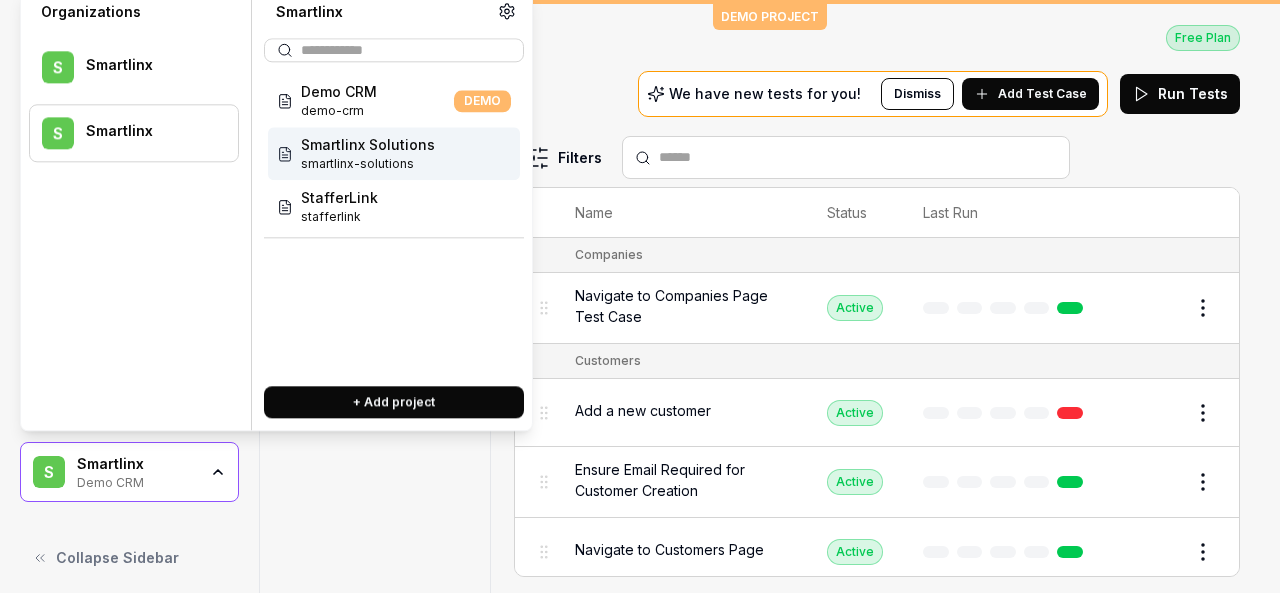 click on "smartlinx-solutions" at bounding box center [368, 164] 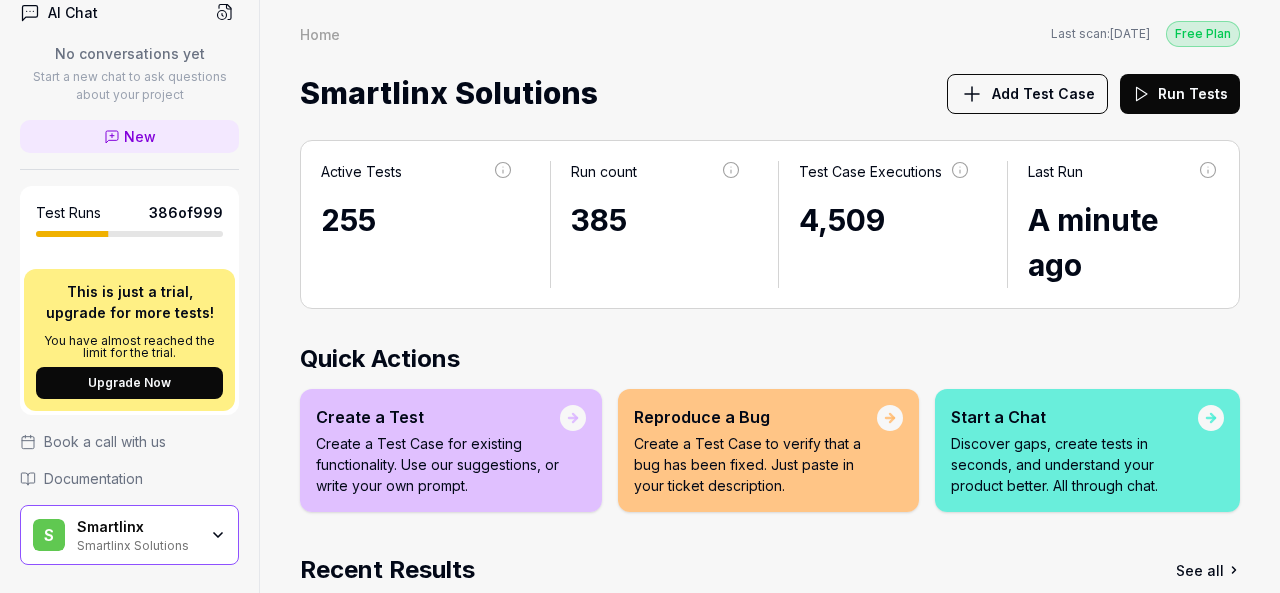 scroll, scrollTop: 543, scrollLeft: 0, axis: vertical 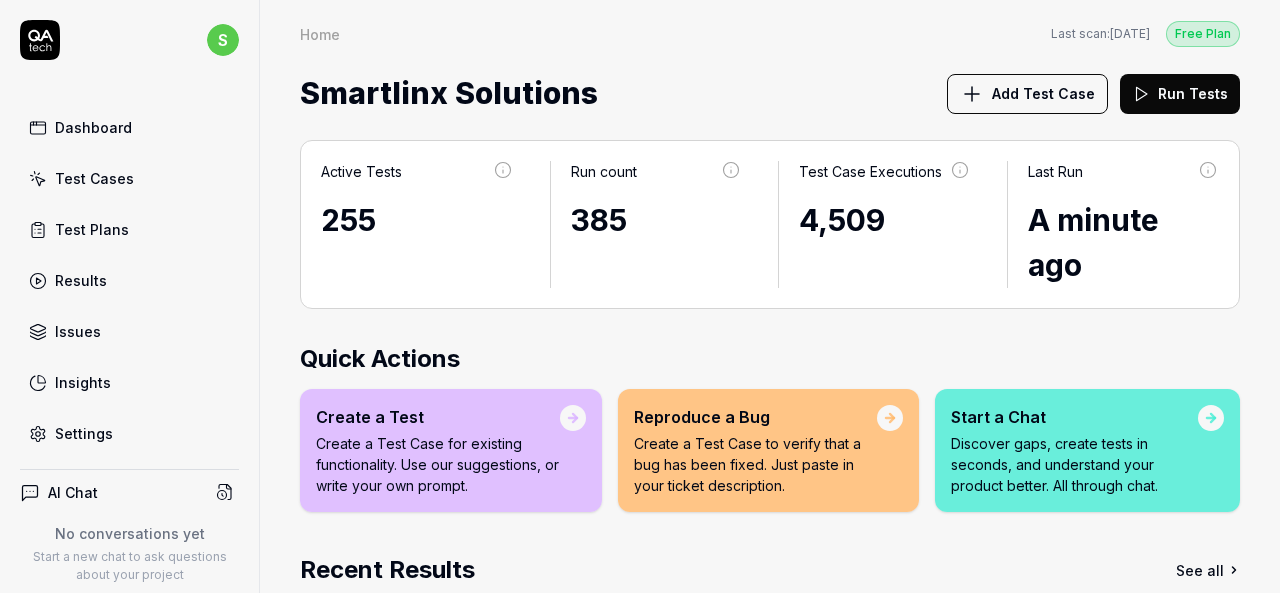 click on "Test Cases" at bounding box center [94, 178] 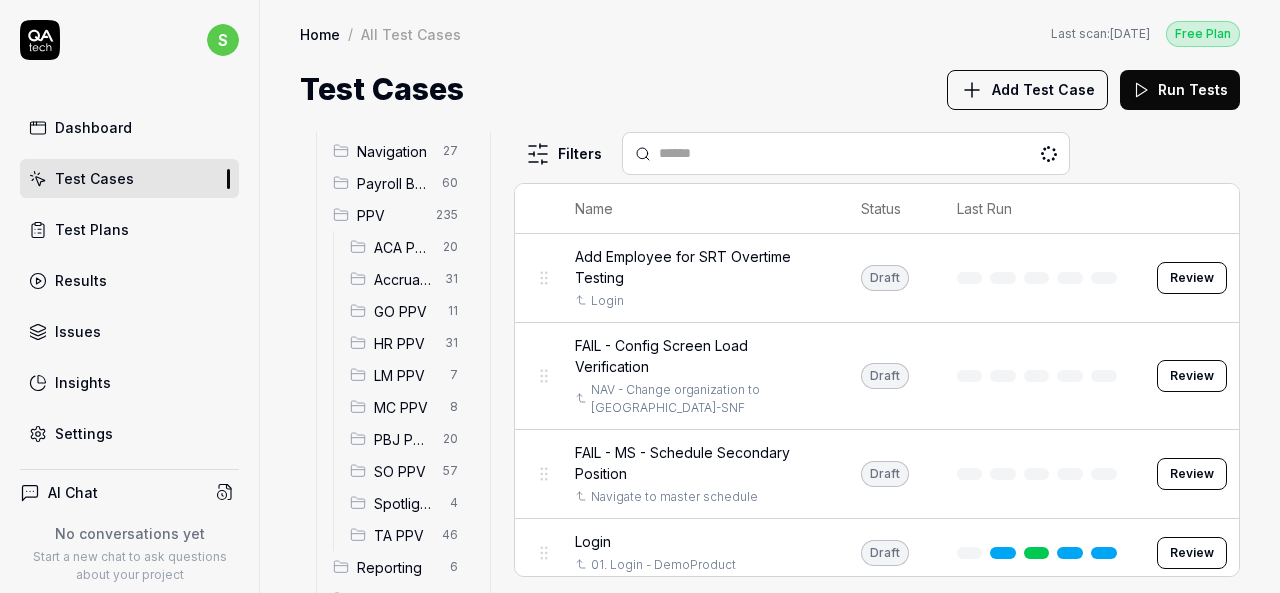 scroll, scrollTop: 300, scrollLeft: 0, axis: vertical 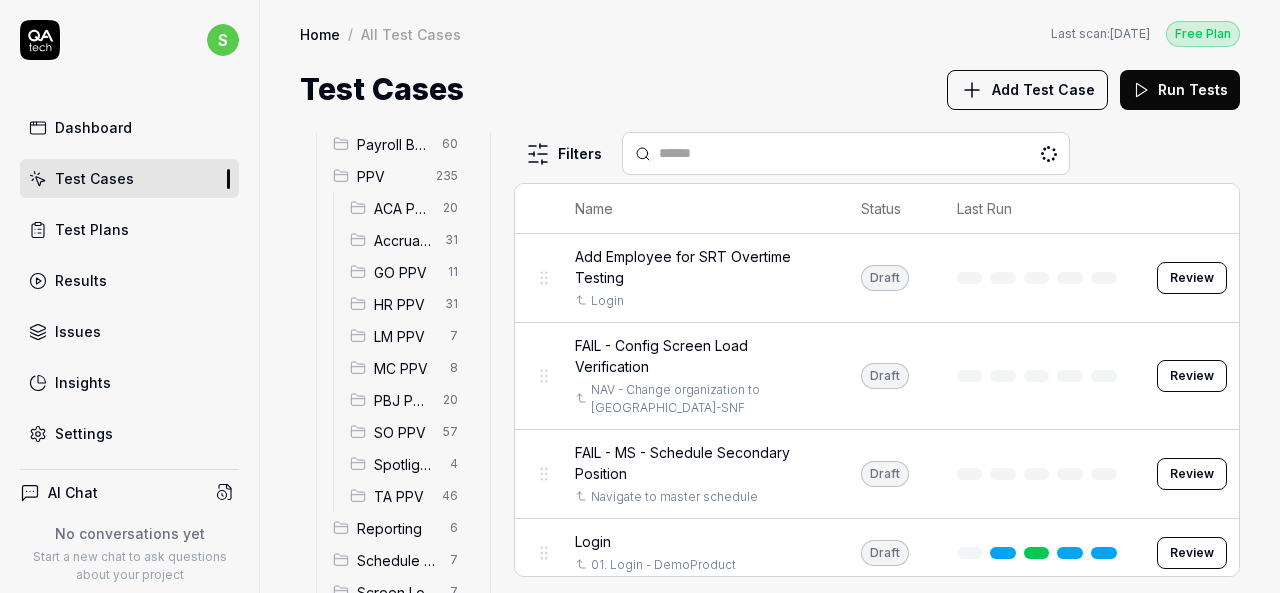 click on "HR PPV" at bounding box center [403, 304] 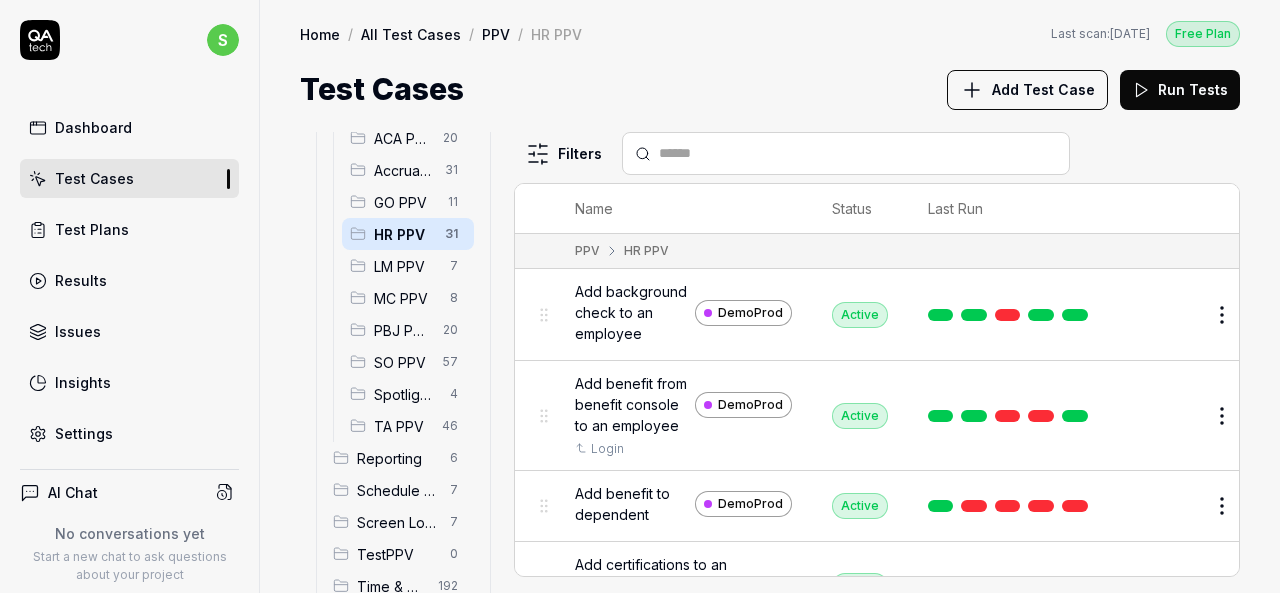 scroll, scrollTop: 400, scrollLeft: 0, axis: vertical 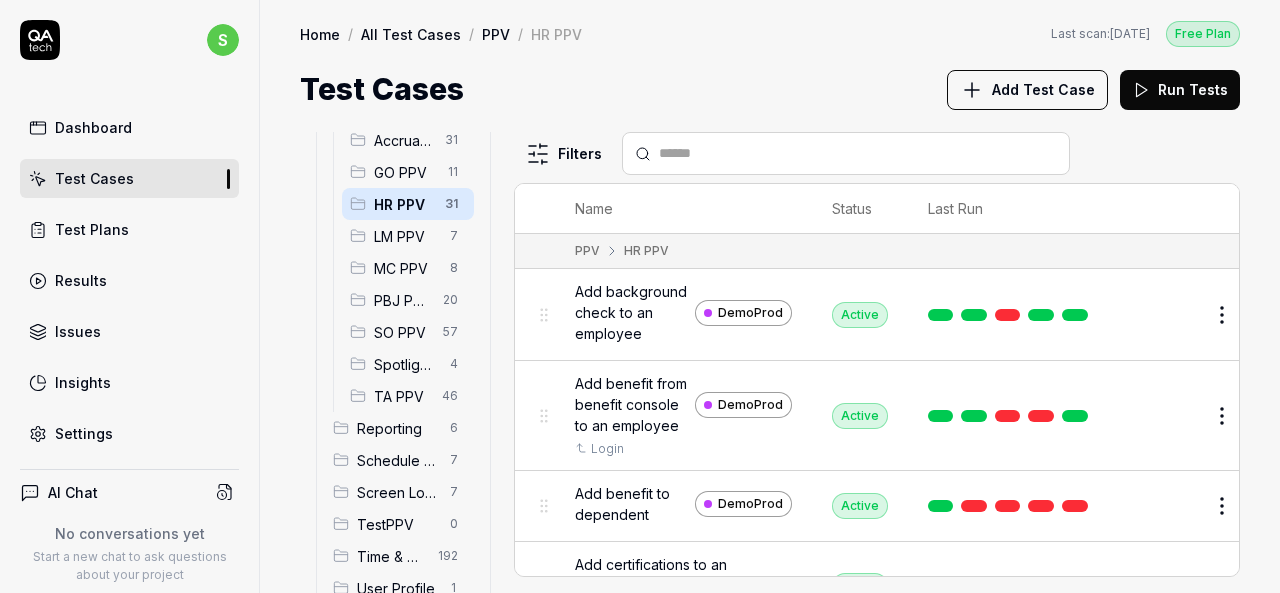 click on "Add Test Case" at bounding box center (1043, 89) 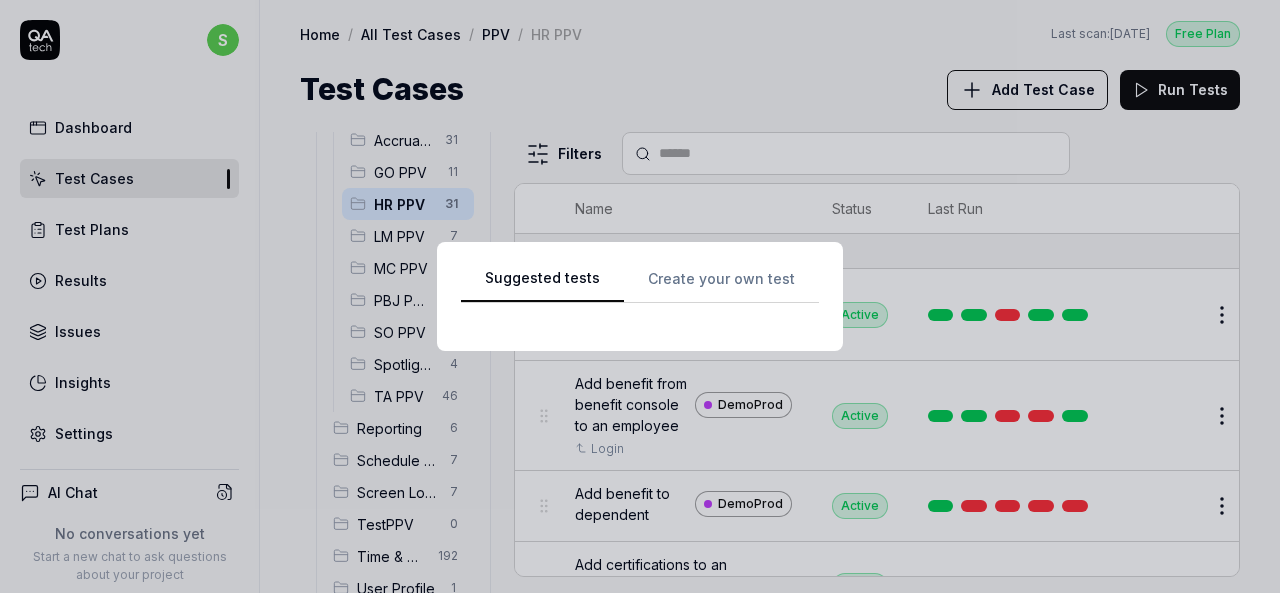 scroll, scrollTop: 0, scrollLeft: 0, axis: both 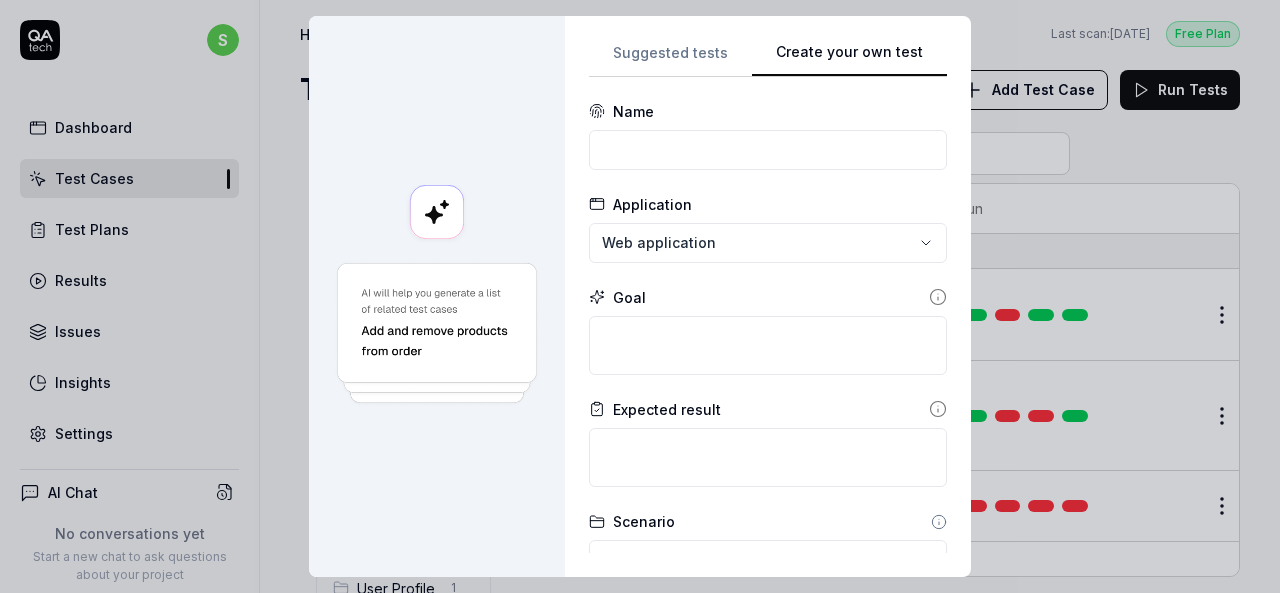 click on "Suggested tests Create your own test Name Application Web application Goal Expected result Scenario Default scenario Dependency No test case Configs Add config Advanced Cancel Generate test" at bounding box center (768, 296) 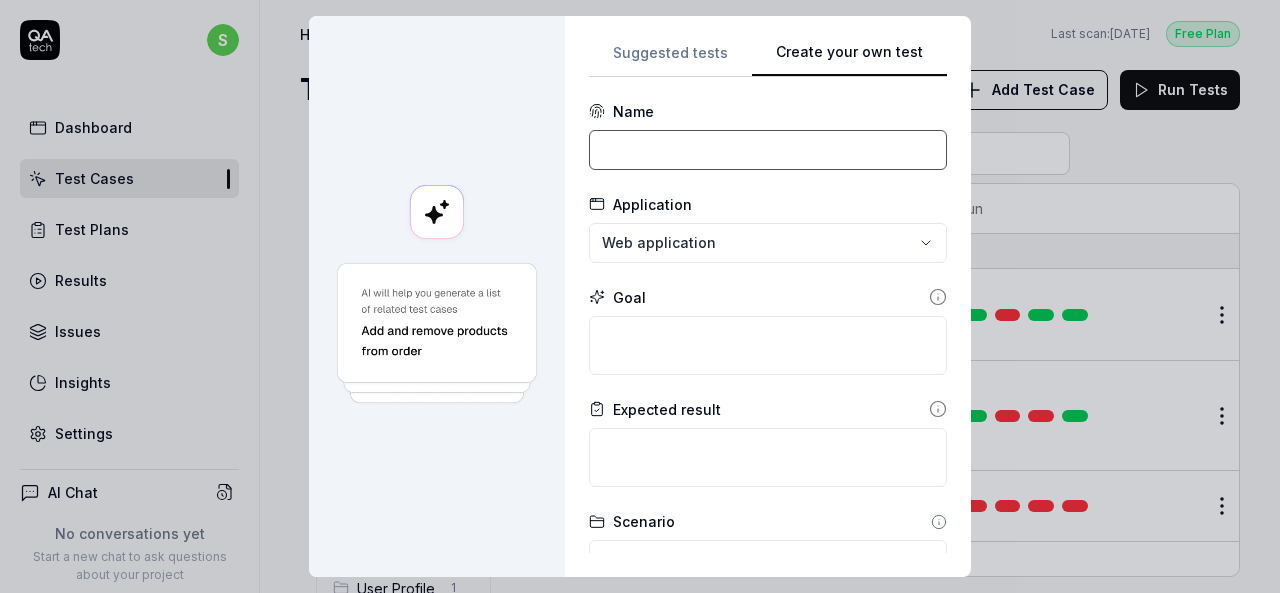 click at bounding box center (768, 150) 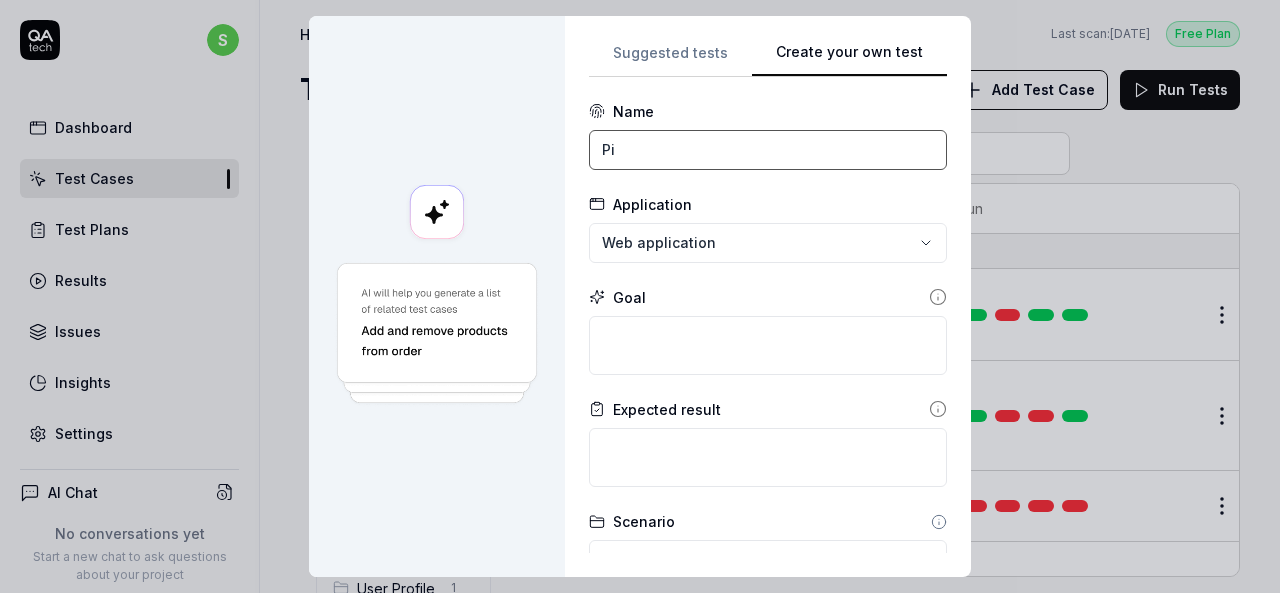 type on "P" 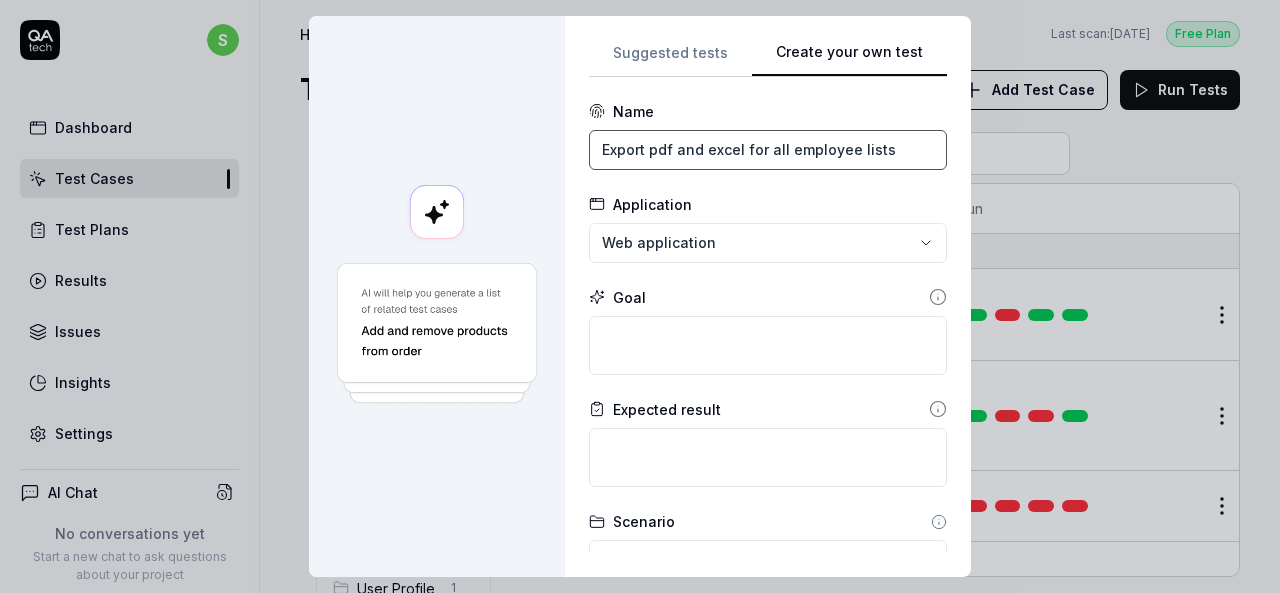 type on "Export pdf and excel for all employee lists" 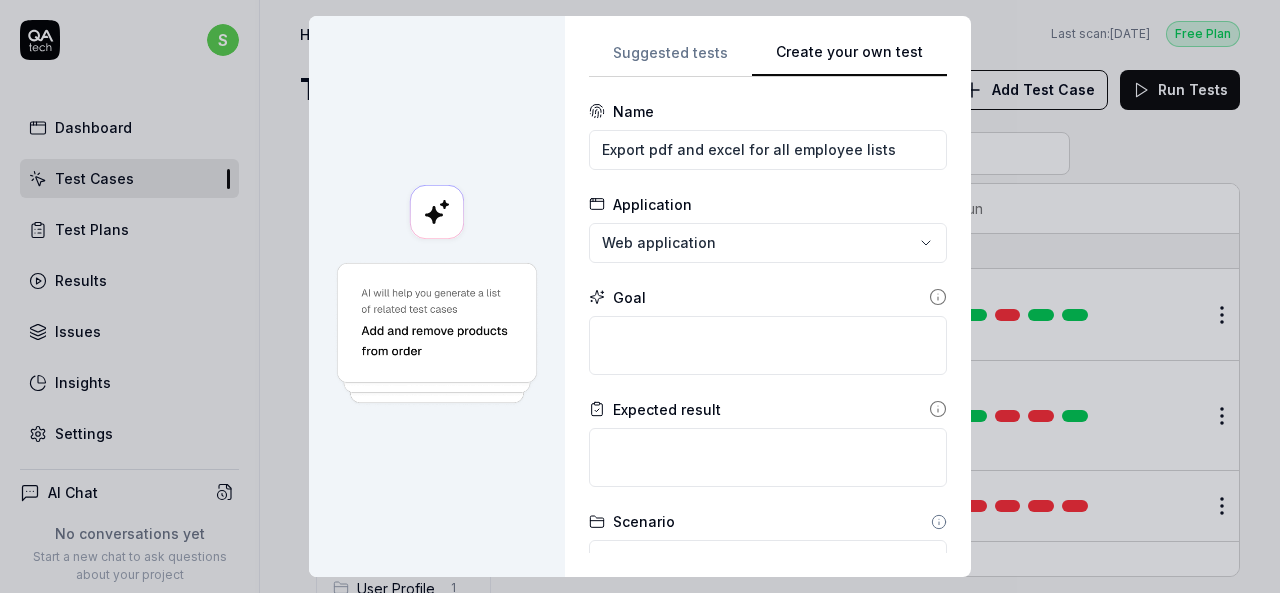 click on "**********" at bounding box center [640, 296] 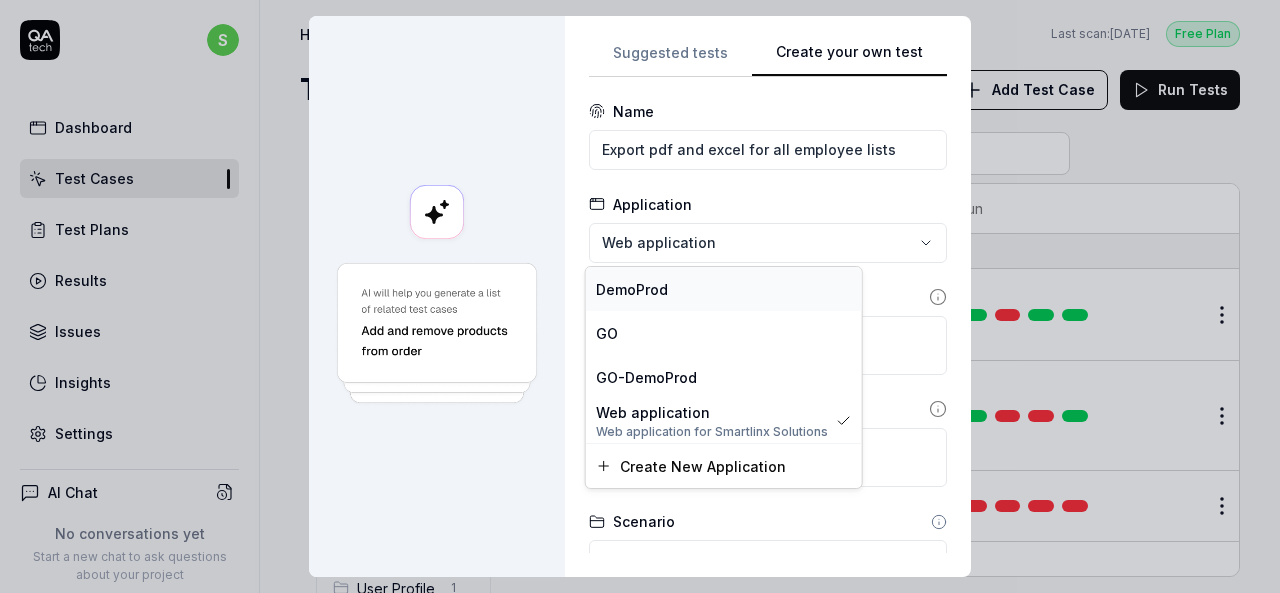 click on "DemoProd" at bounding box center (724, 289) 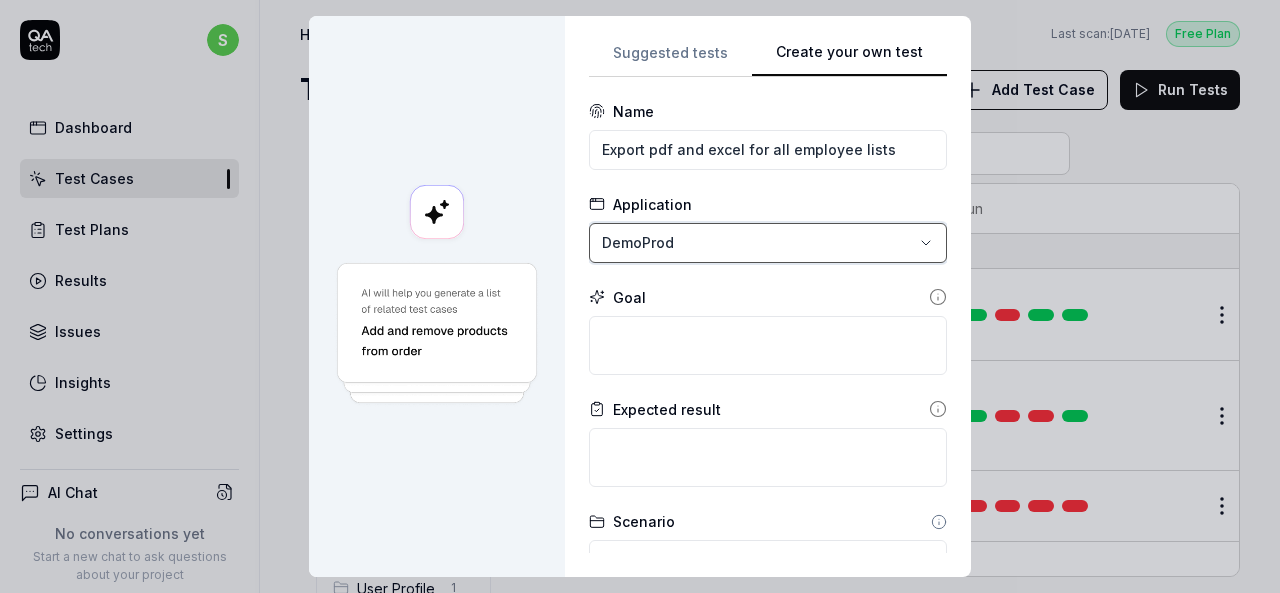 scroll, scrollTop: 100, scrollLeft: 0, axis: vertical 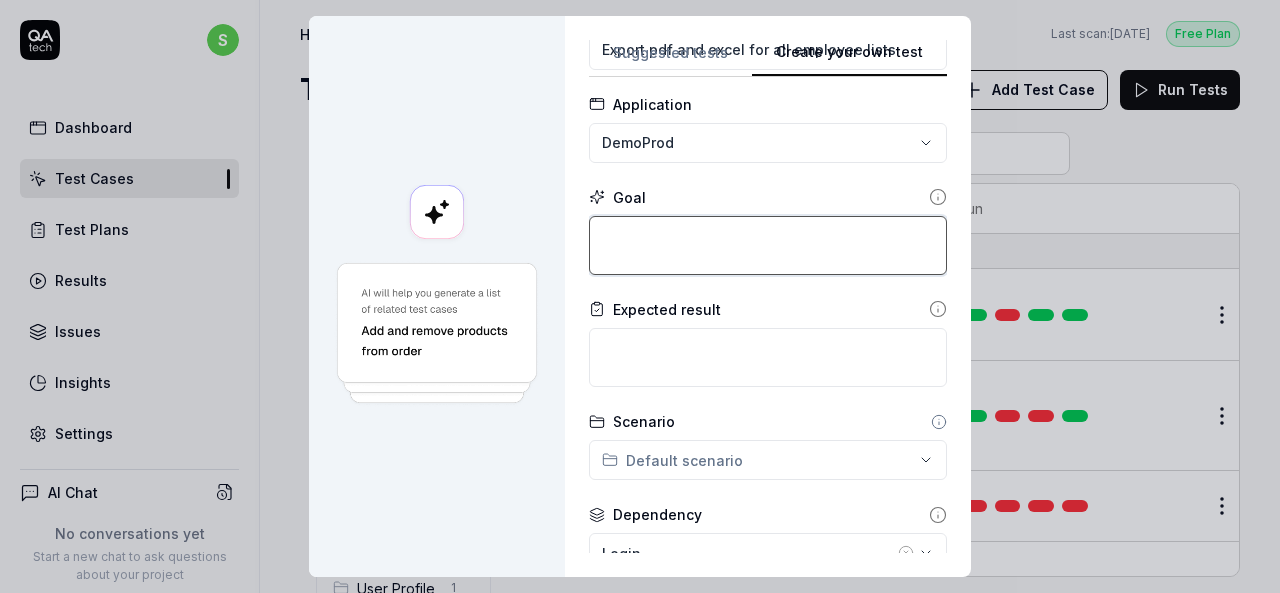click at bounding box center [768, 245] 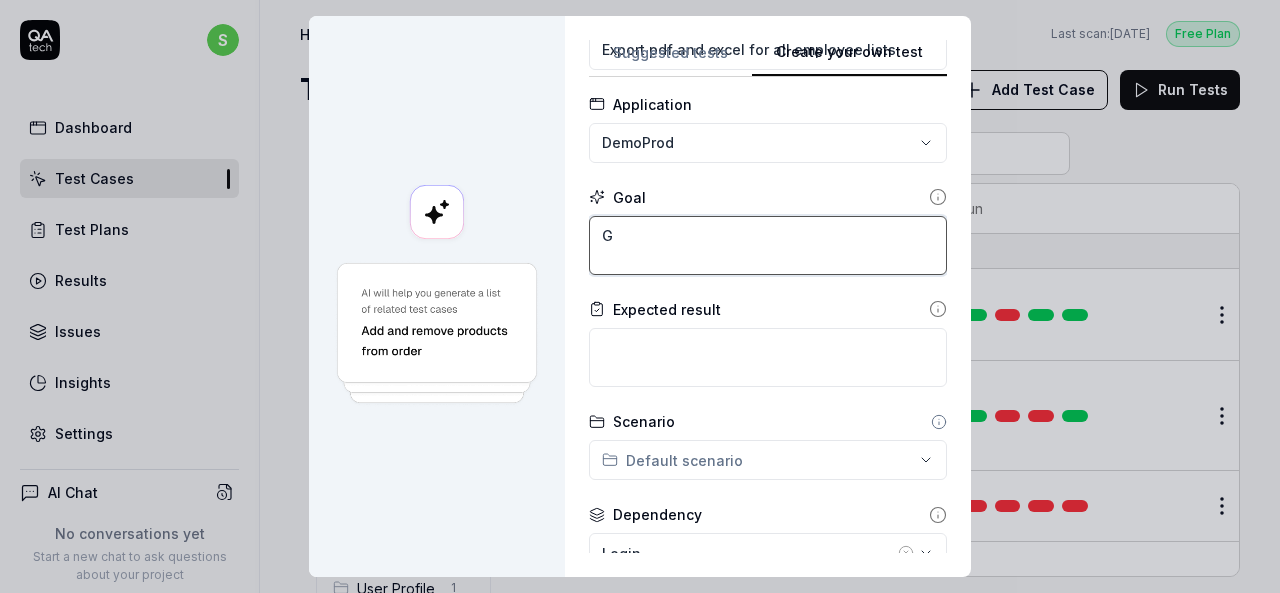 type on "*" 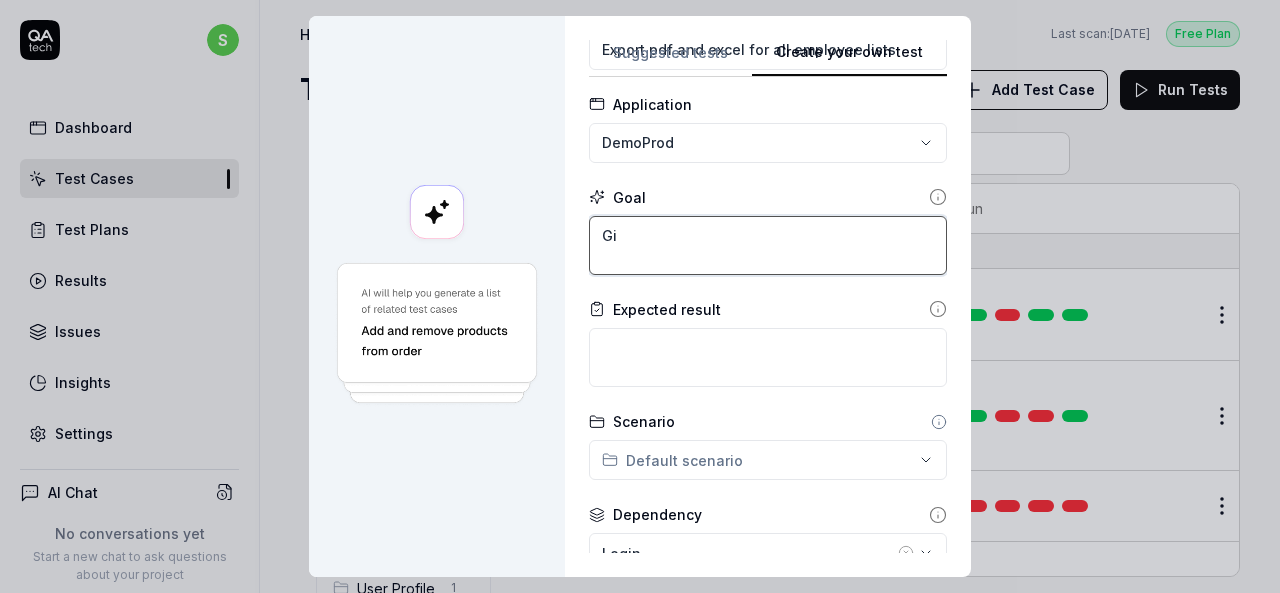 type on "*" 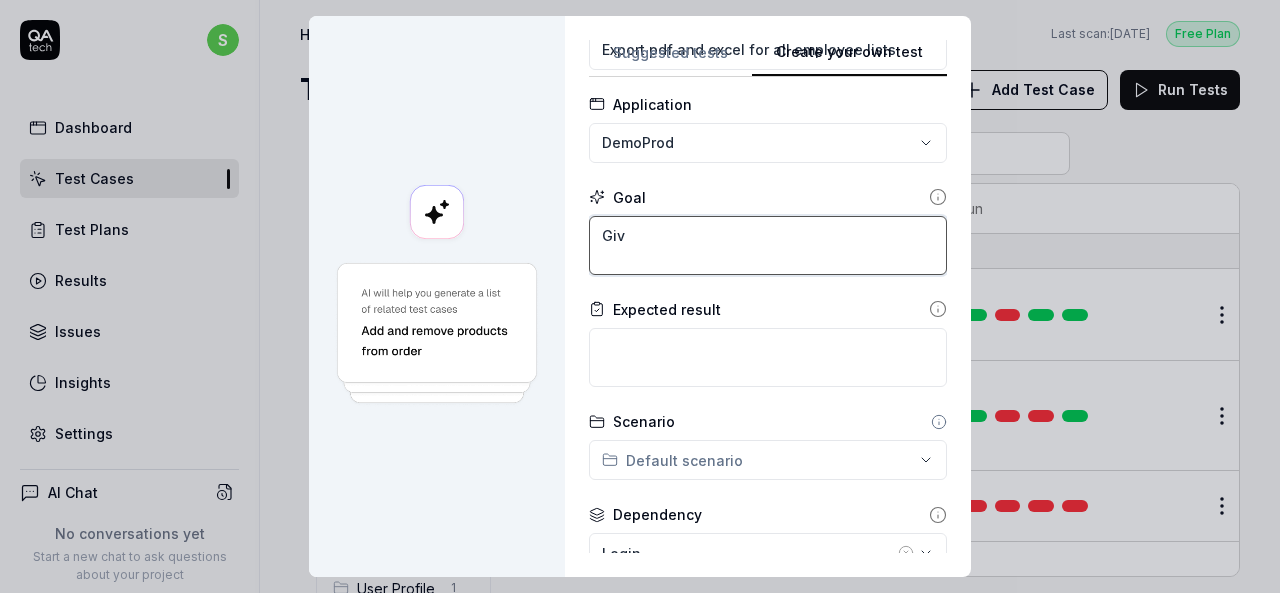 type on "*" 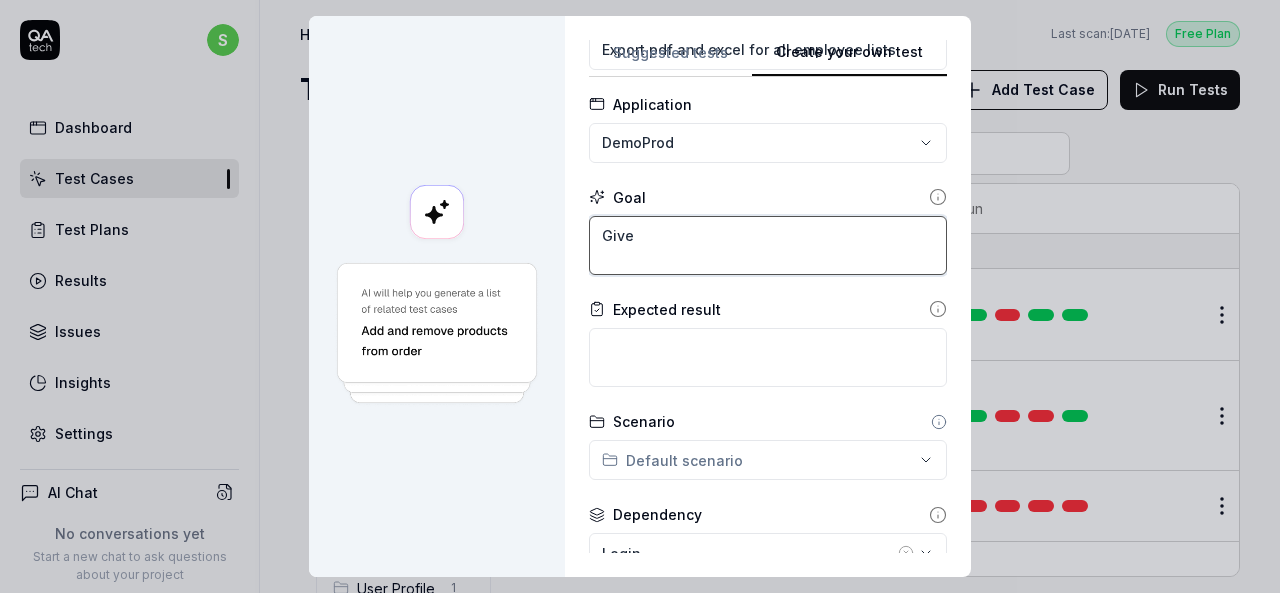 type on "*" 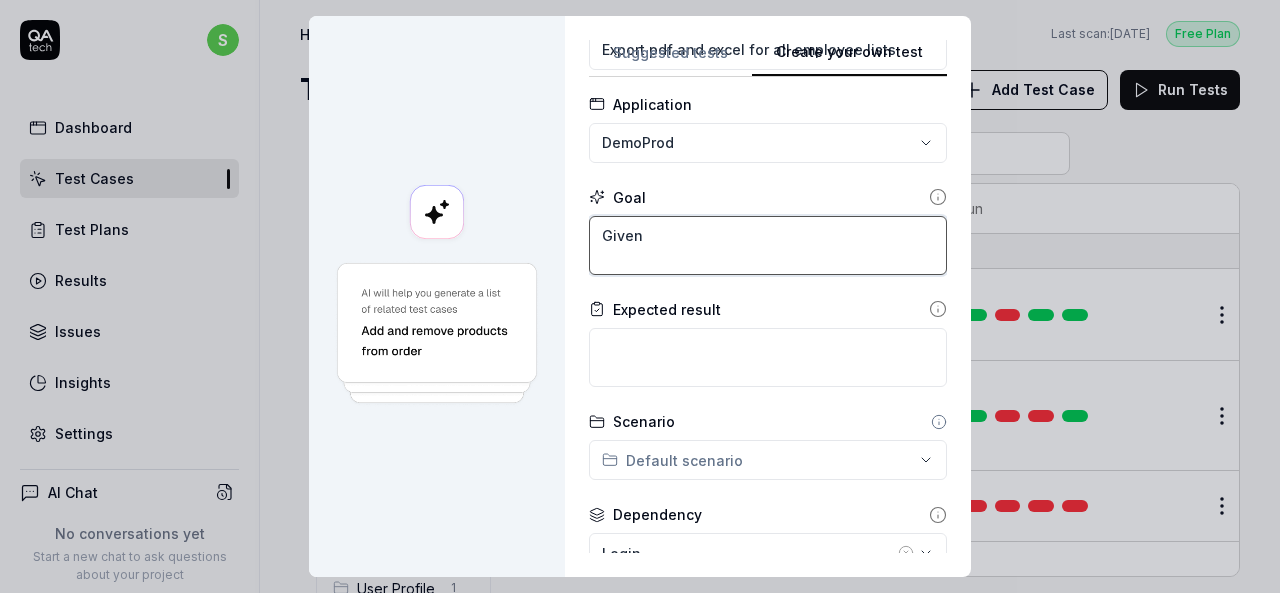 type on "*" 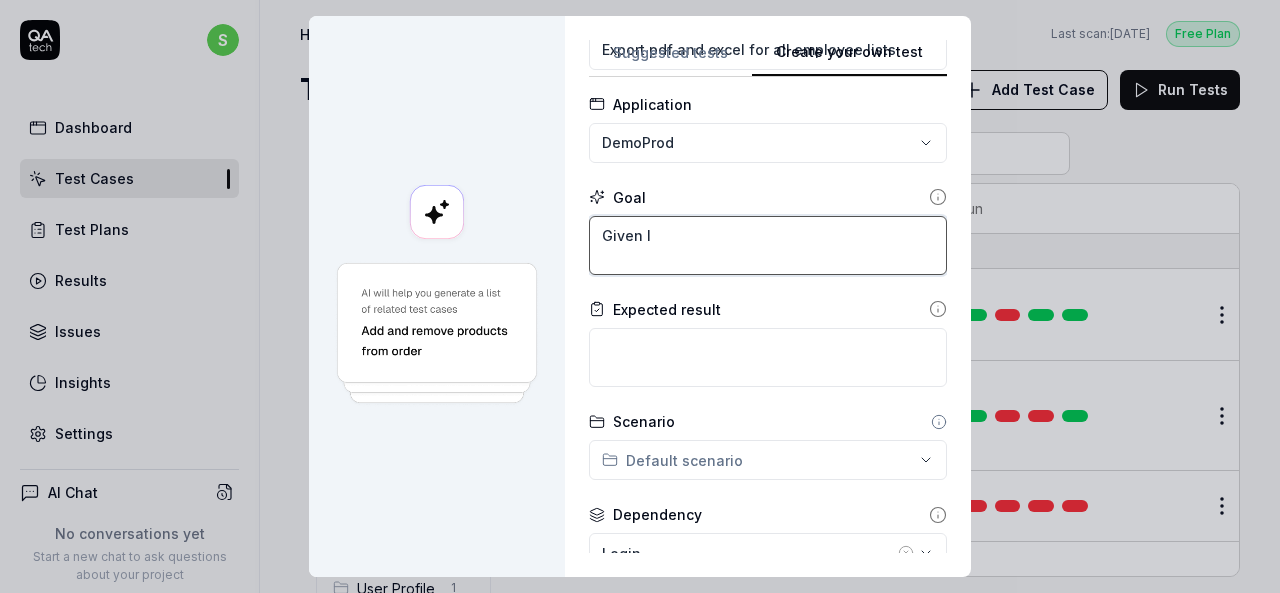type on "*" 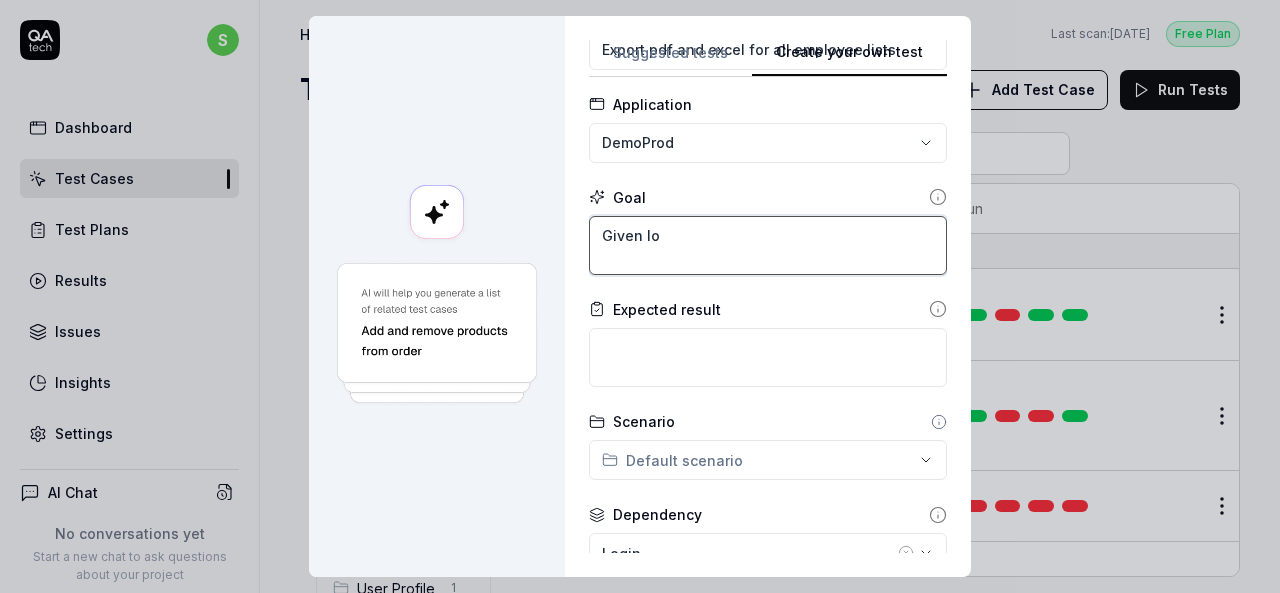 type on "*" 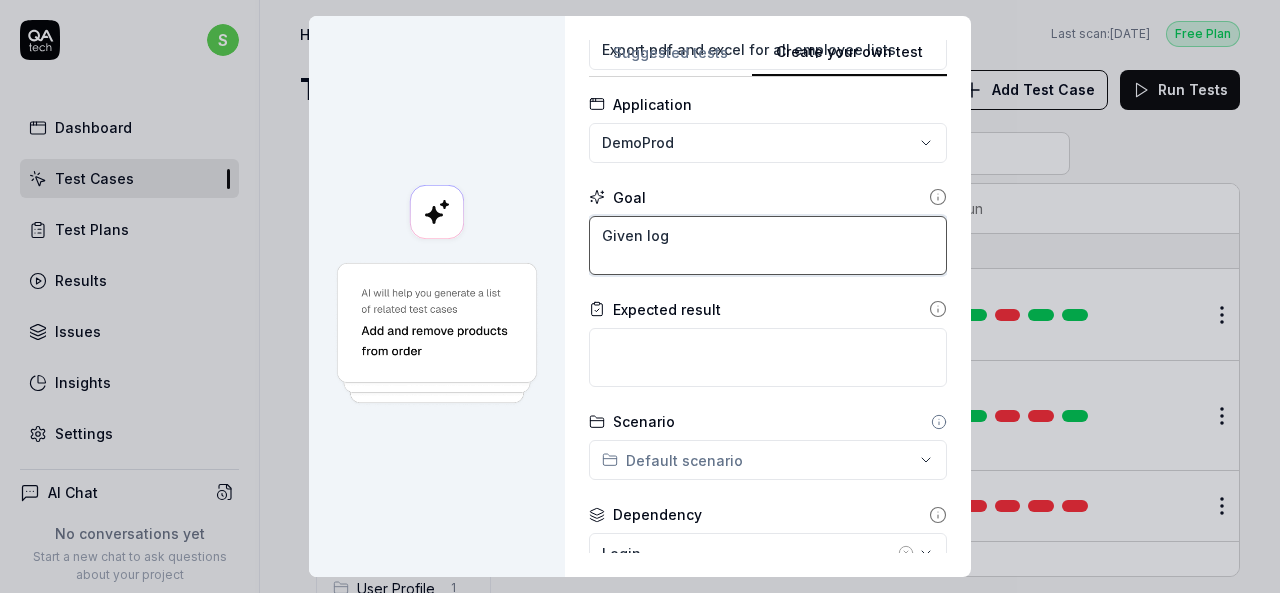 type on "*" 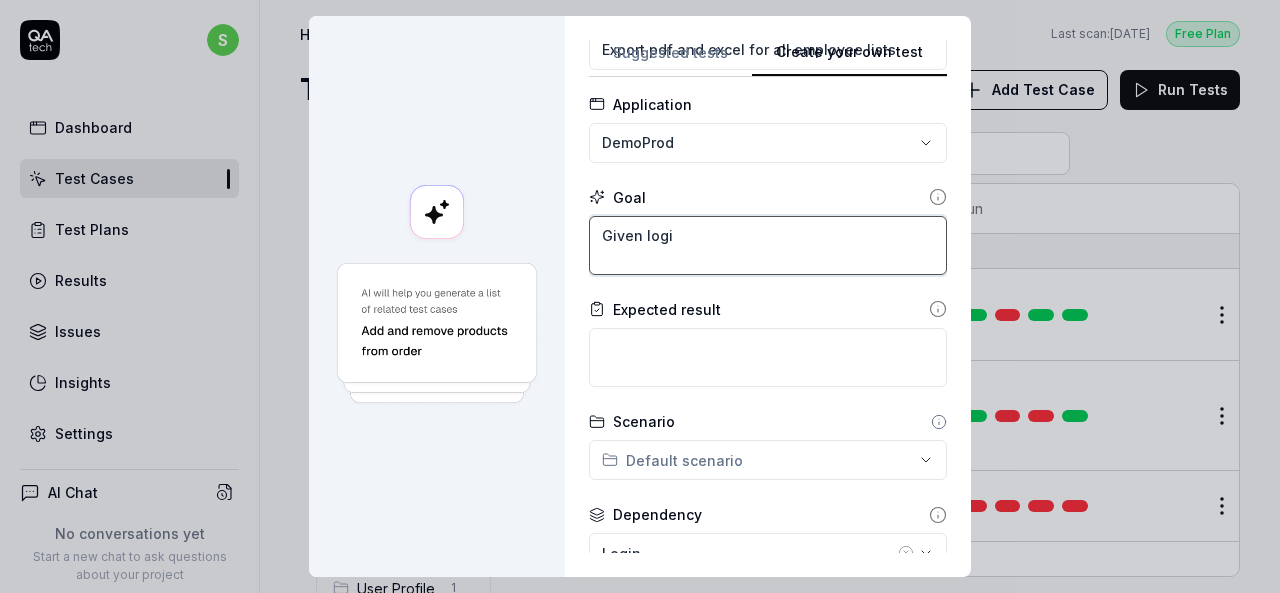 type on "*" 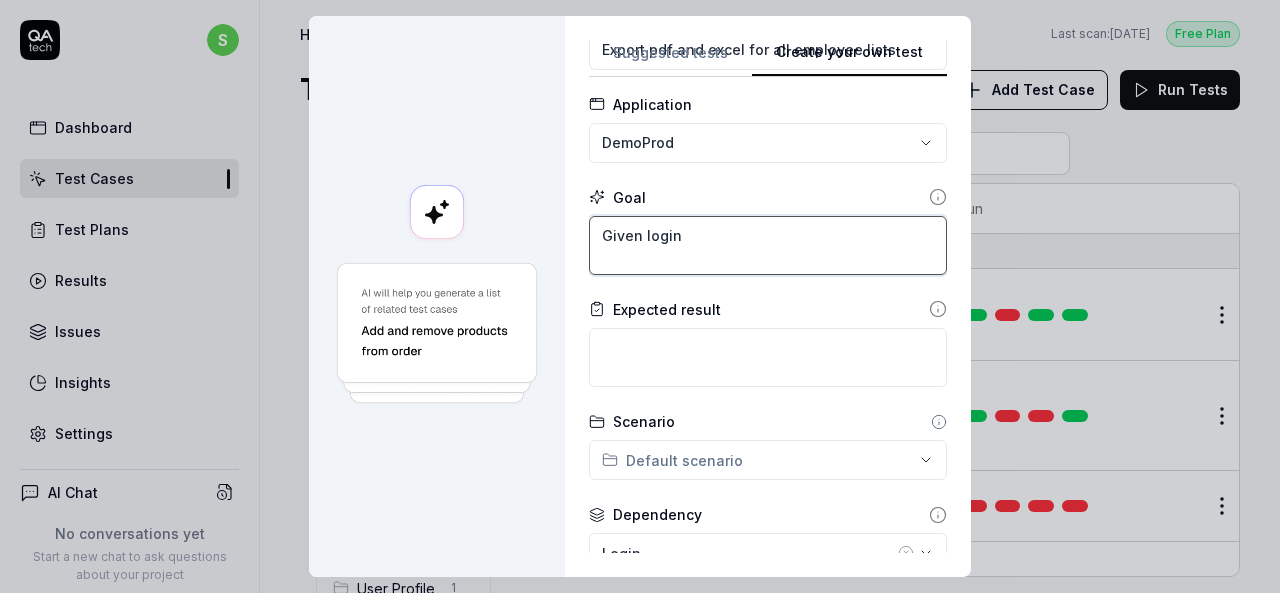 type on "*" 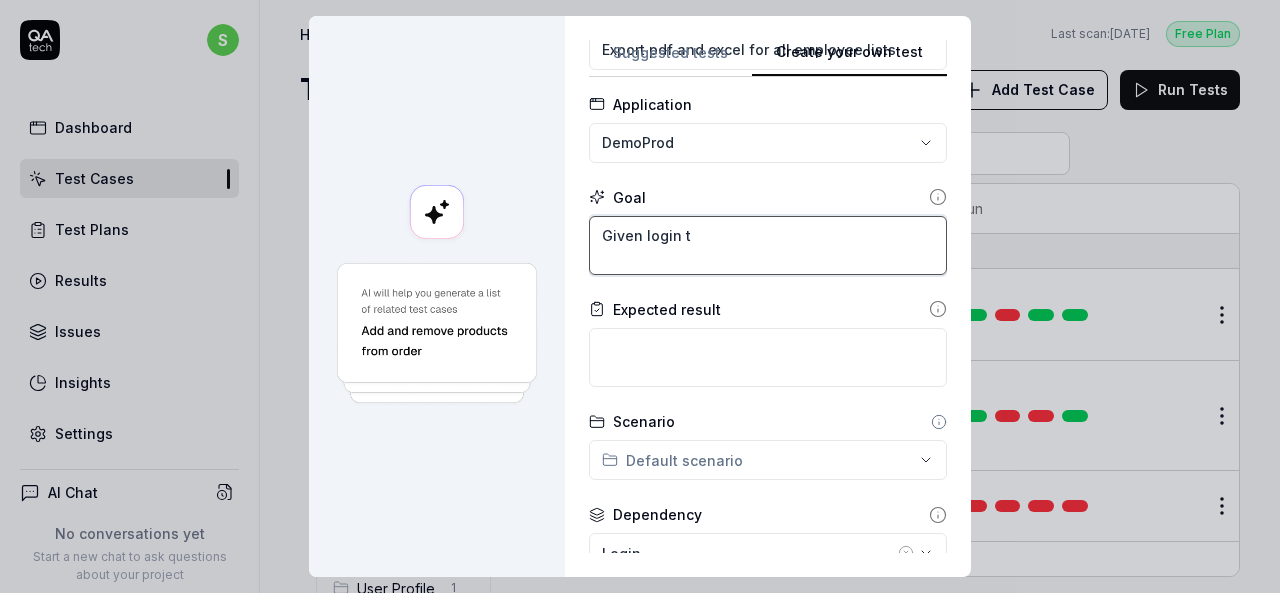 type on "*" 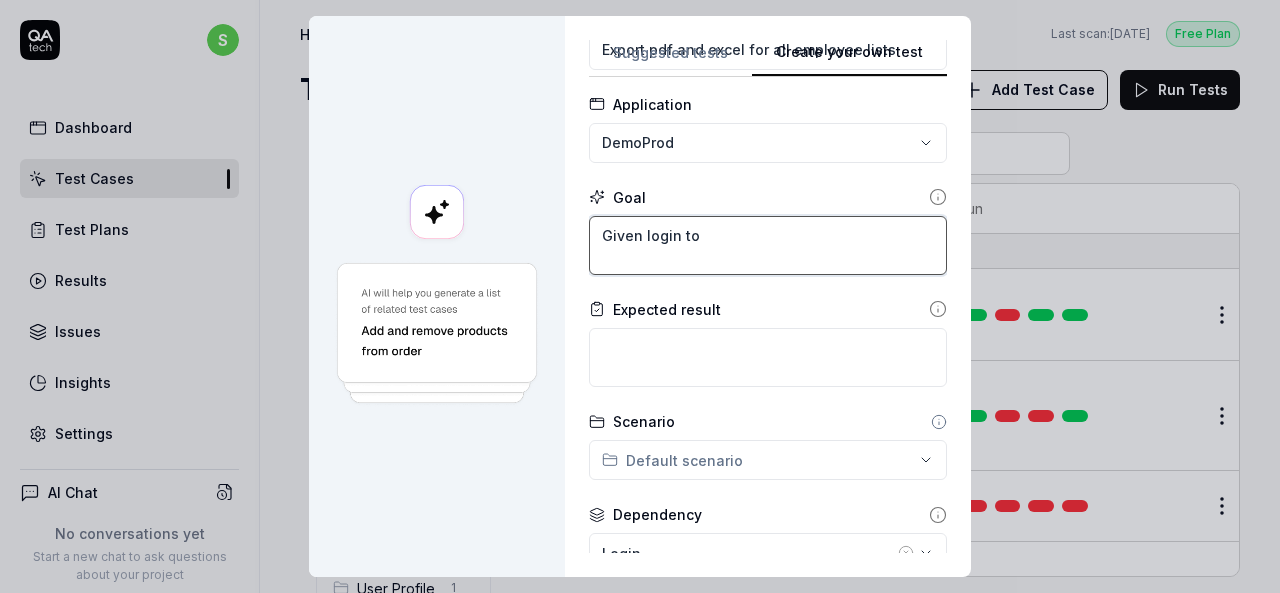 type on "*" 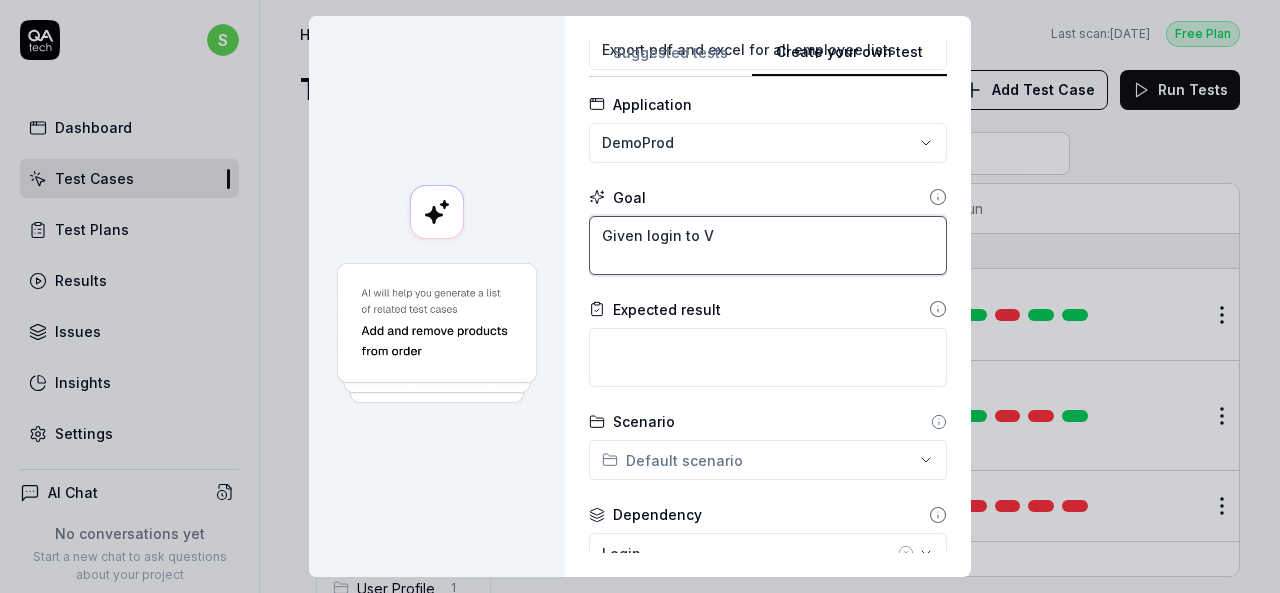 type on "*" 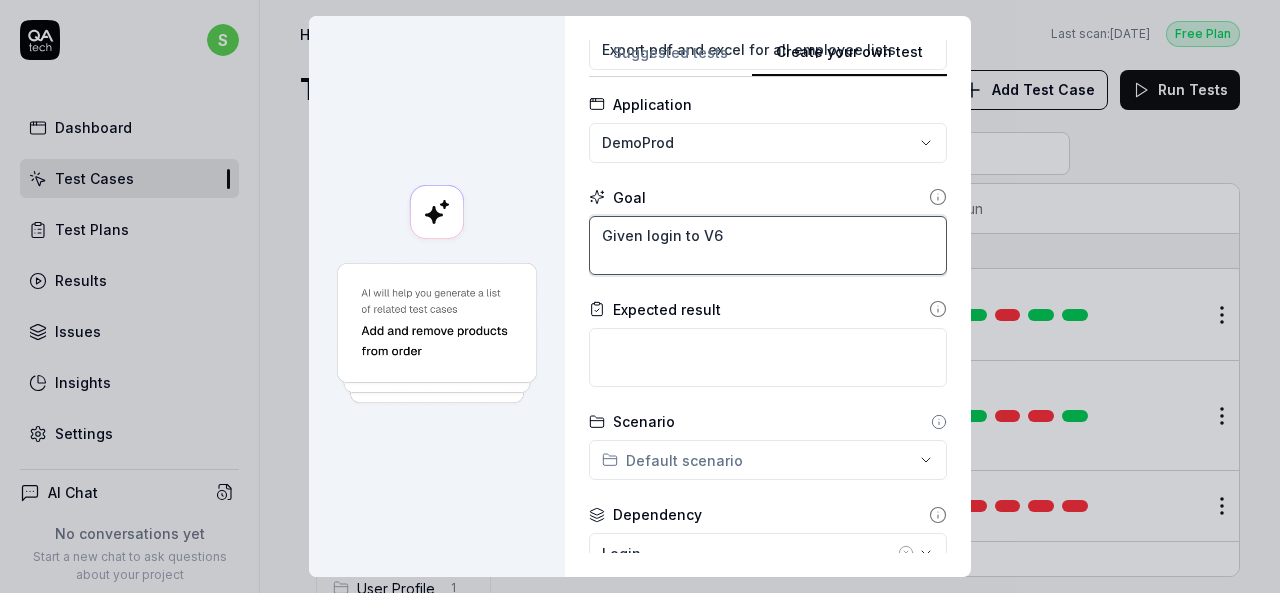 type on "*" 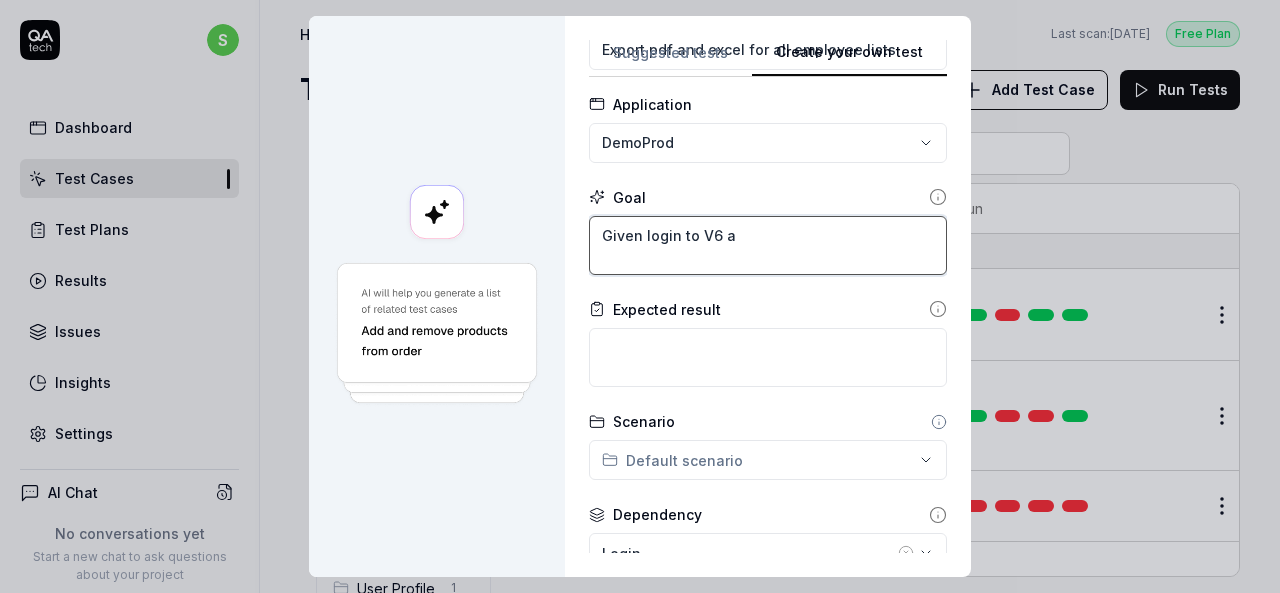 type on "*" 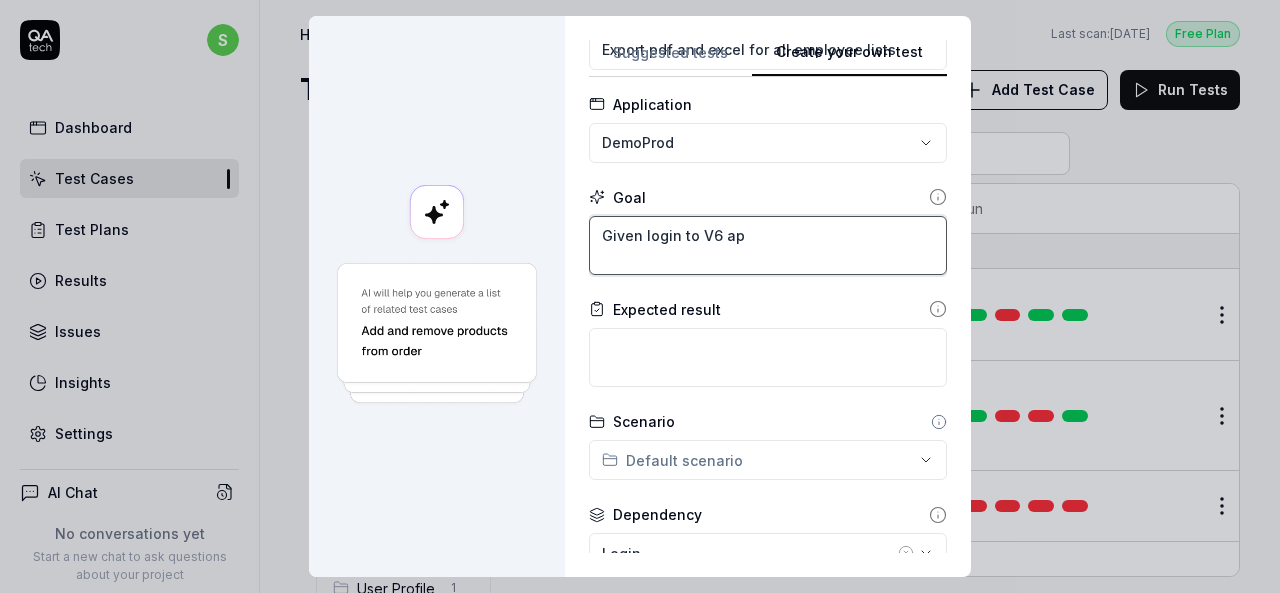 type on "*" 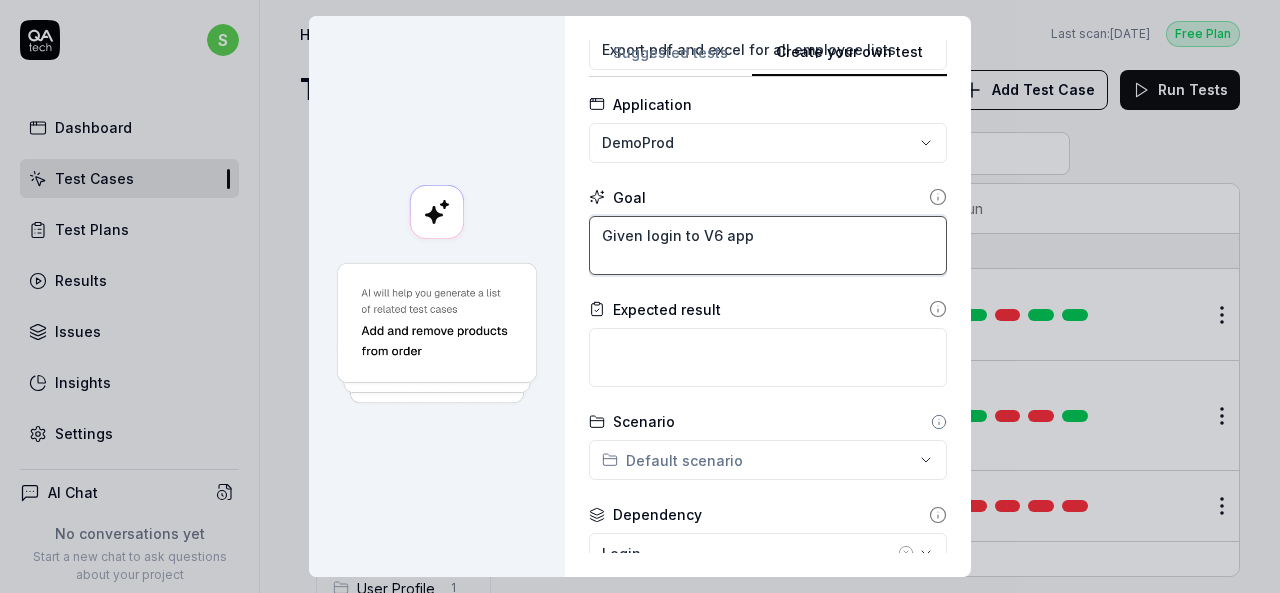 type on "*" 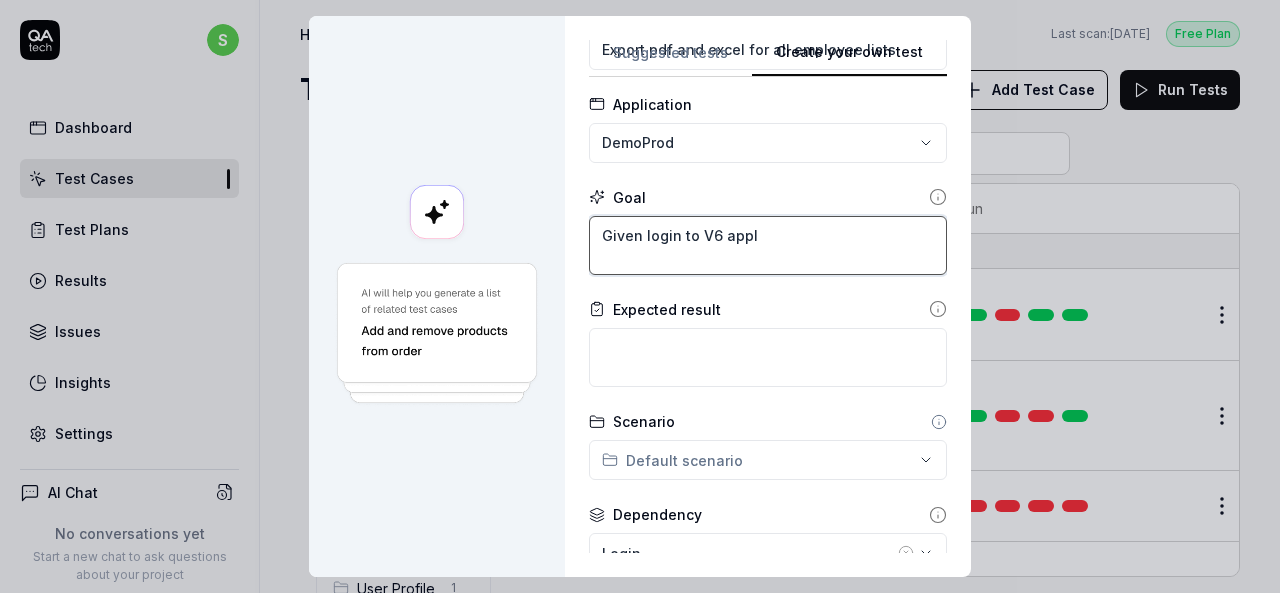 type on "*" 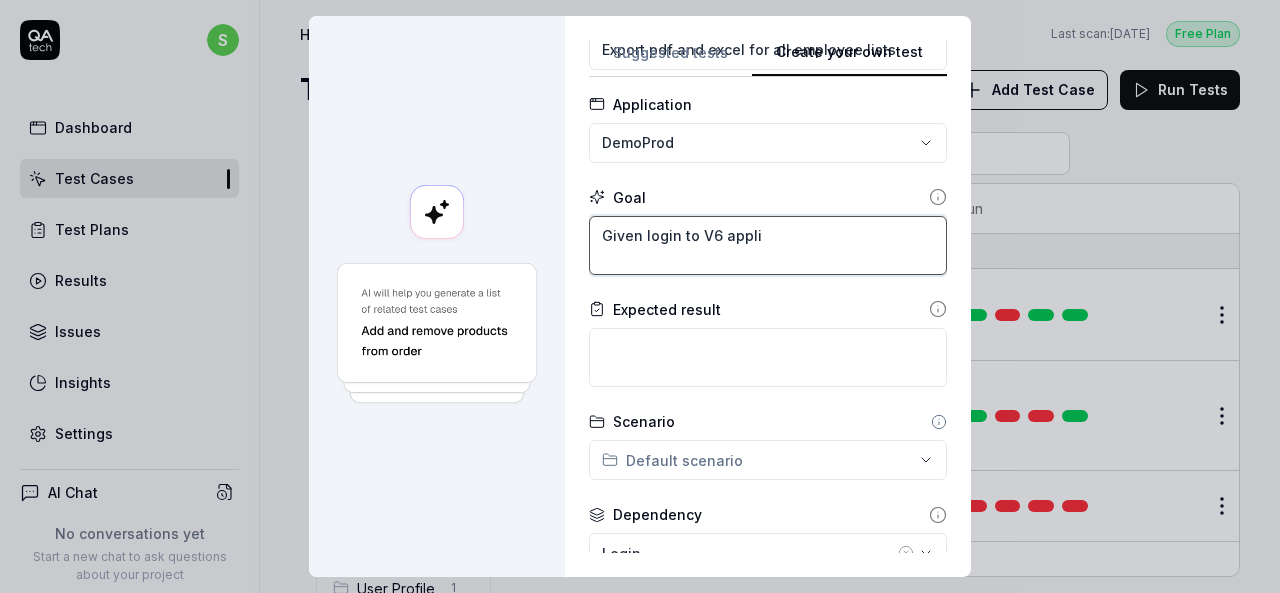 type on "*" 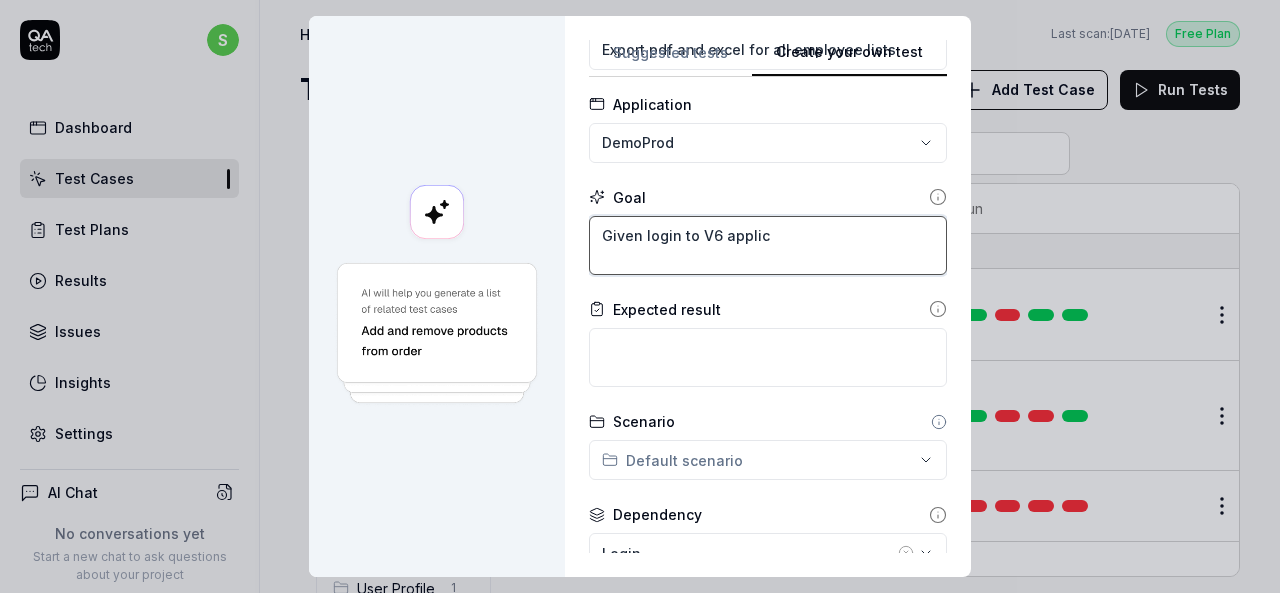 type on "*" 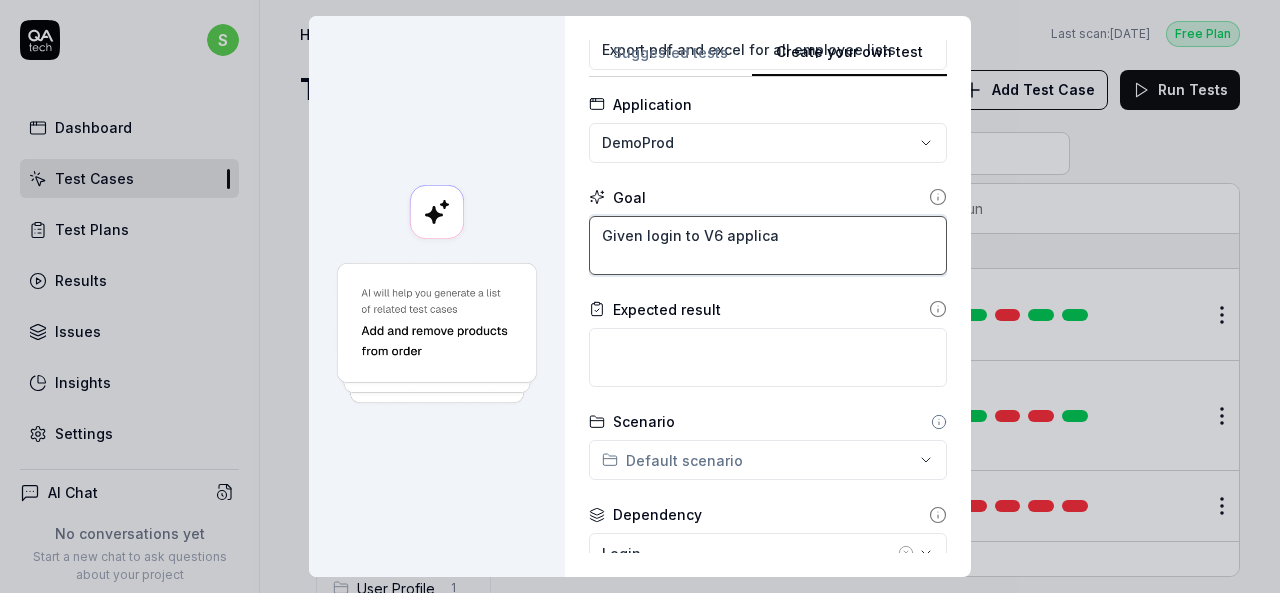 type on "*" 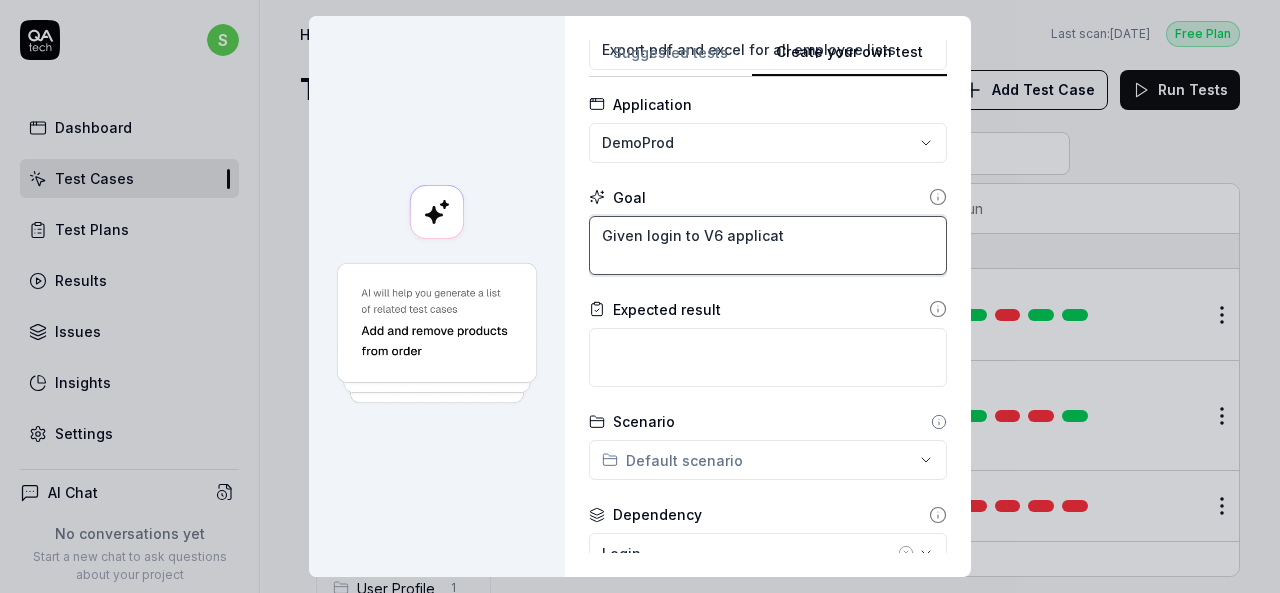 type on "*" 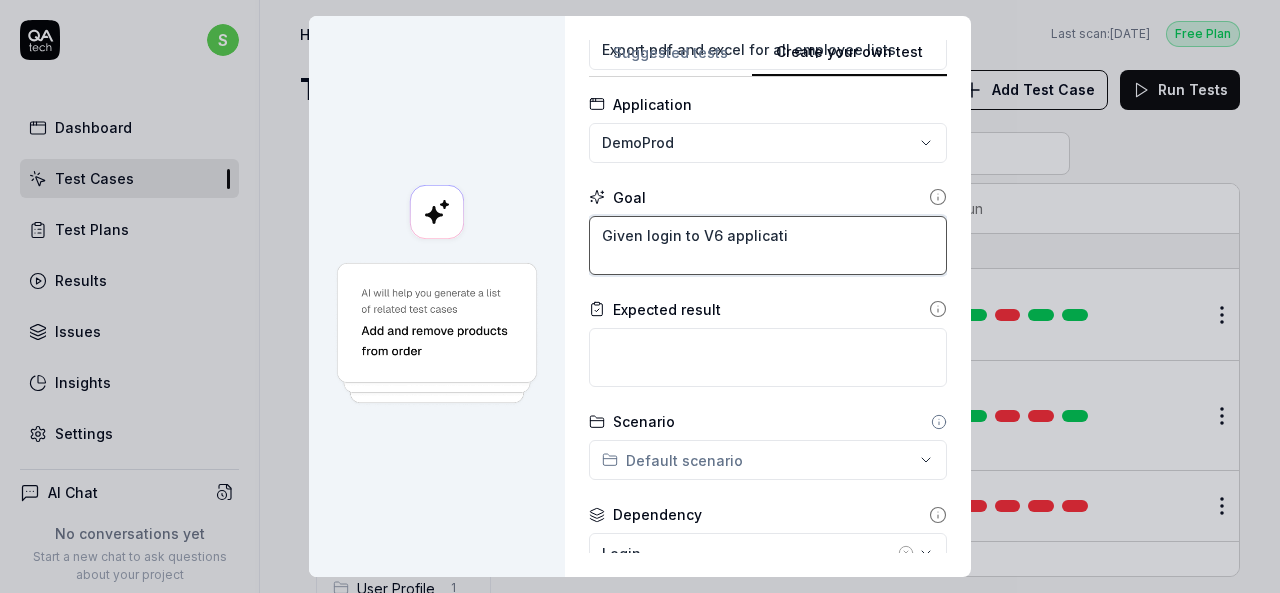 type on "*" 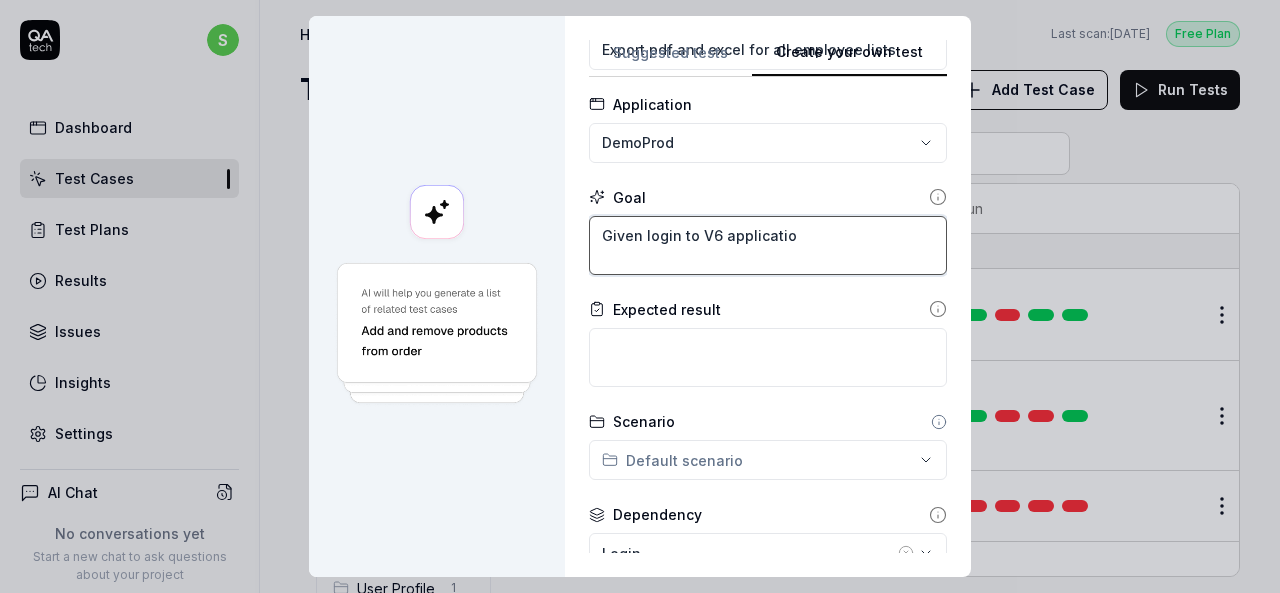 type on "*" 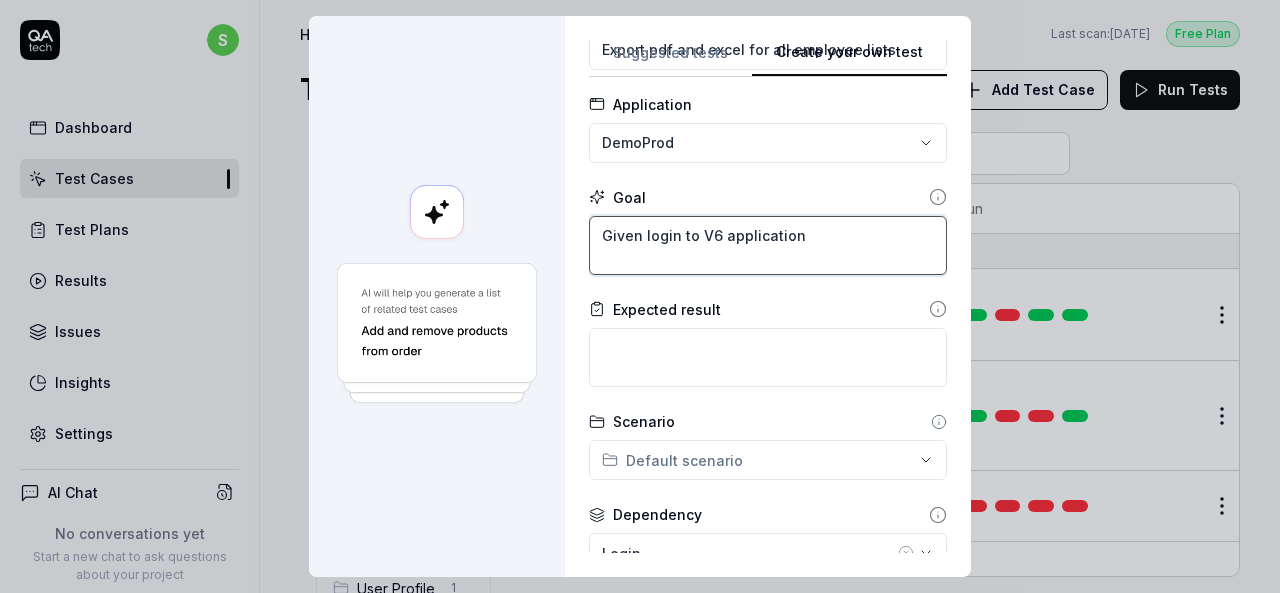type on "*" 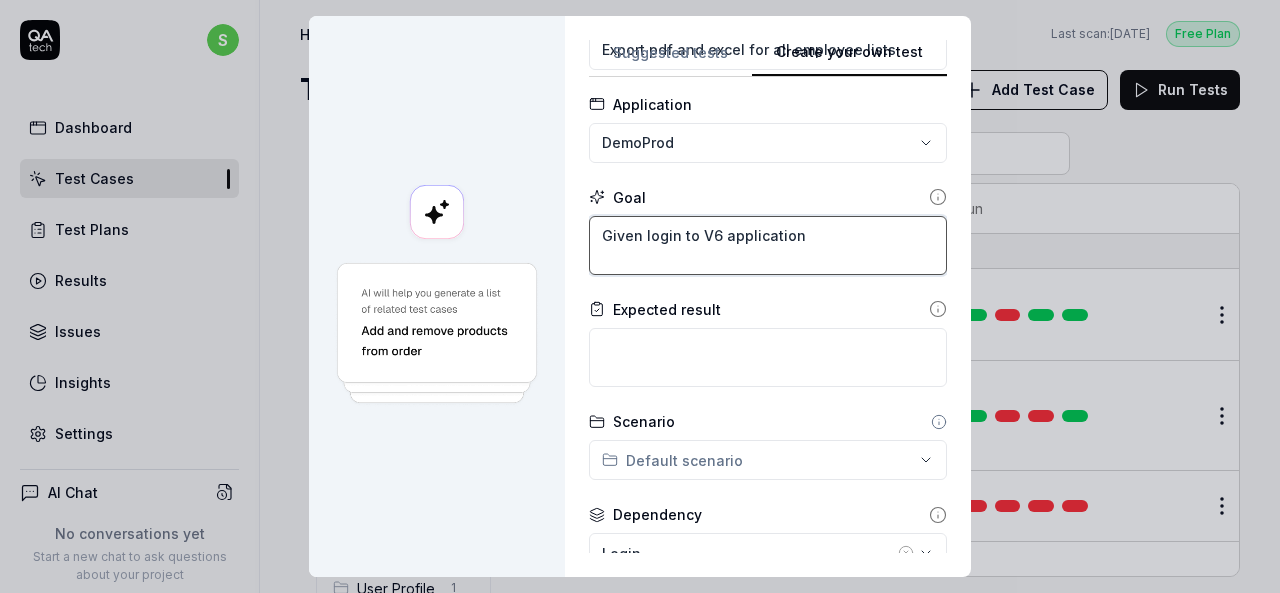 type on "Given login to V6 application." 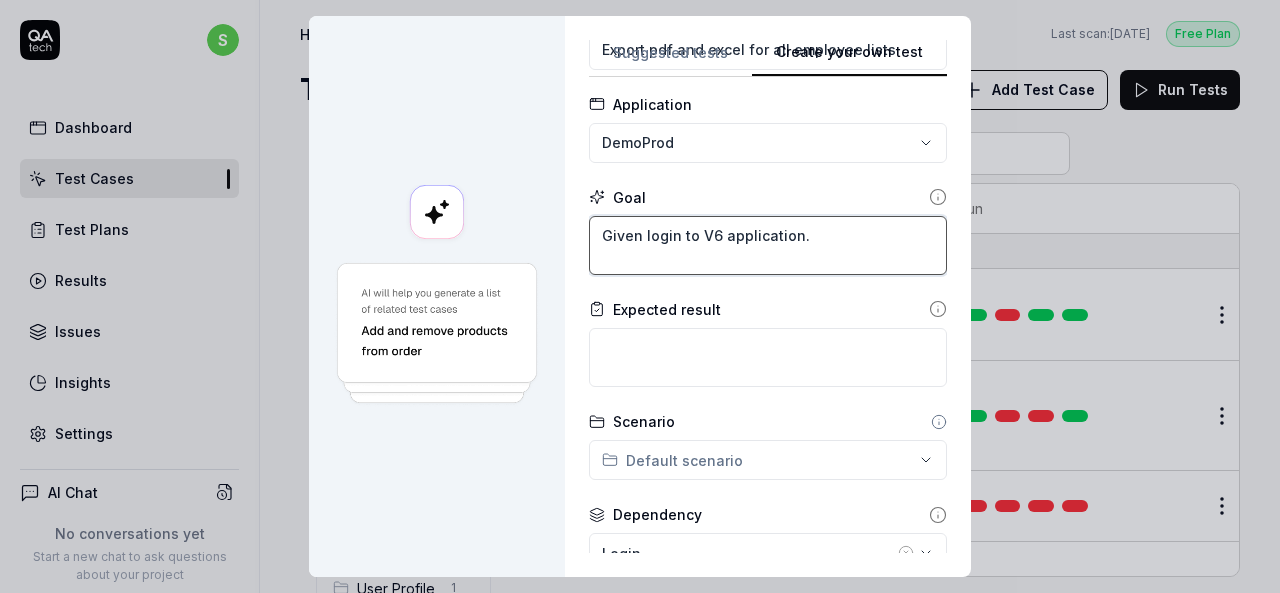type on "*" 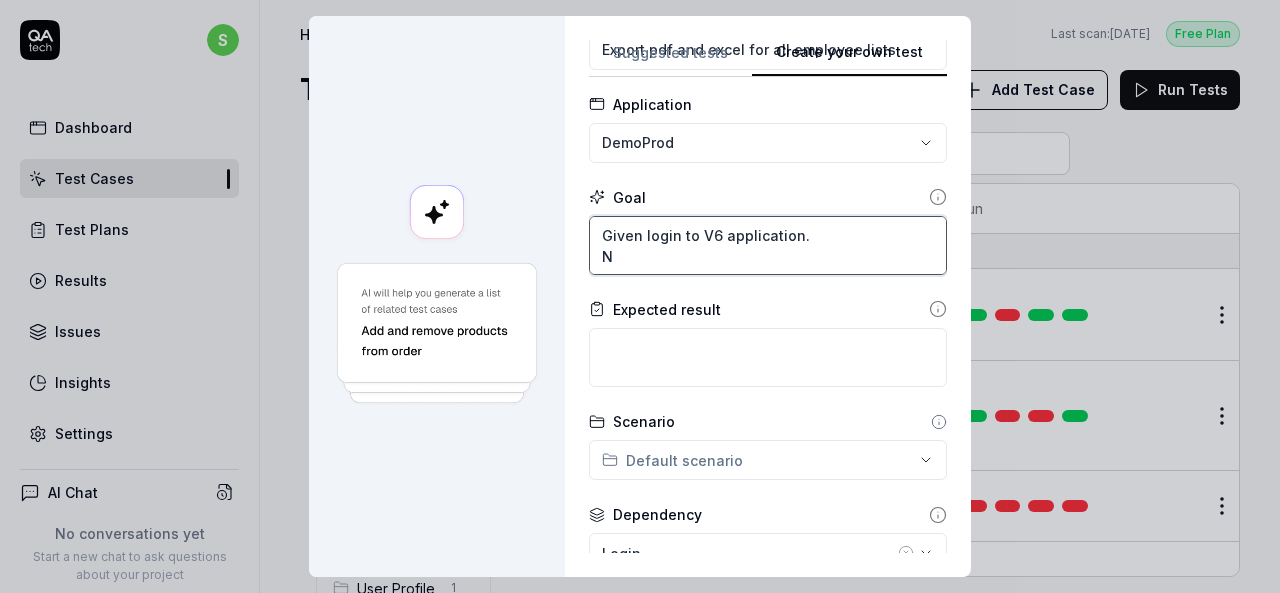 type on "*" 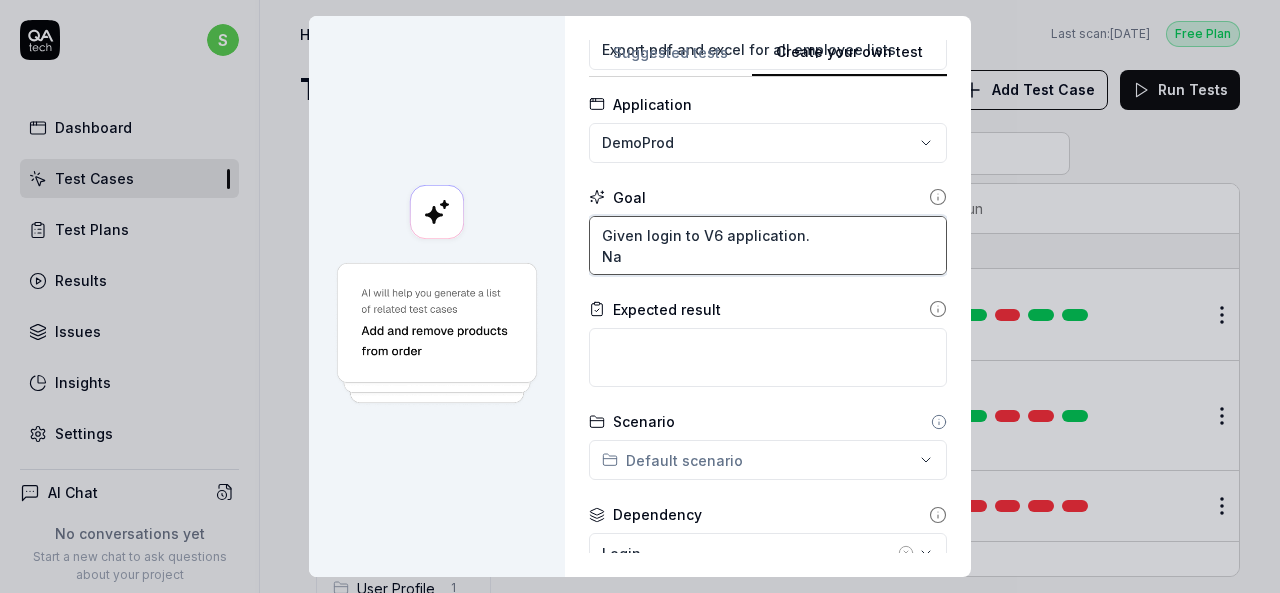 type on "*" 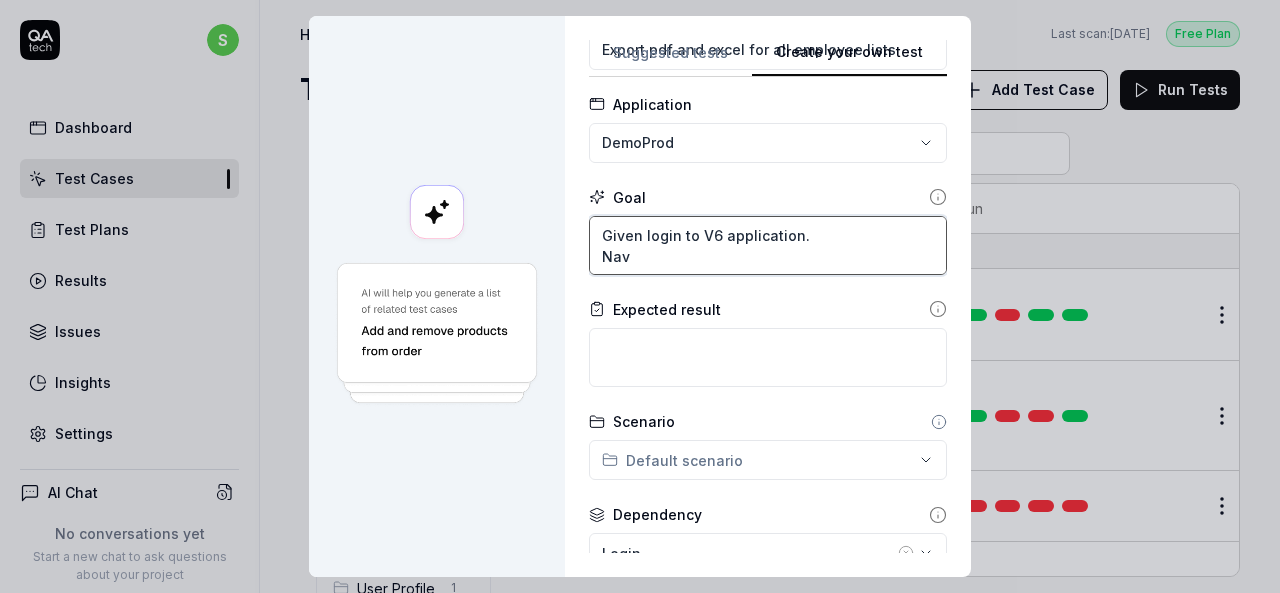 type on "*" 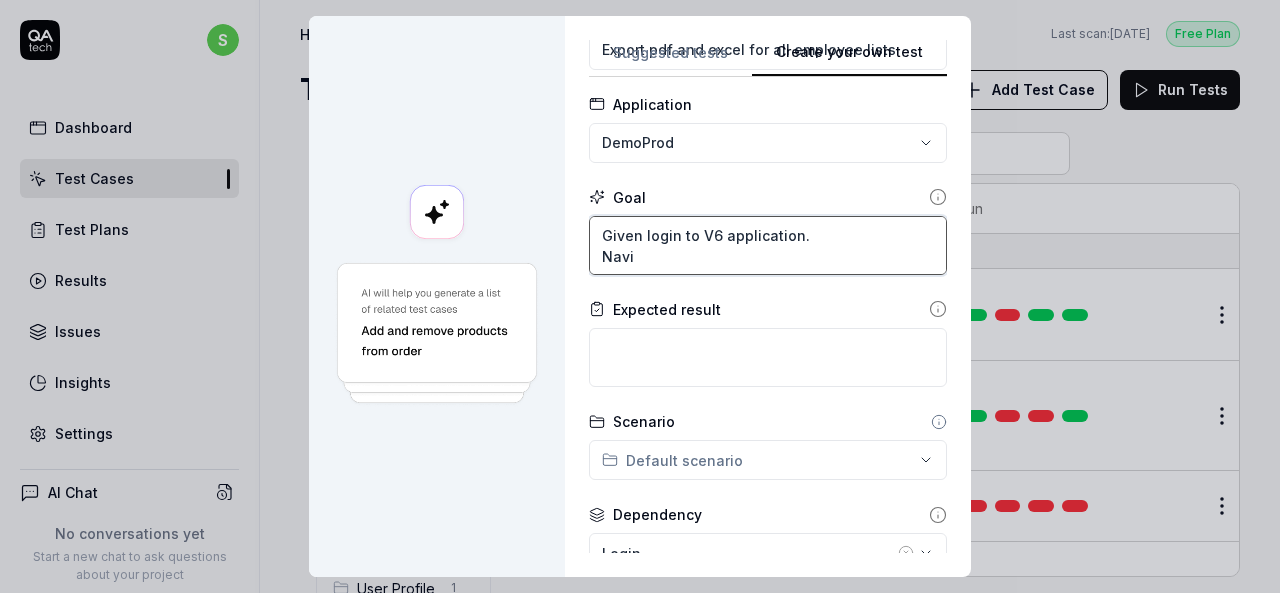 type on "Given login to V6 application.
Navih" 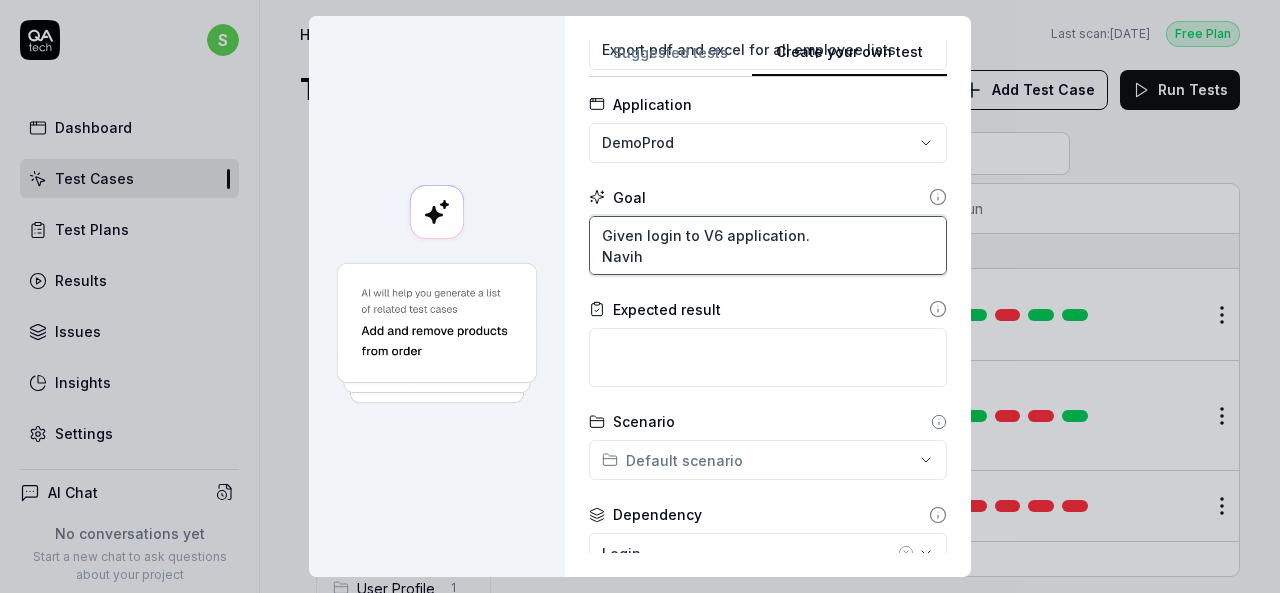 type on "*" 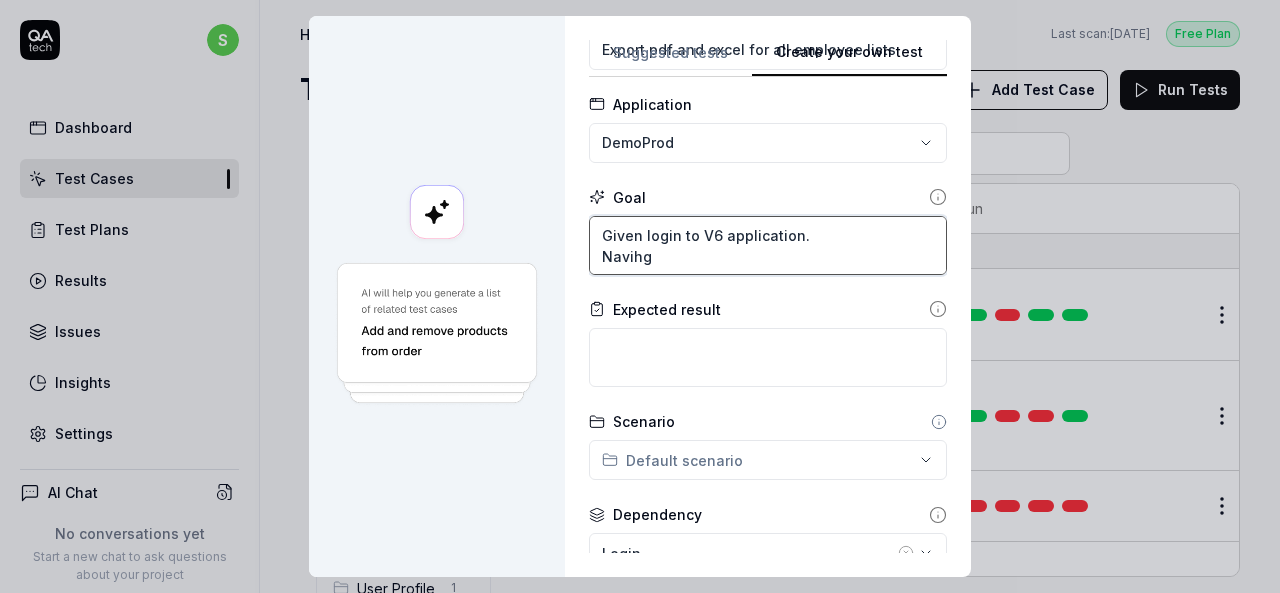 type on "*" 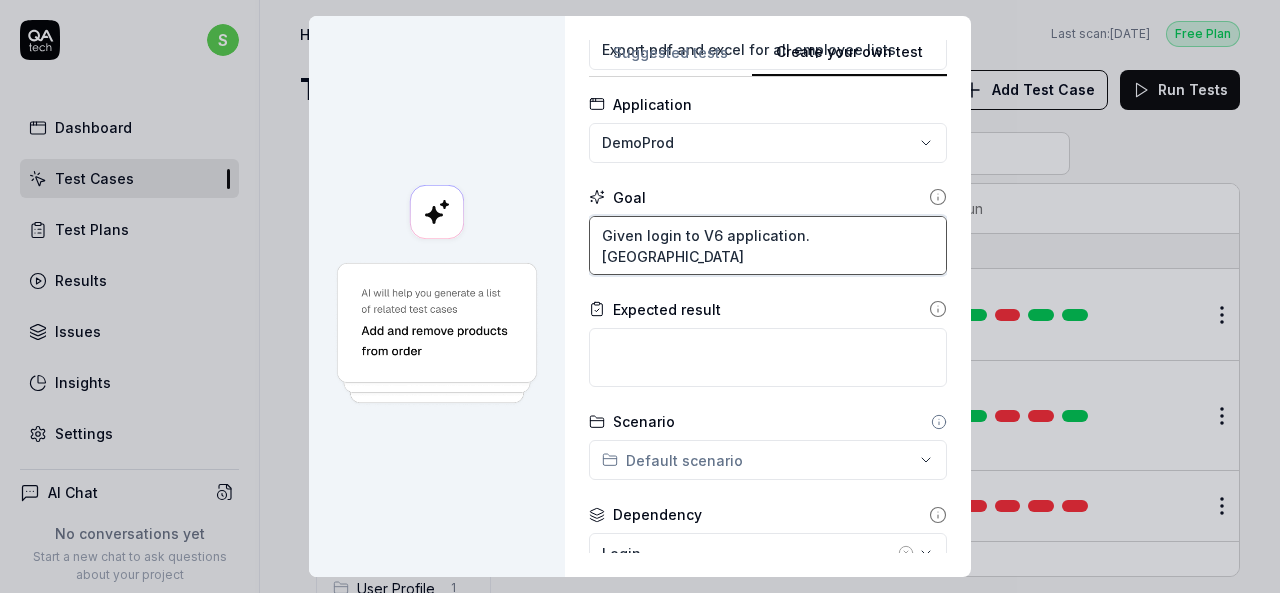 type on "*" 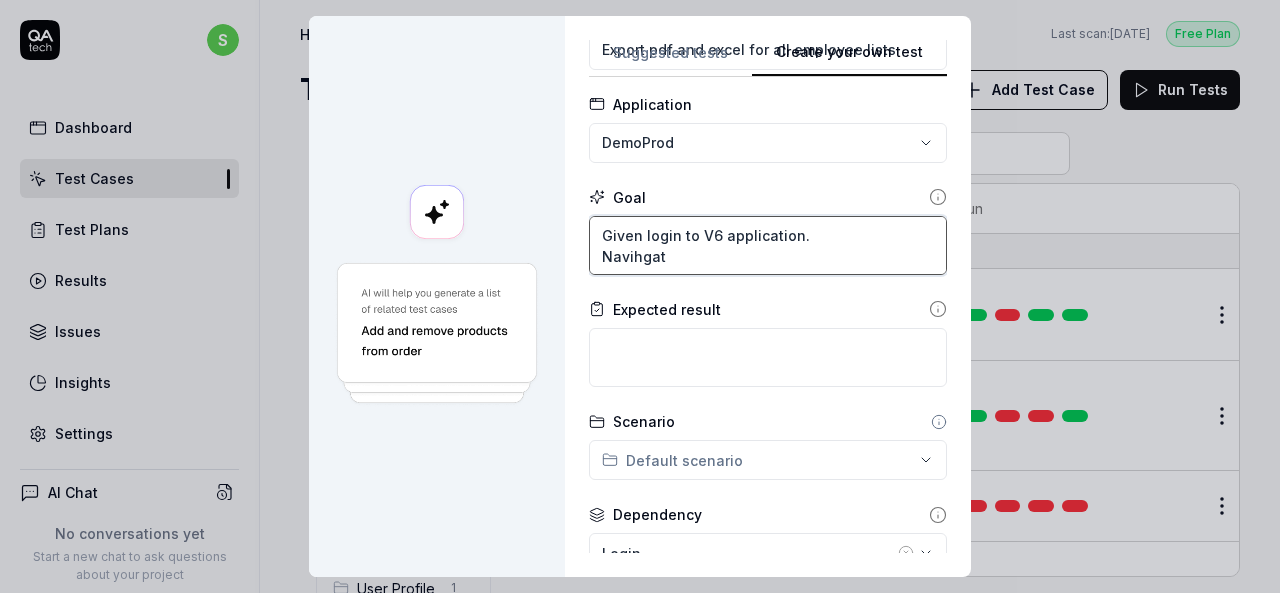 type on "*" 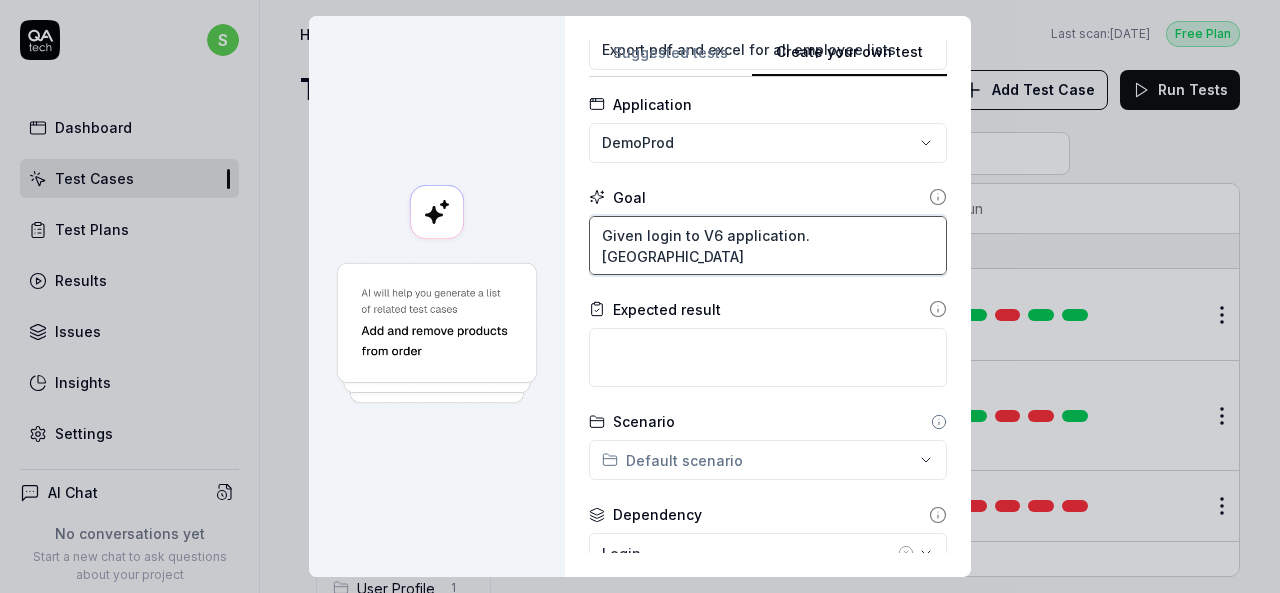 type on "*" 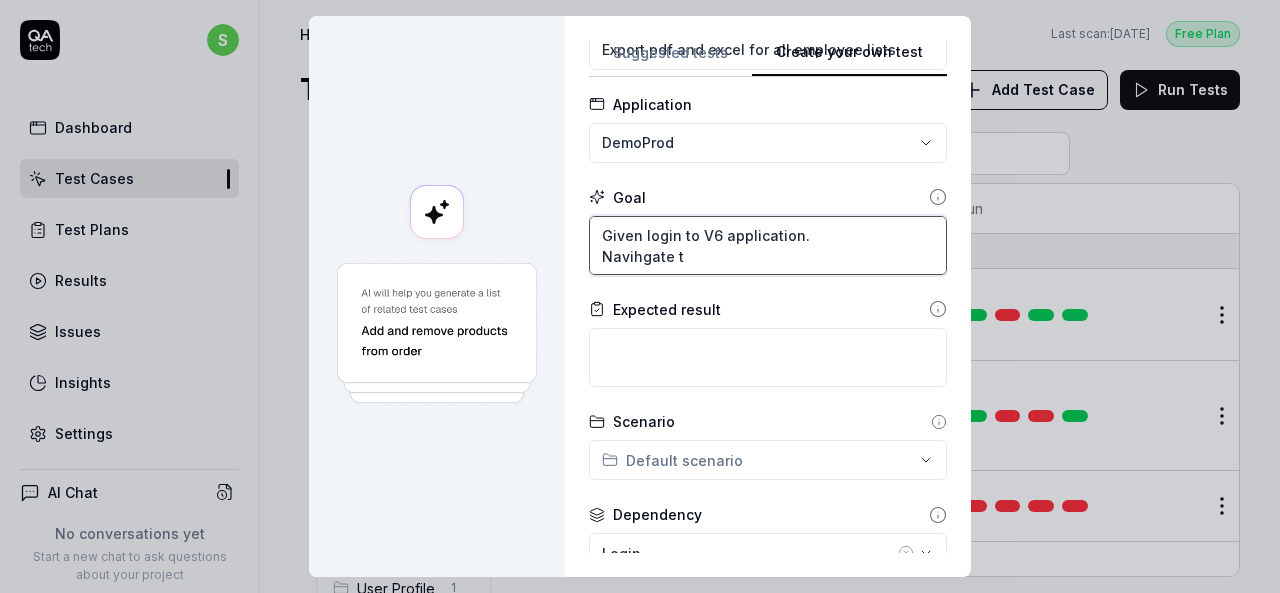 type on "*" 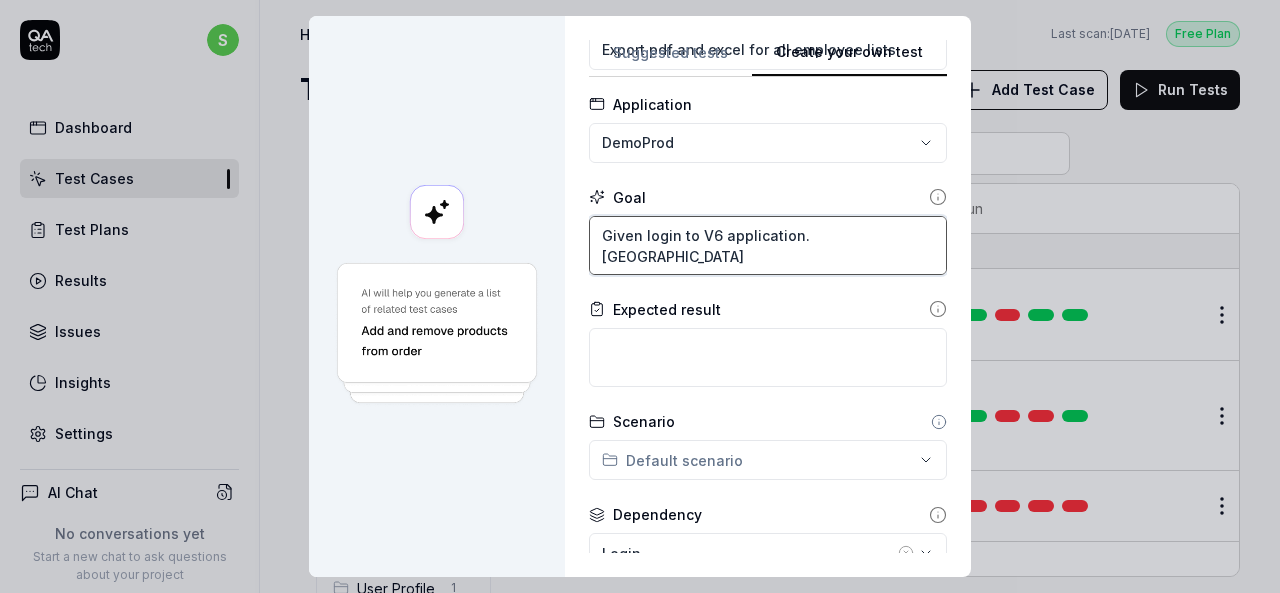 type on "*" 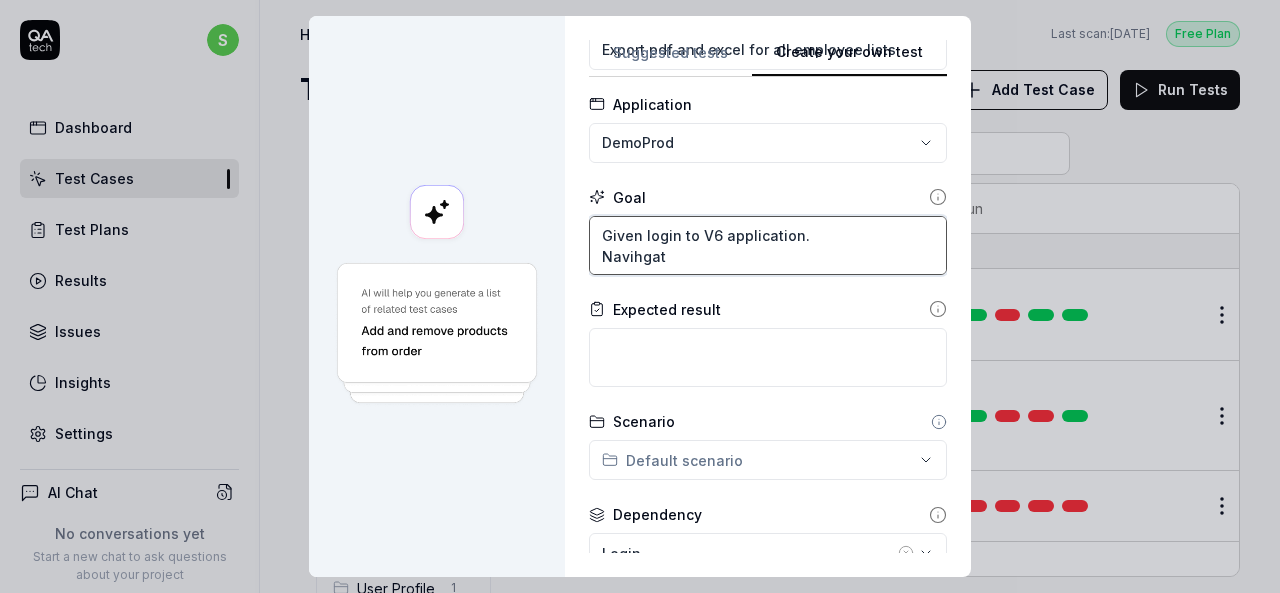 type on "*" 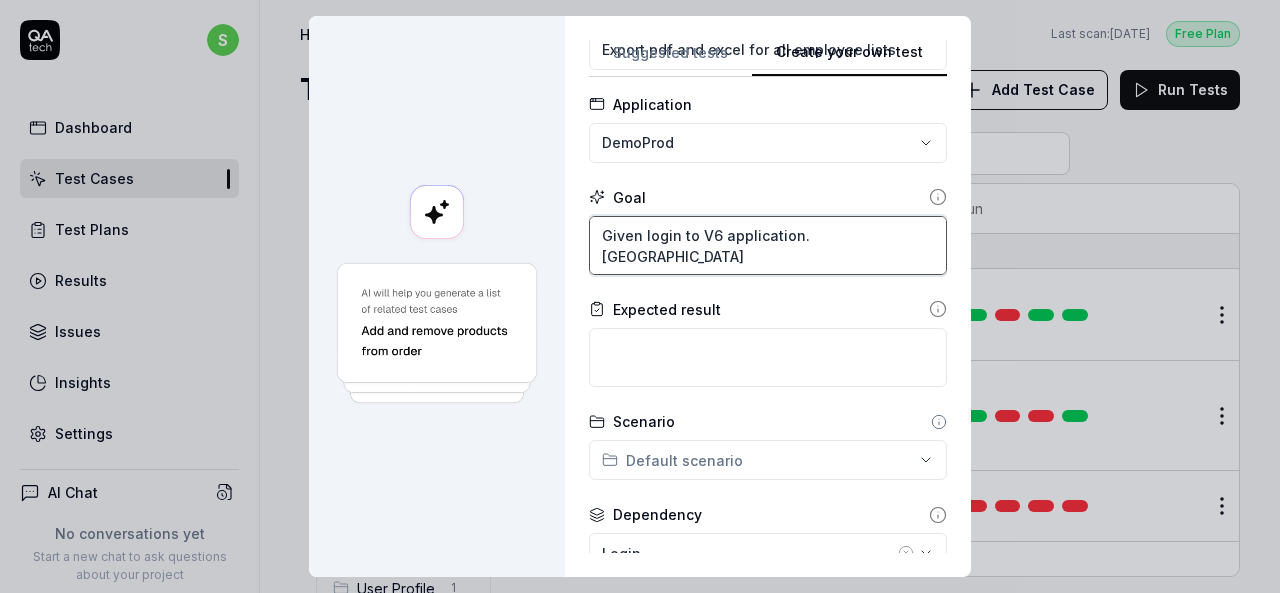 type on "*" 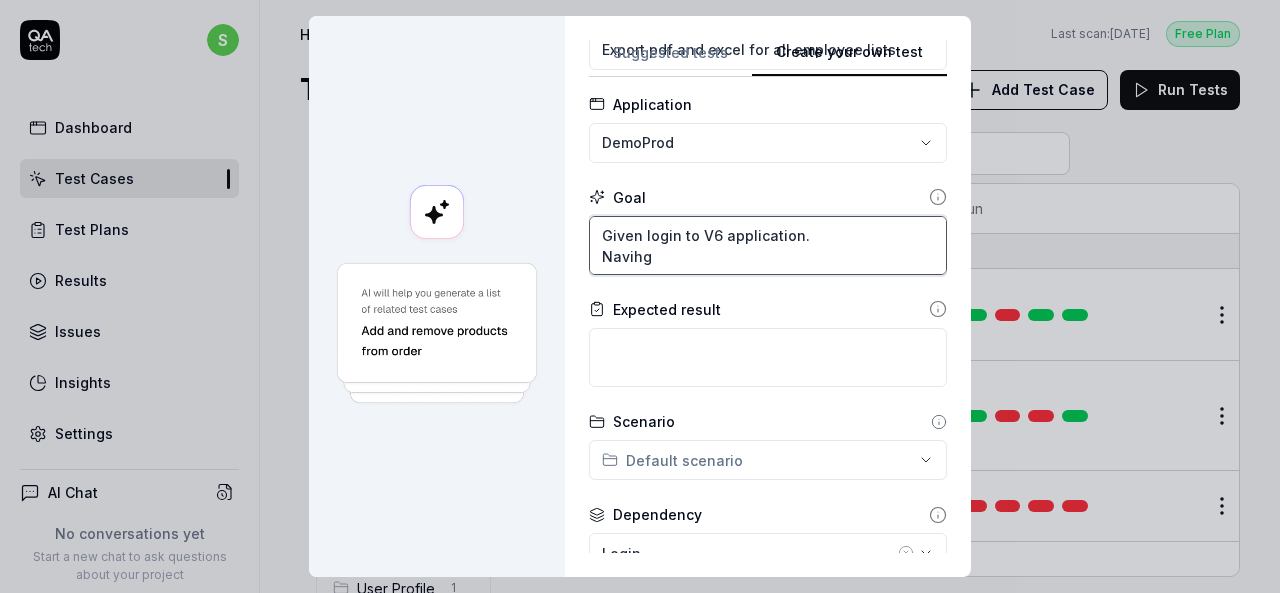 type on "*" 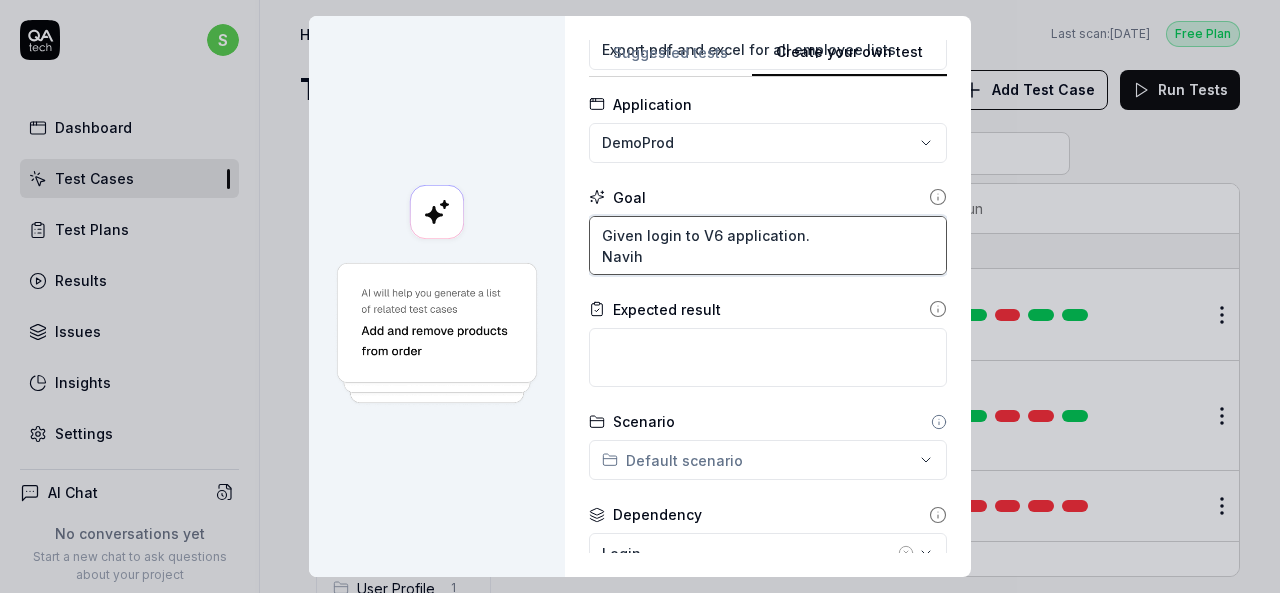 type on "*" 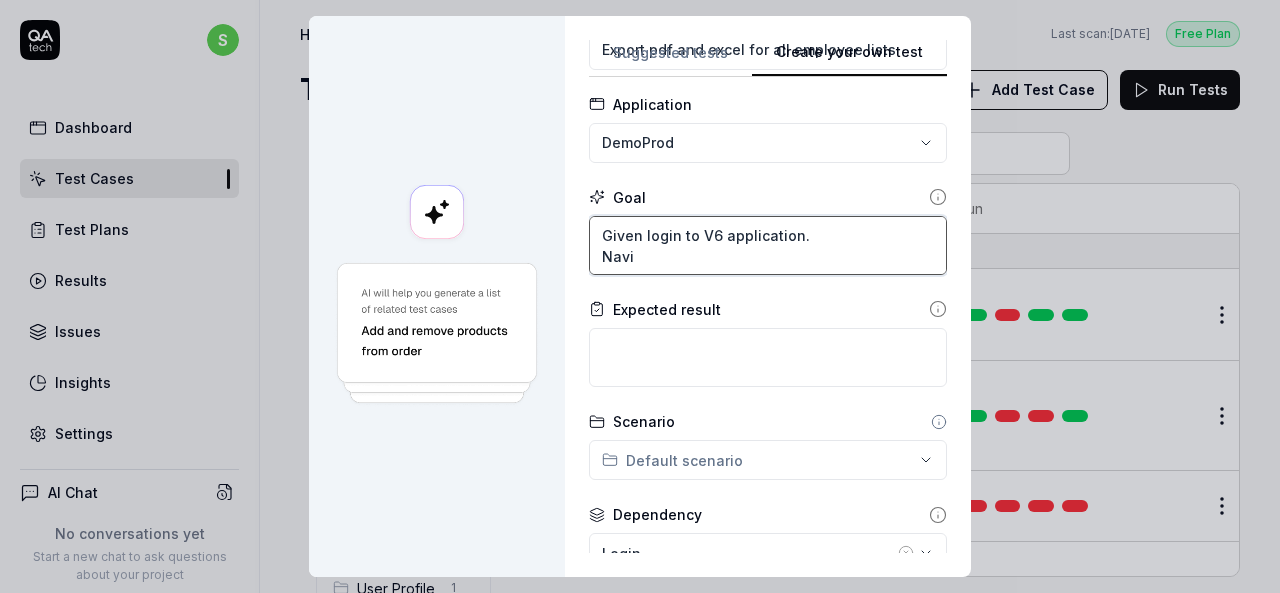 type on "*" 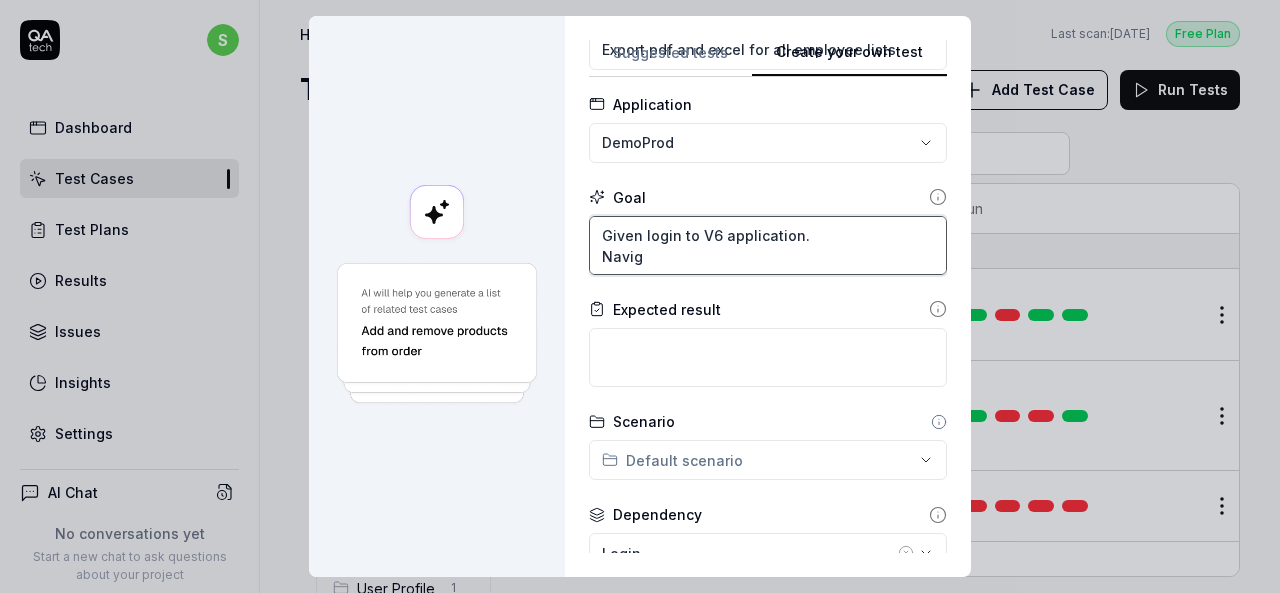 type on "*" 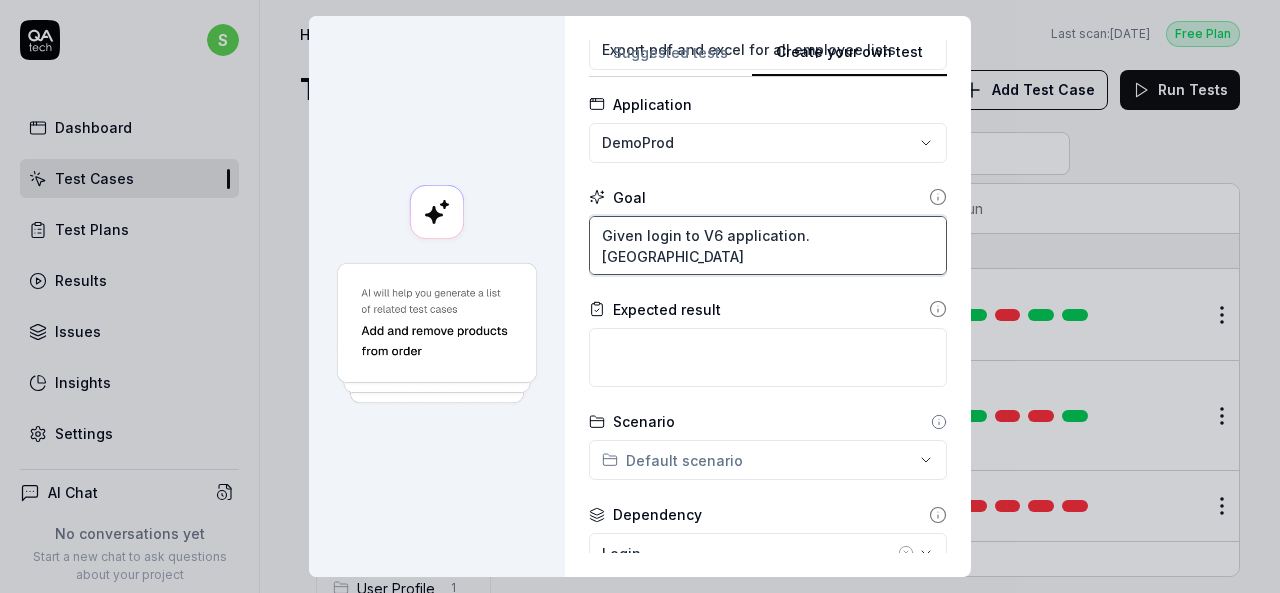 type on "*" 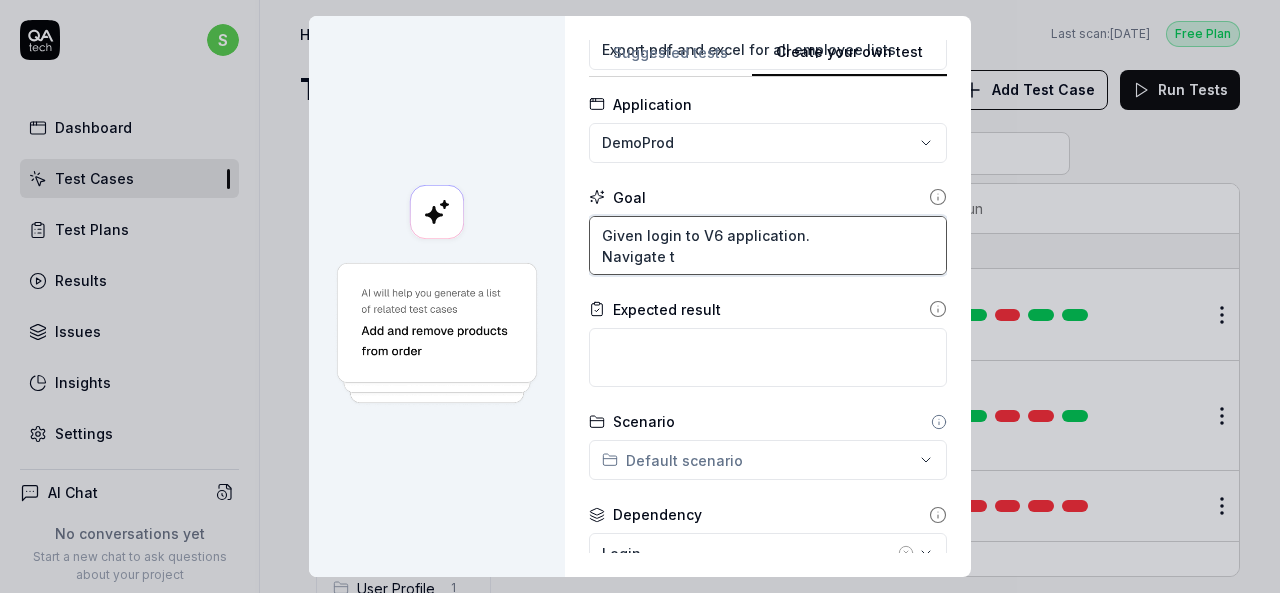 type on "*" 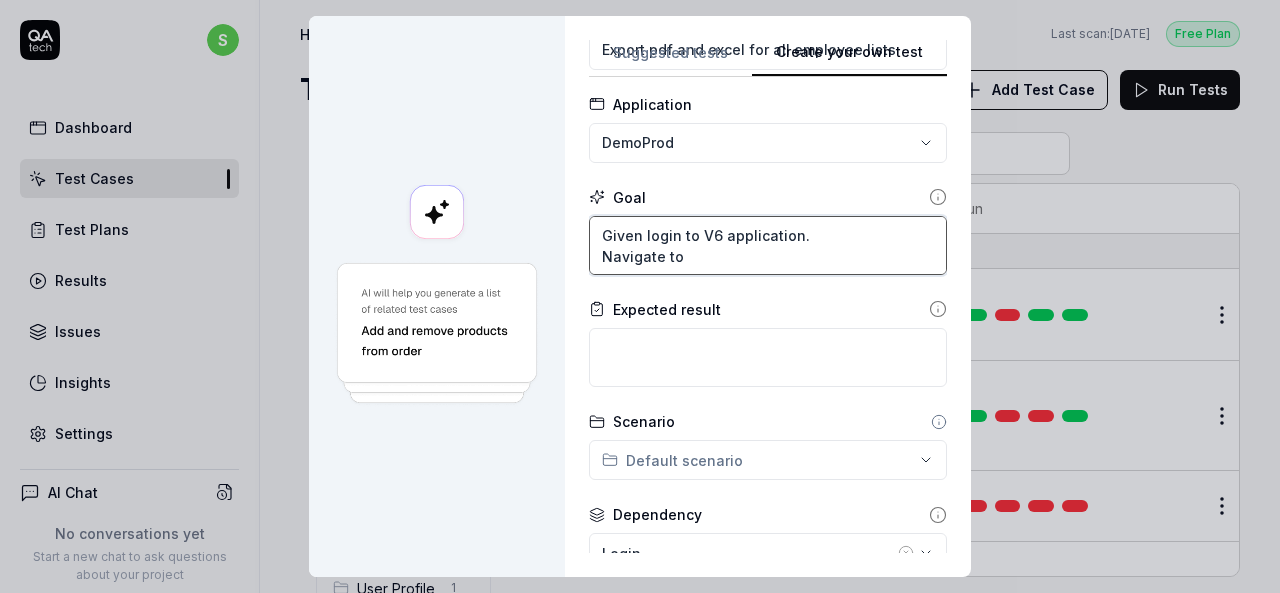 type on "*" 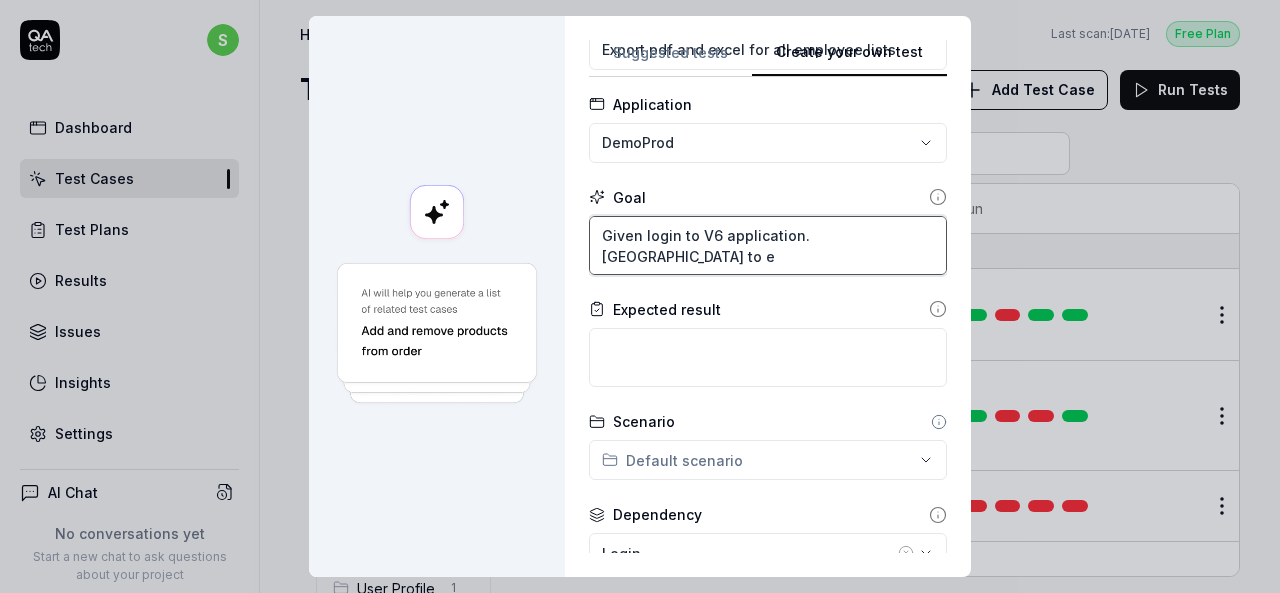 type on "*" 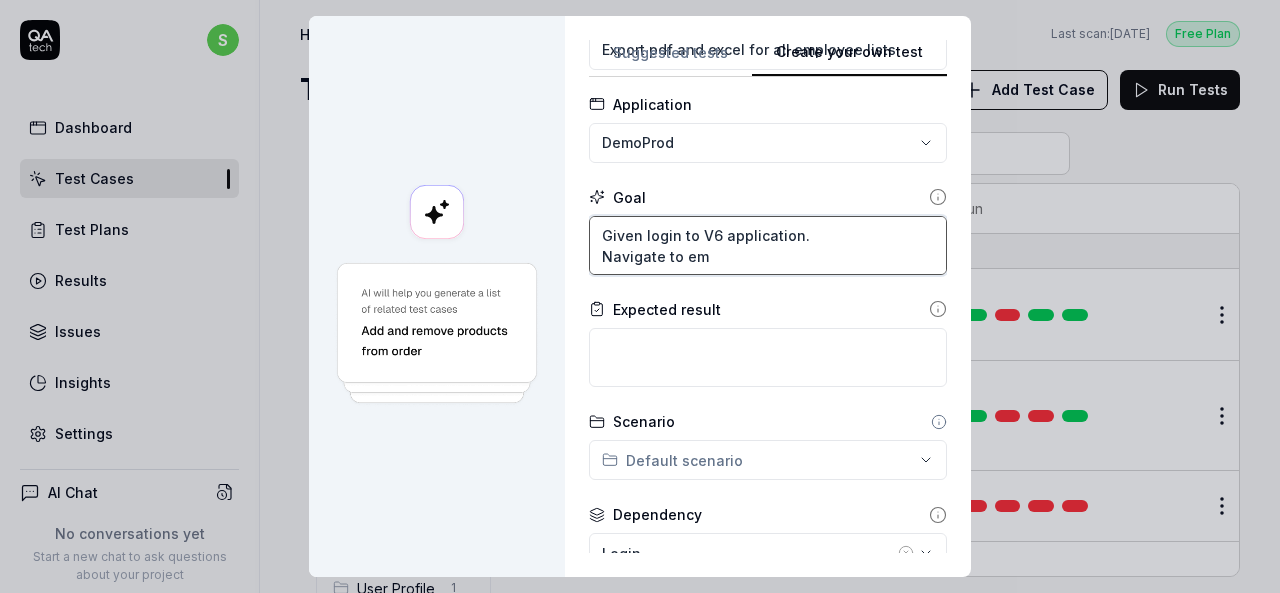 type on "*" 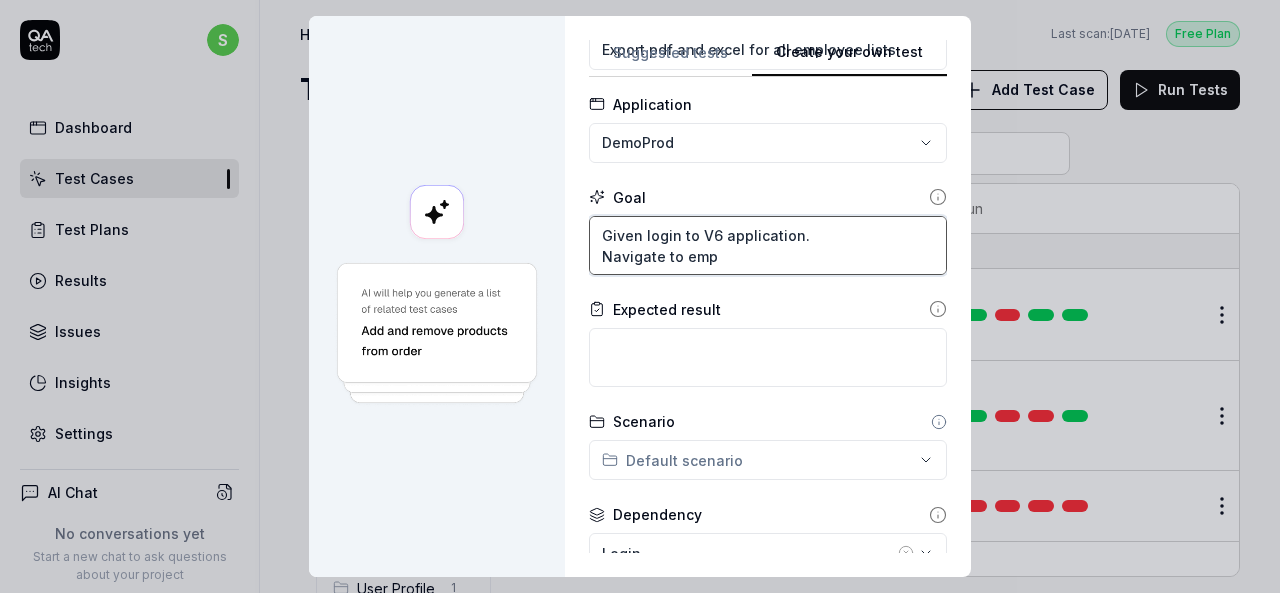 type on "*" 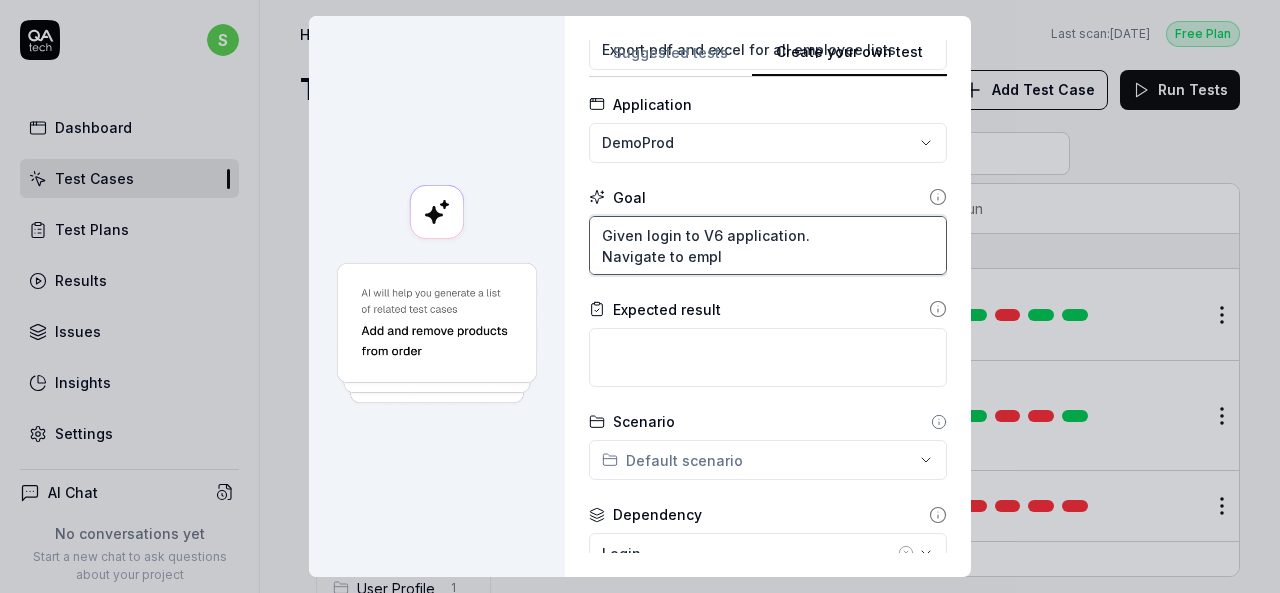 type on "*" 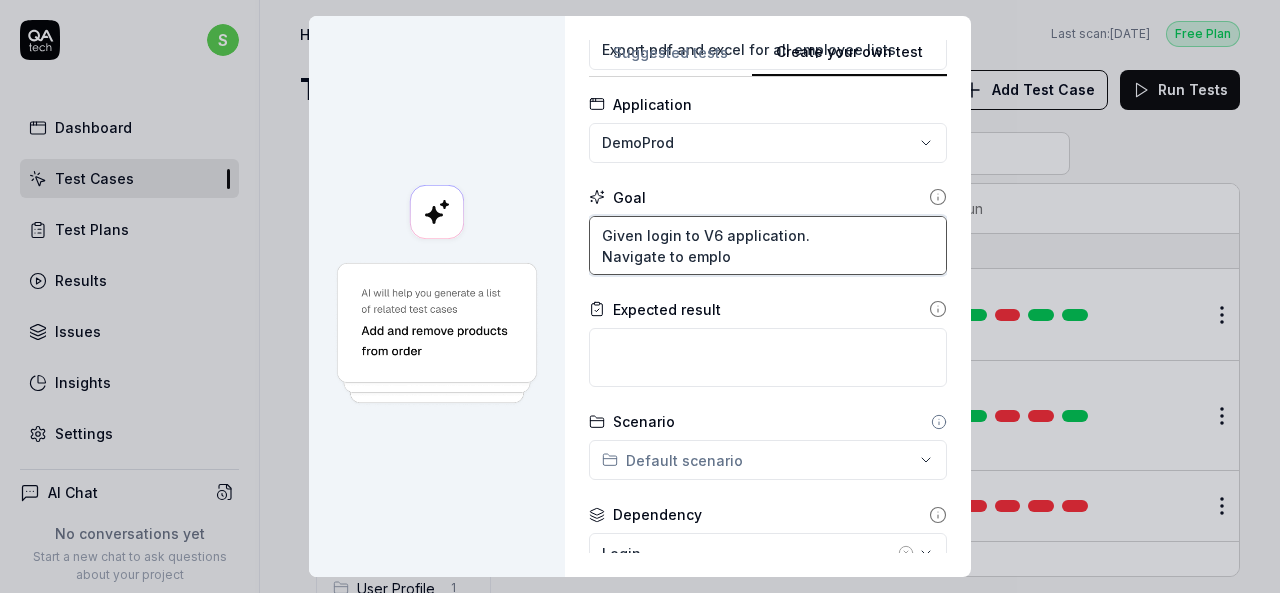 type on "*" 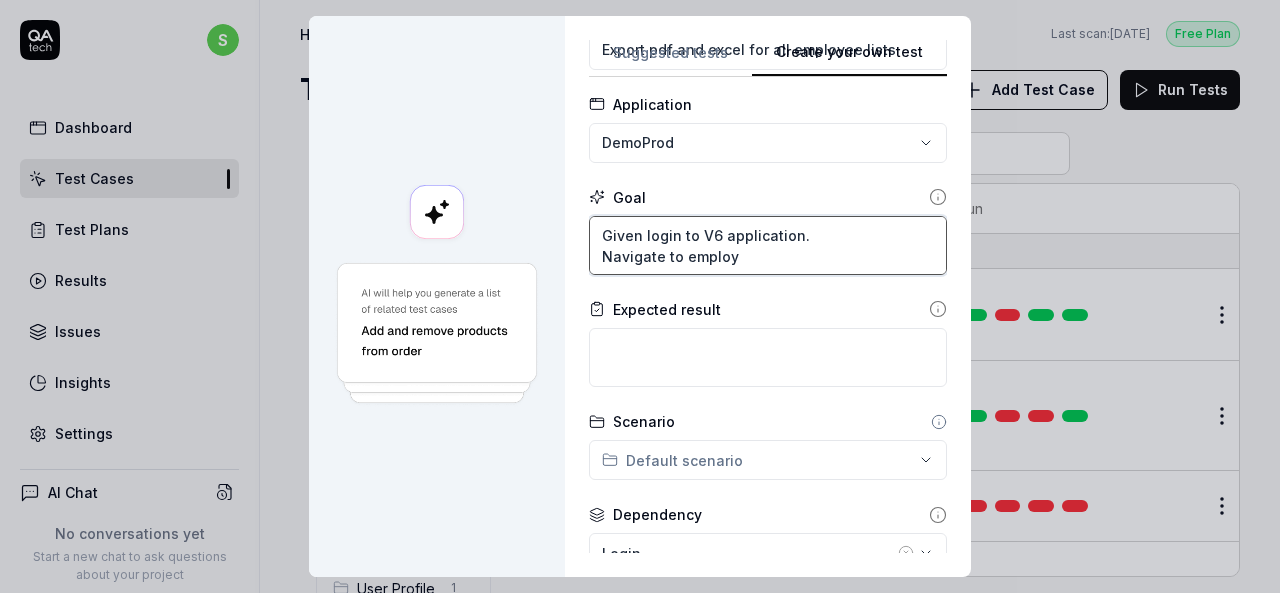 type on "*" 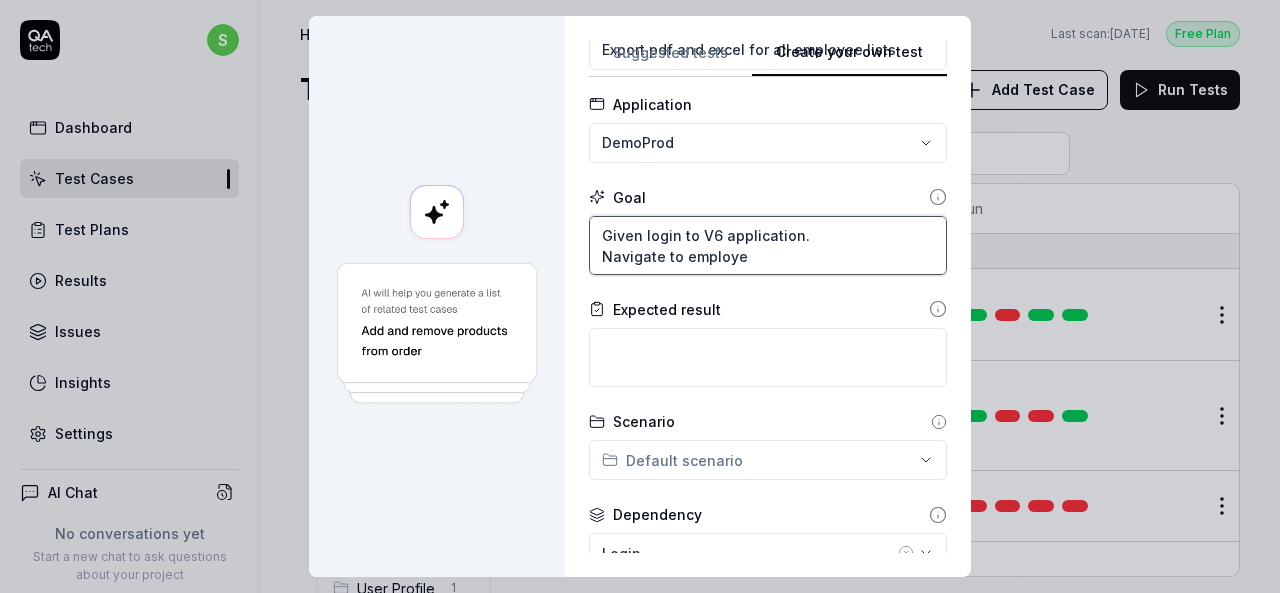 type on "*" 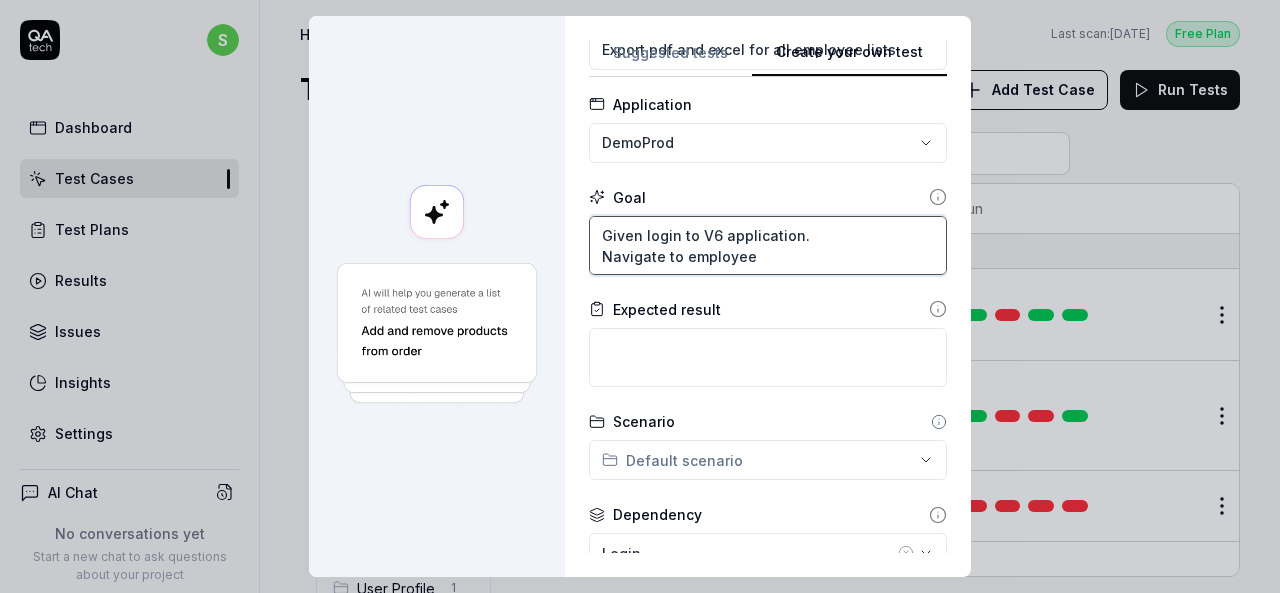 type on "*" 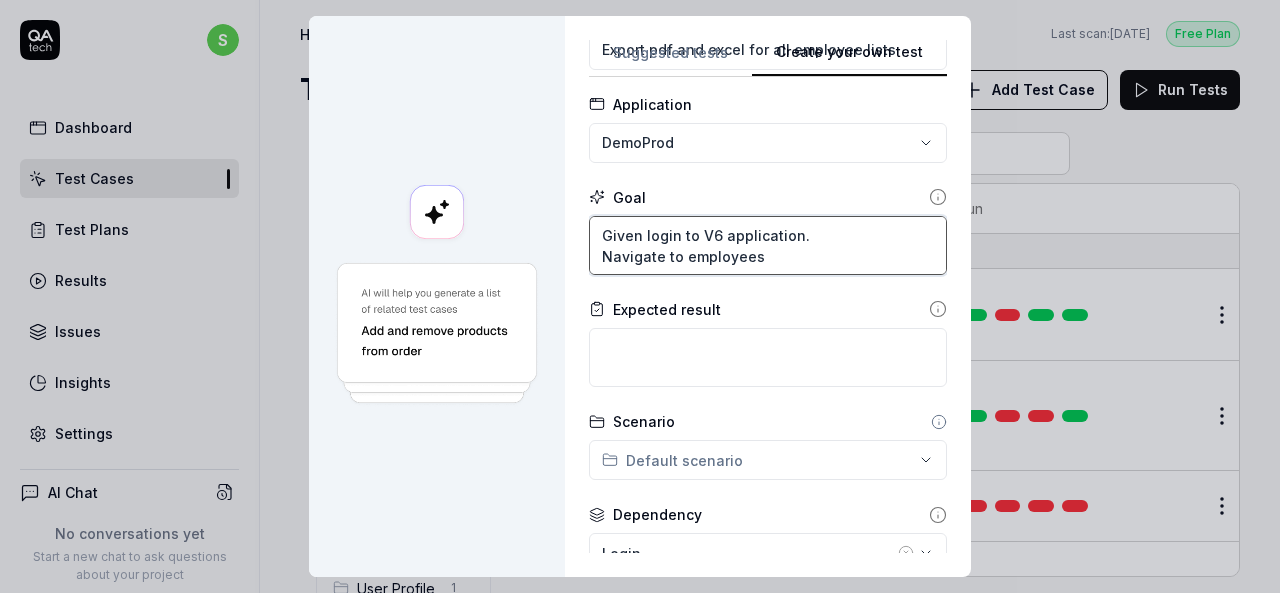type on "*" 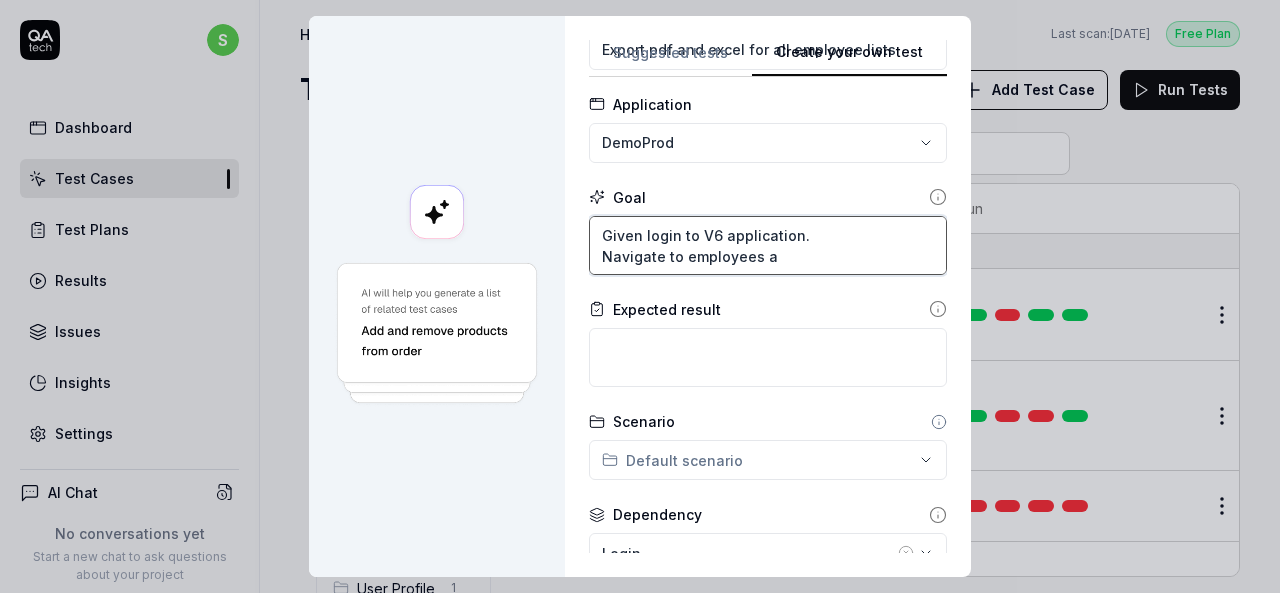 type on "*" 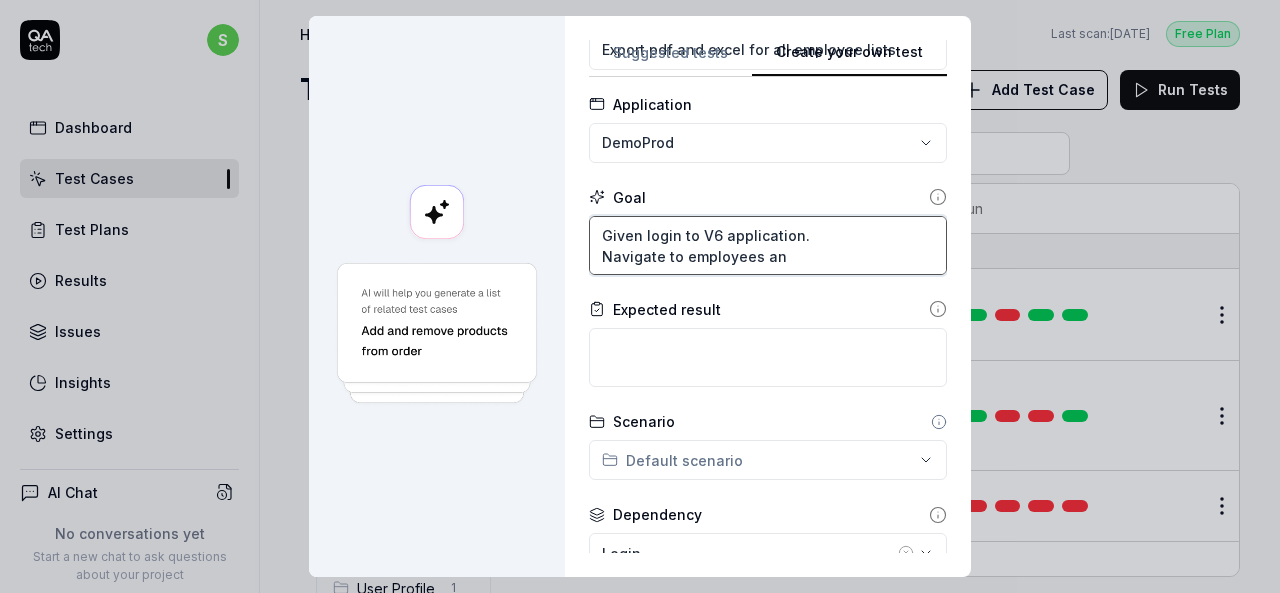 type on "*" 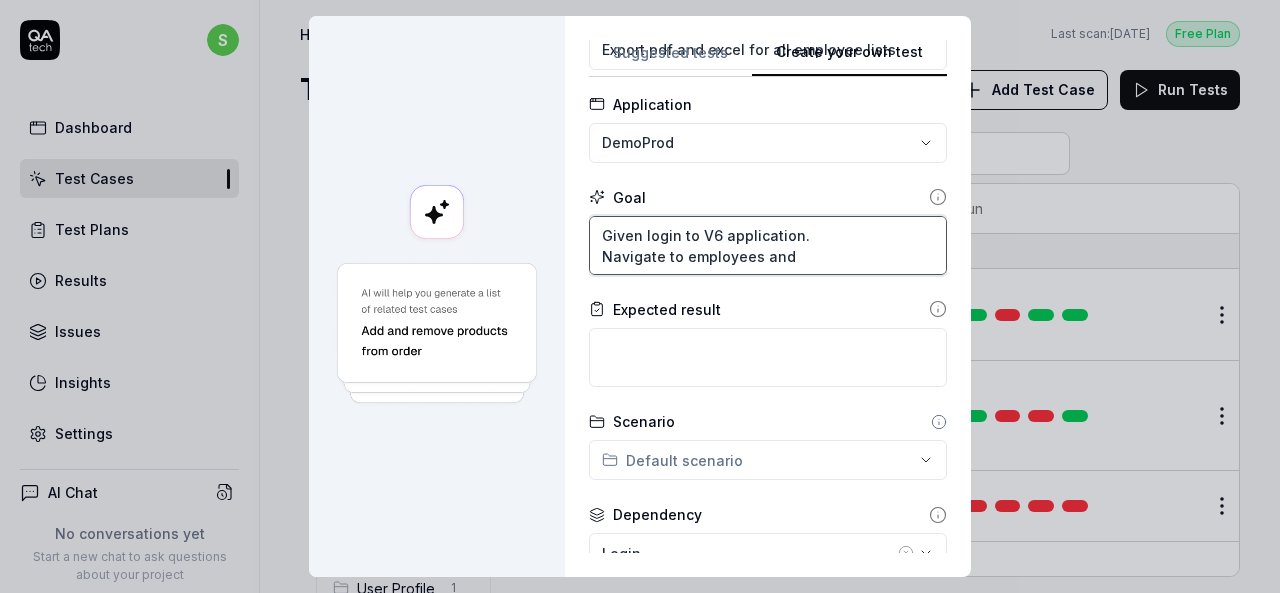 type on "*" 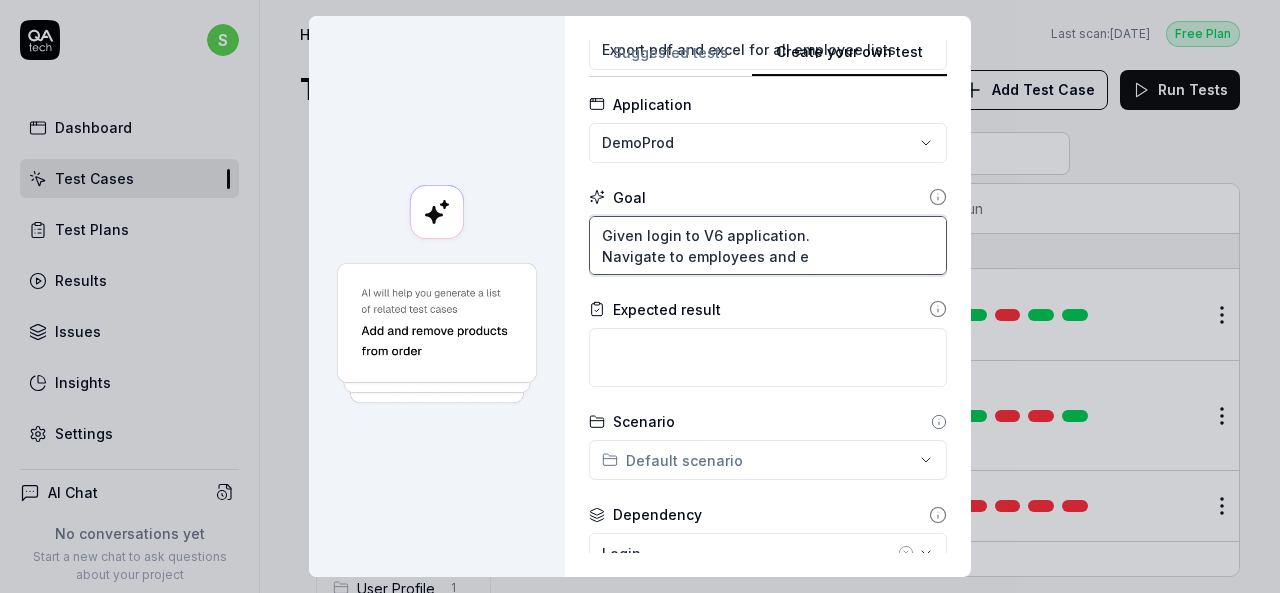 type on "*" 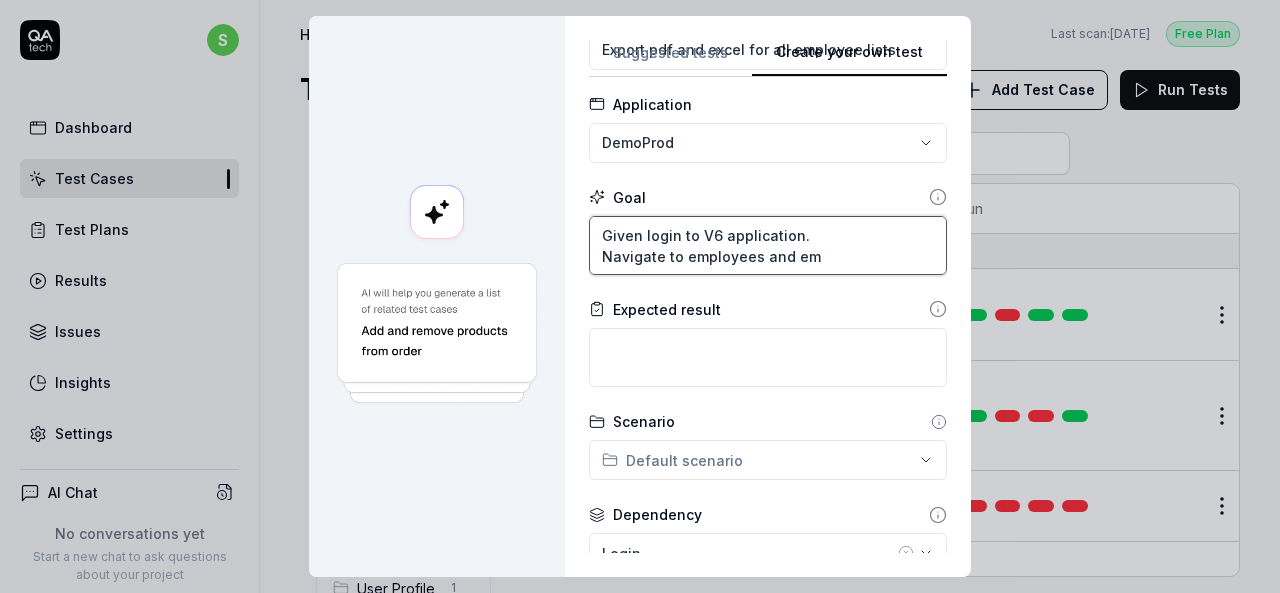 type on "*" 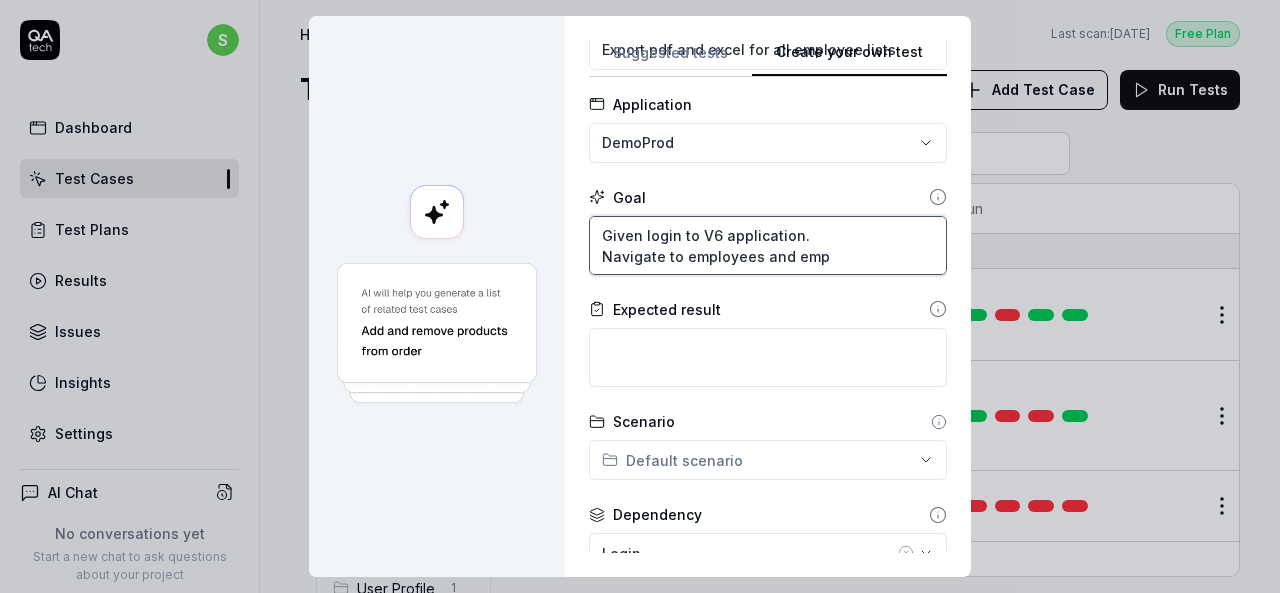 type on "*" 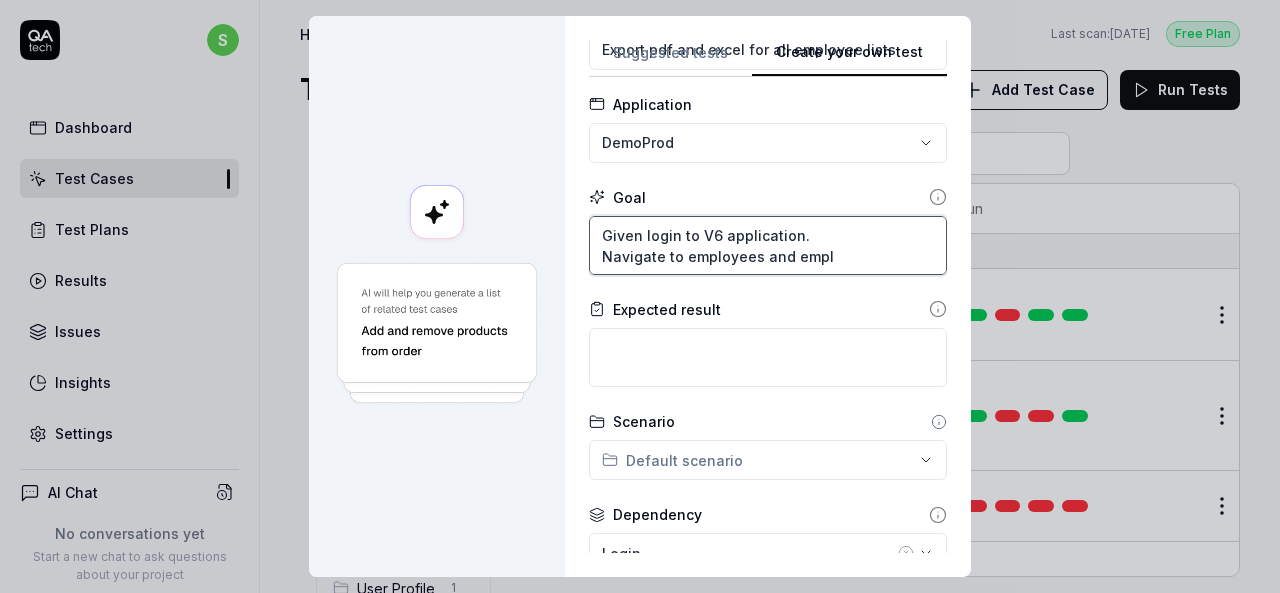type on "*" 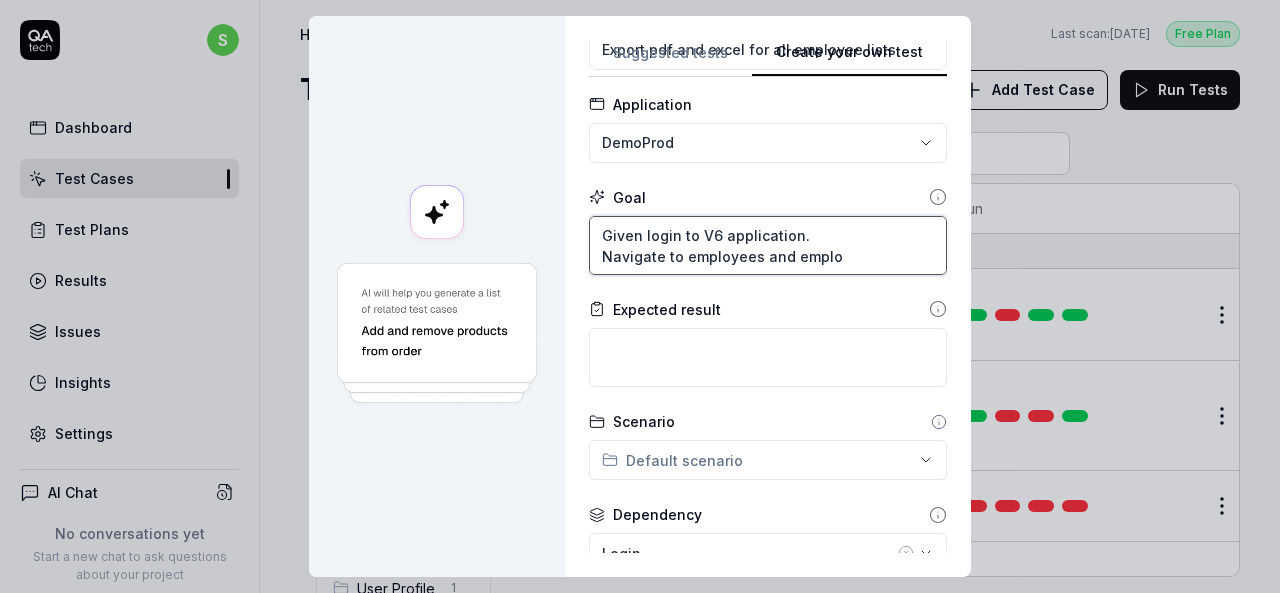 type on "*" 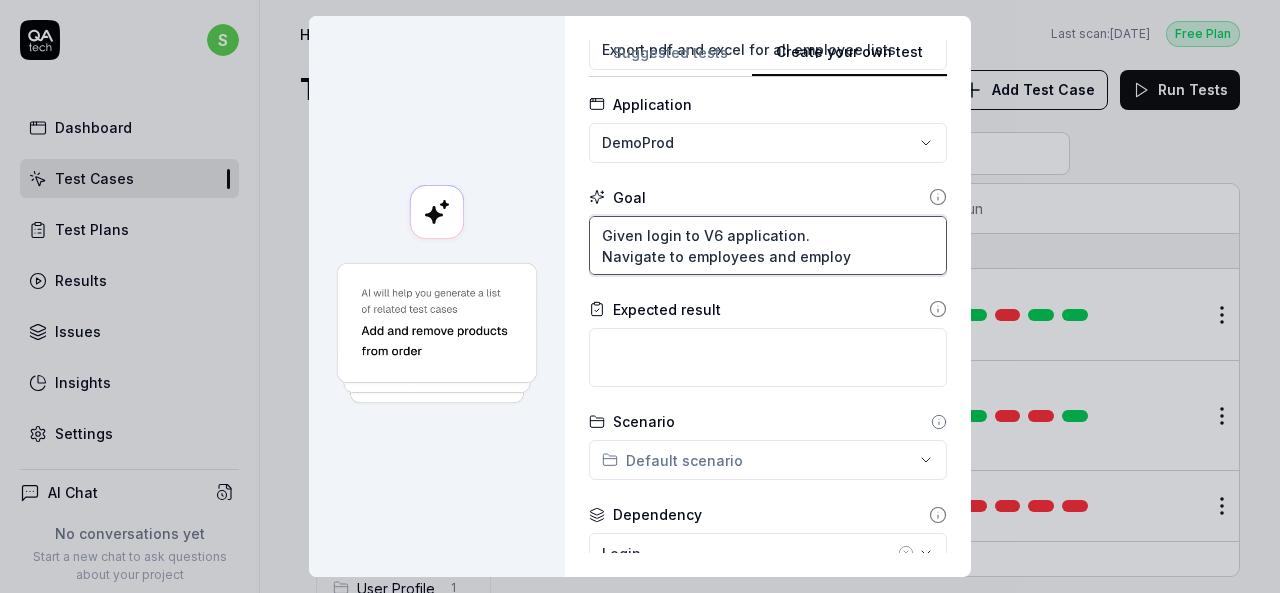 type on "*" 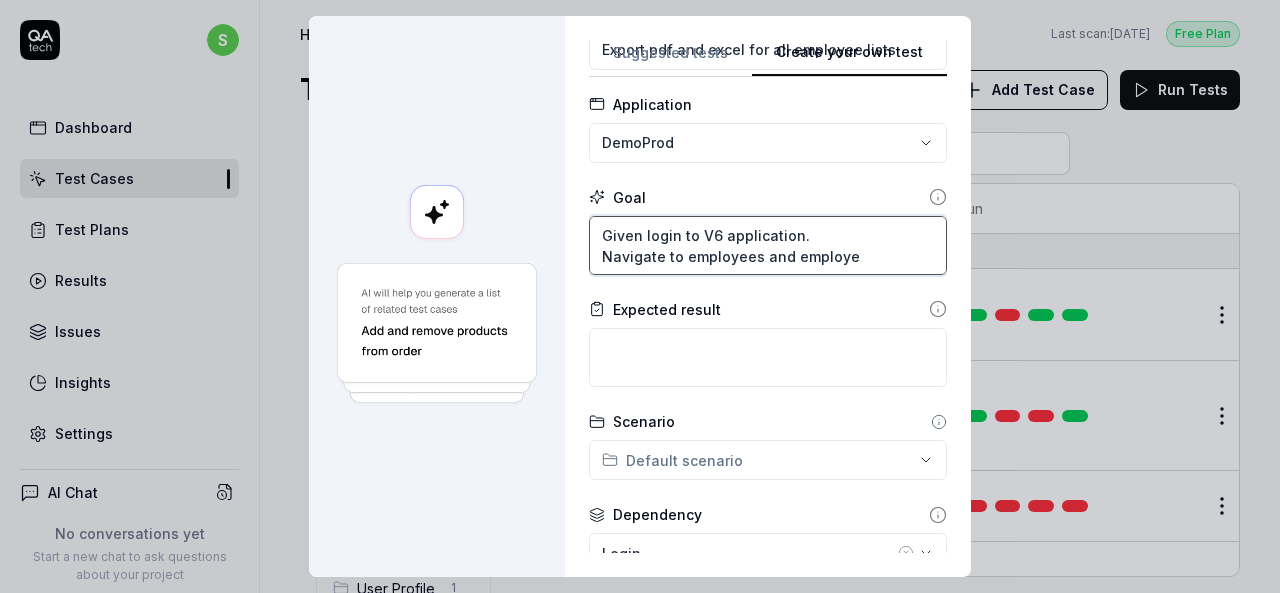type on "*" 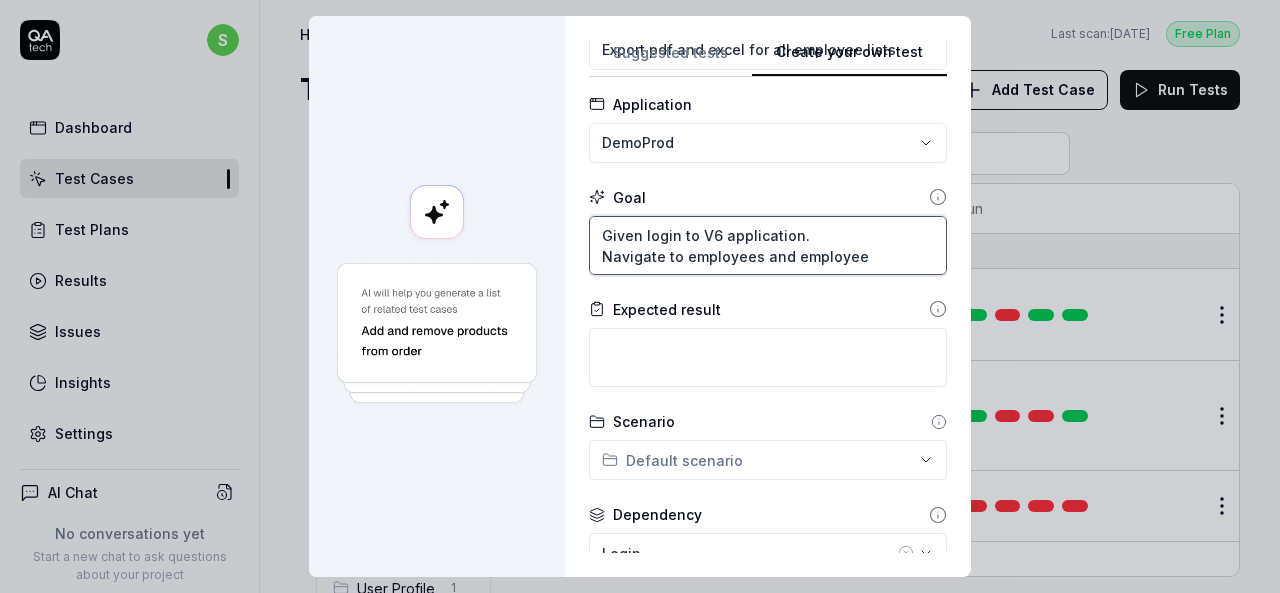 type on "*" 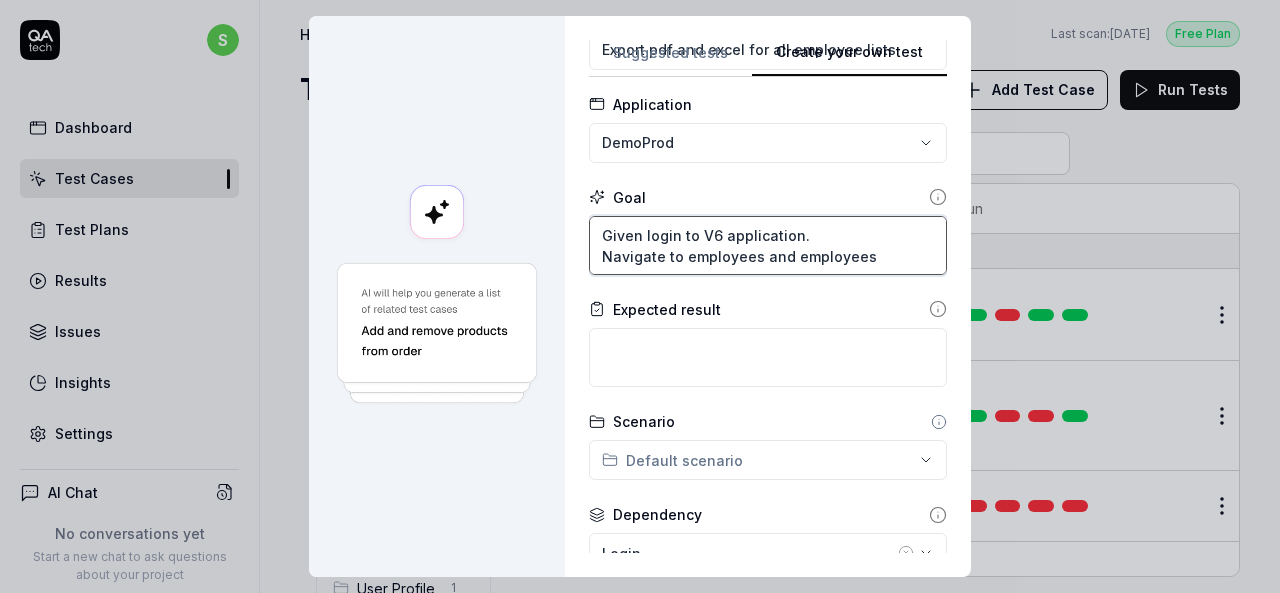 type on "*" 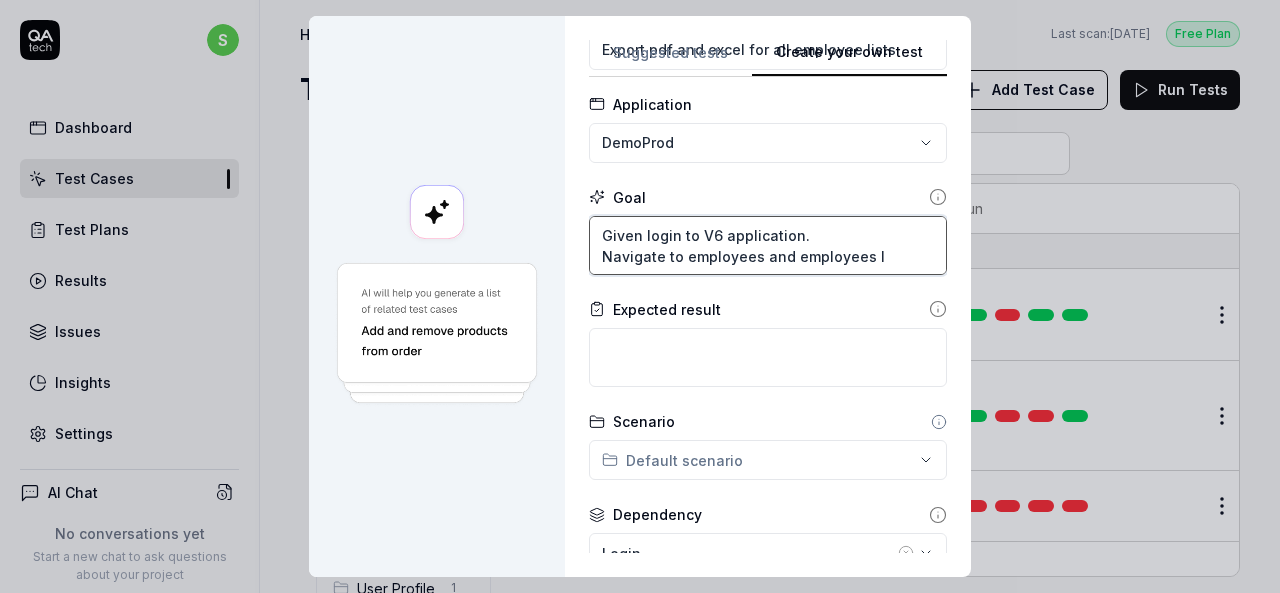 type on "*" 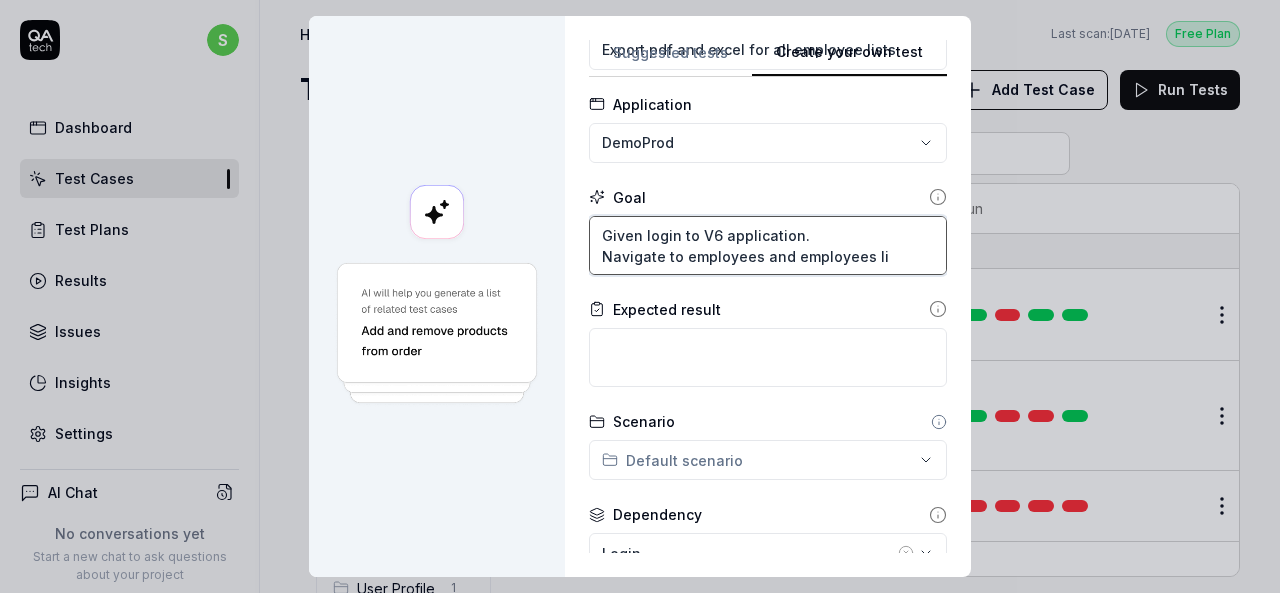 type on "*" 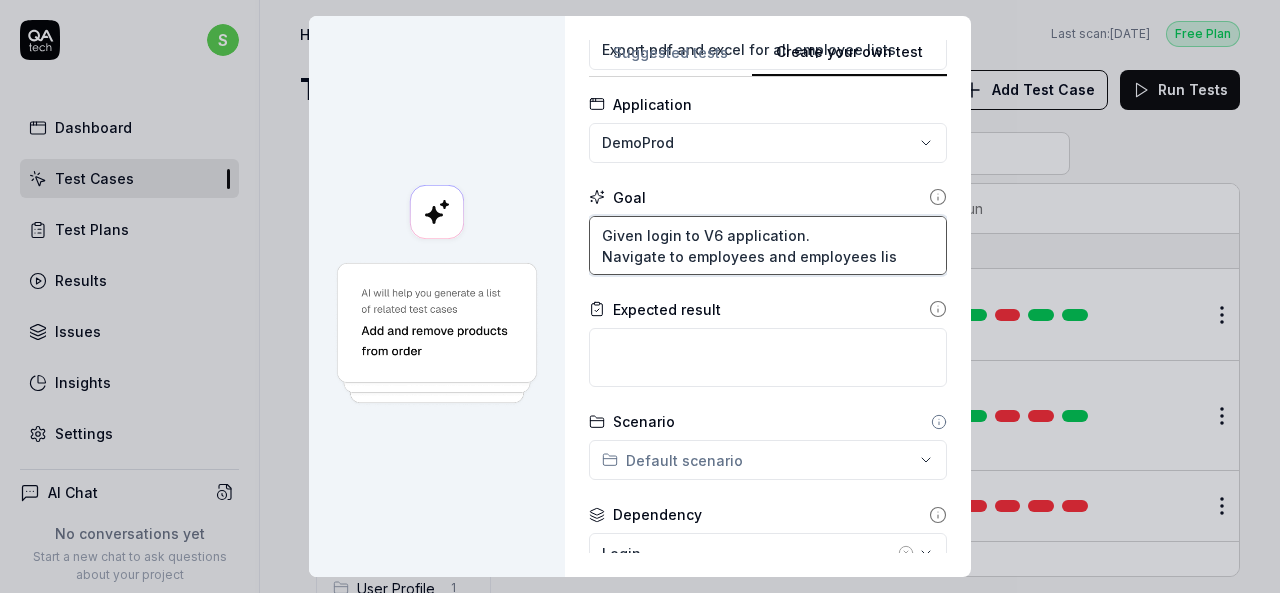 type on "*" 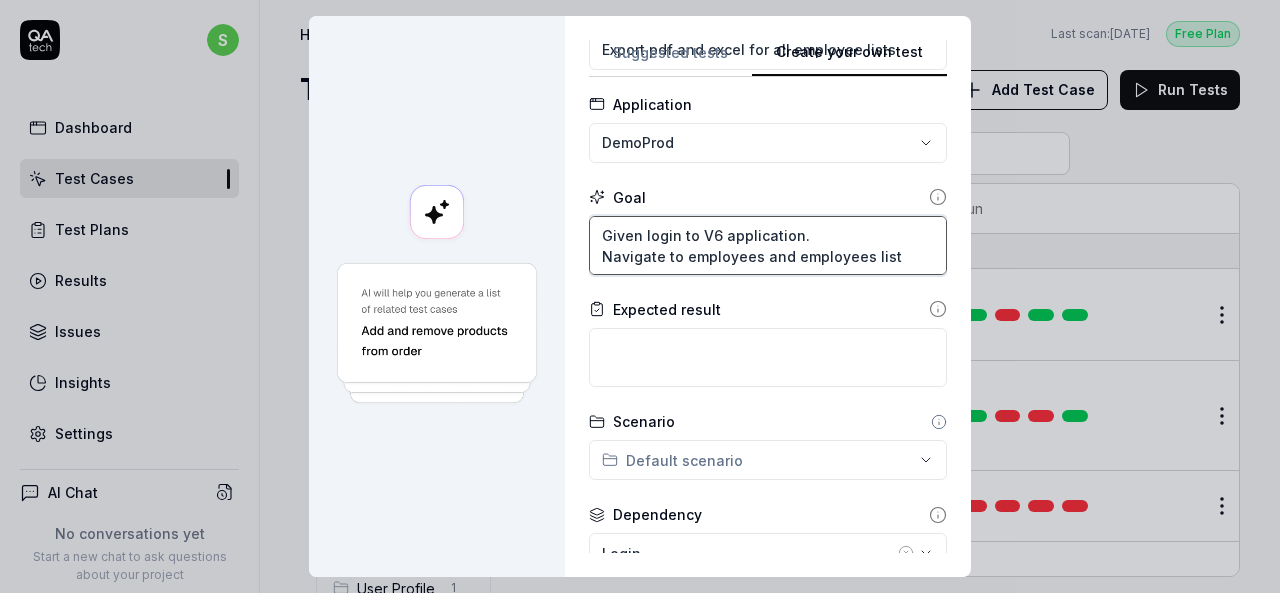 type on "*" 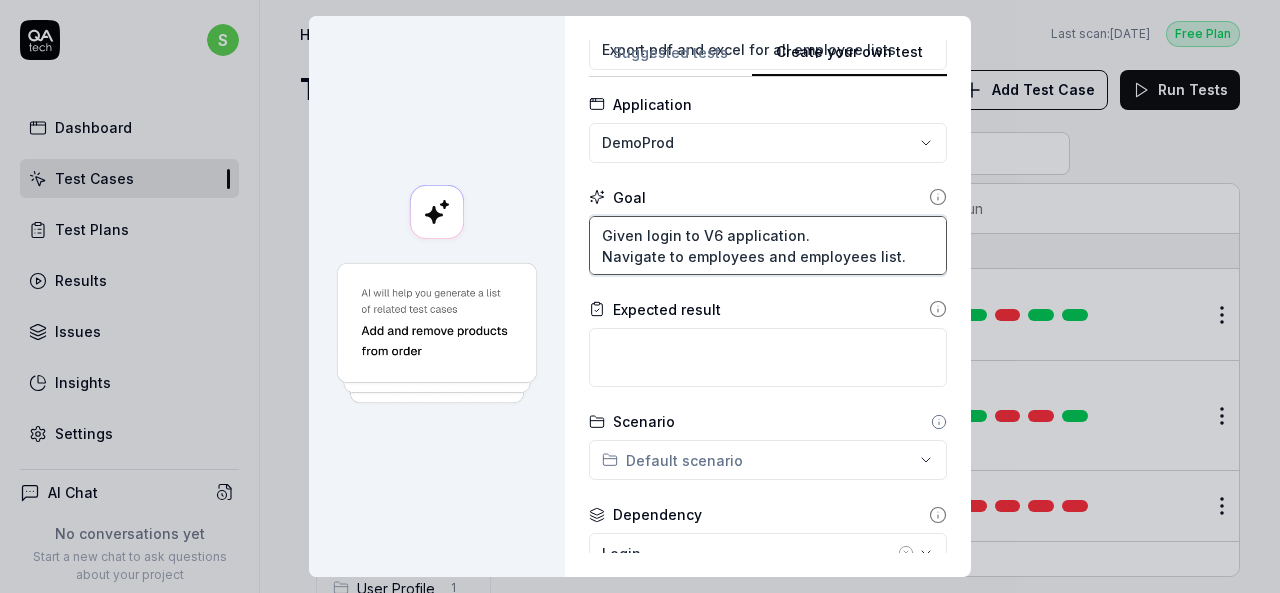type on "*" 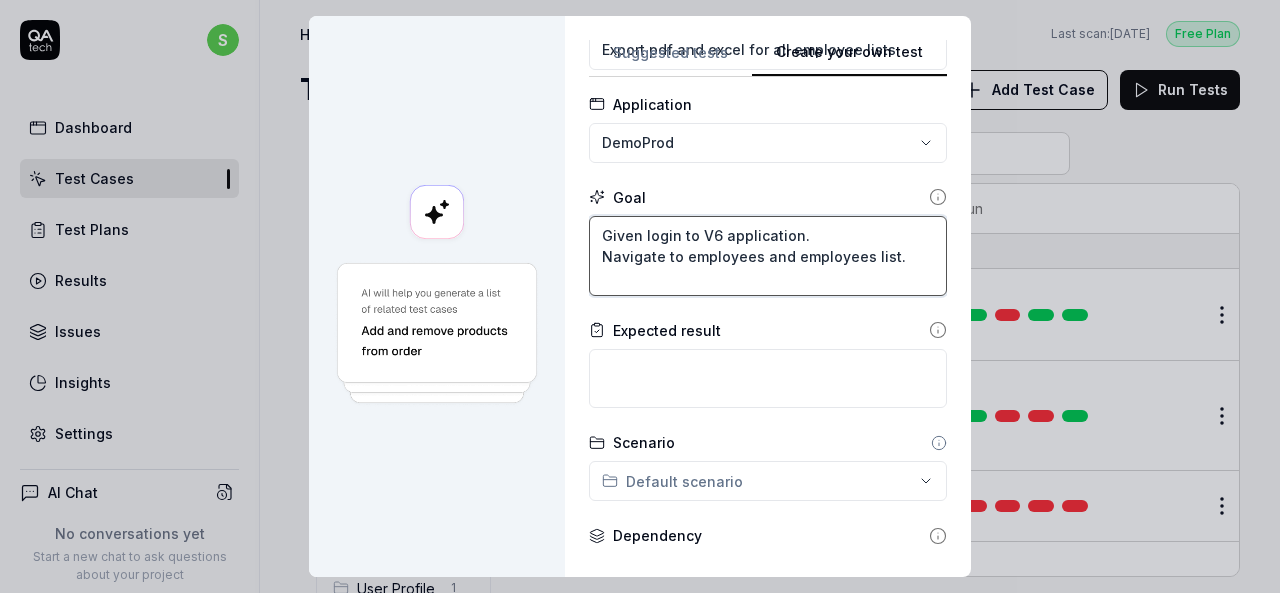 type on "*" 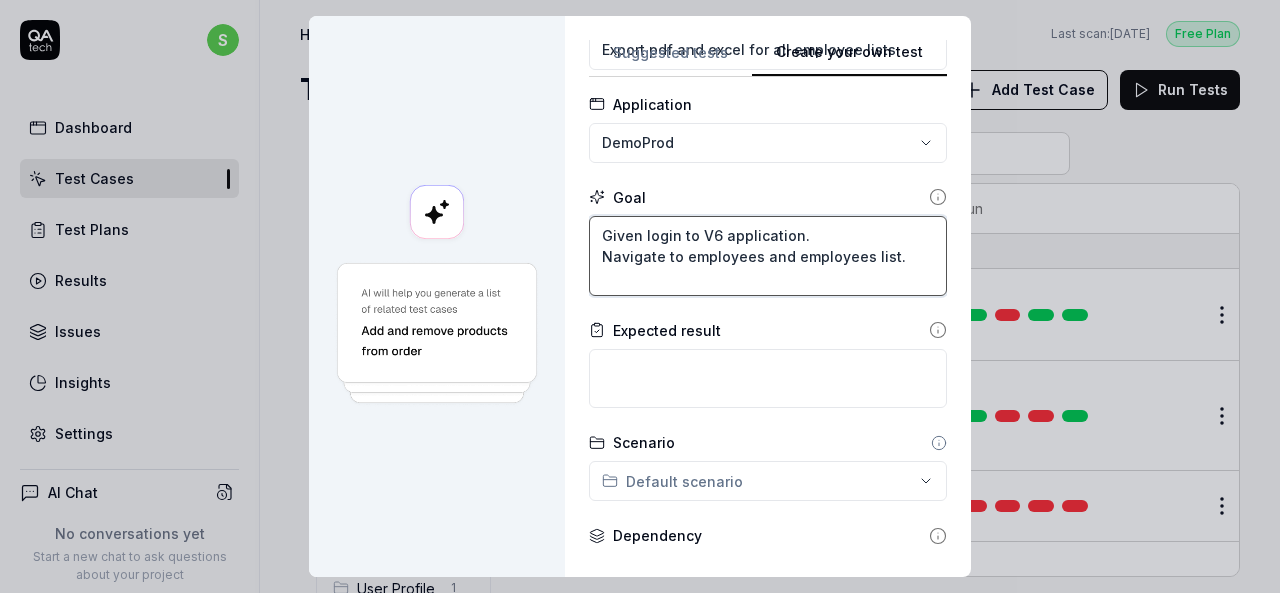 type on "Given login to V6 application.
Navigate to employees and employees list.
V" 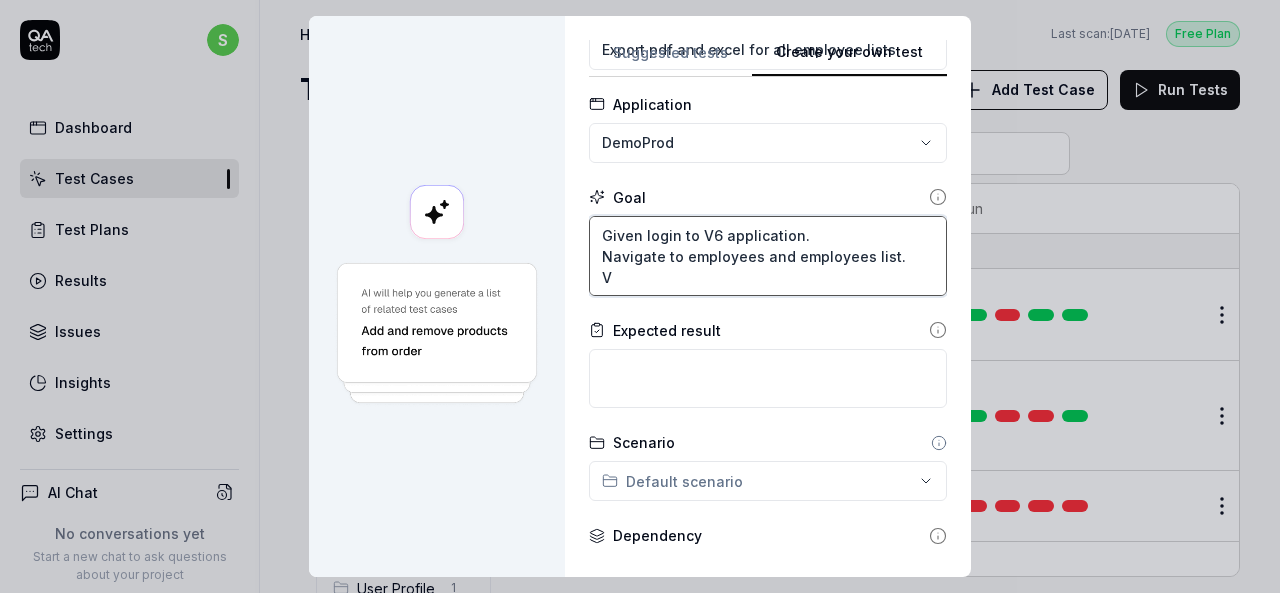 type on "*" 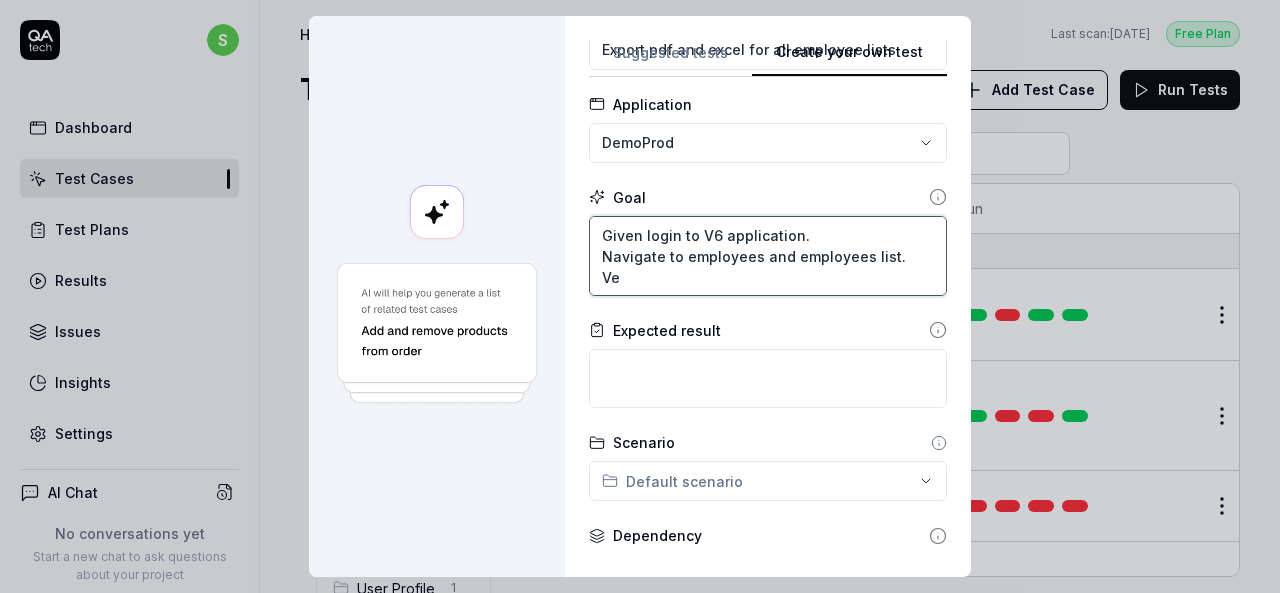 type on "*" 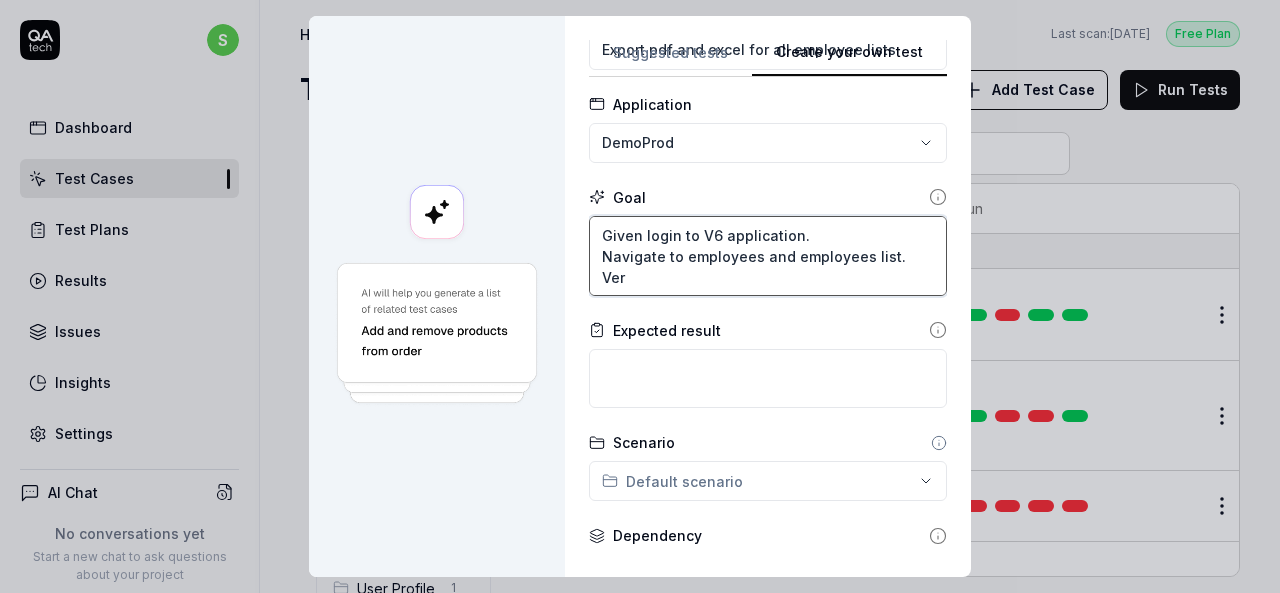 type on "*" 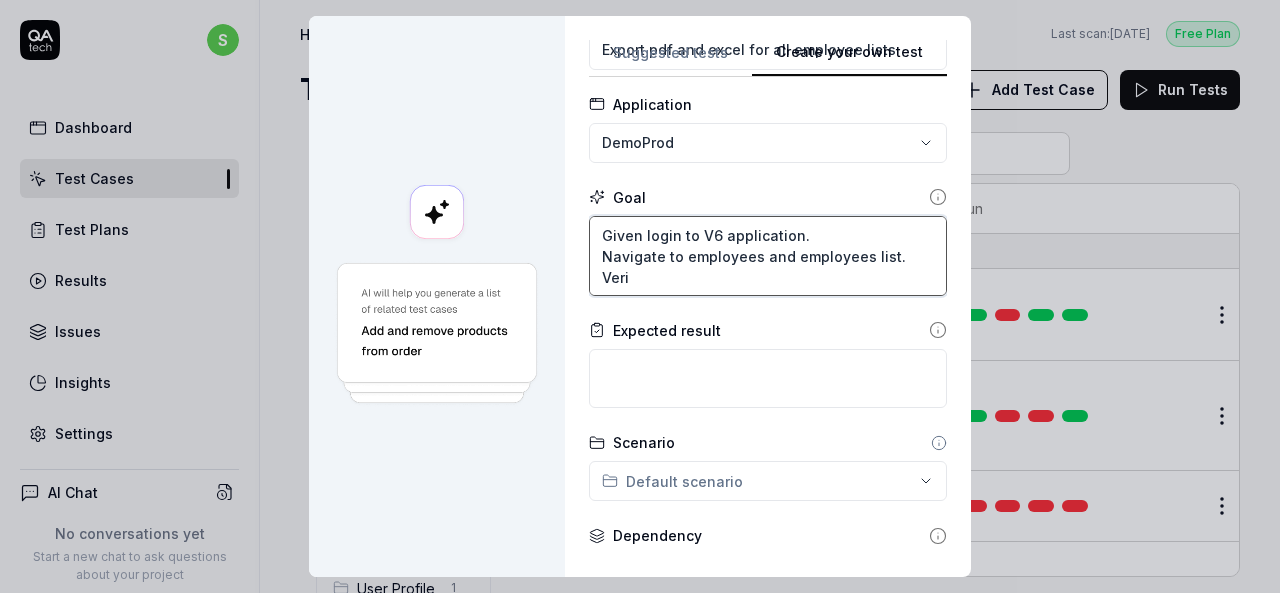 type on "*" 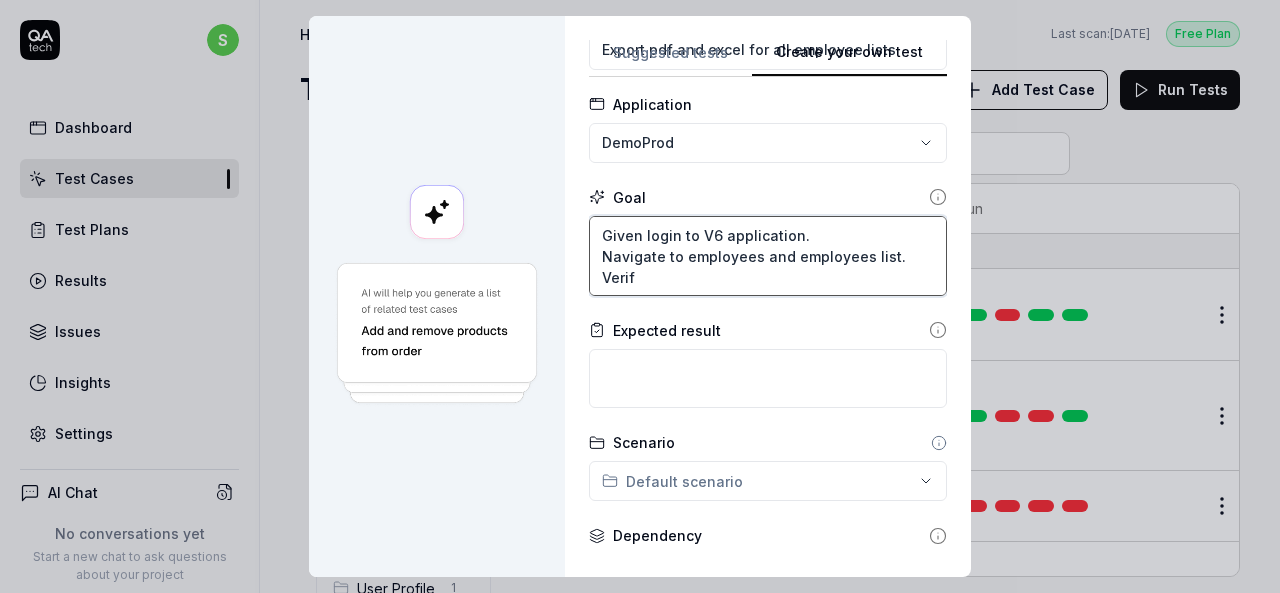 type on "*" 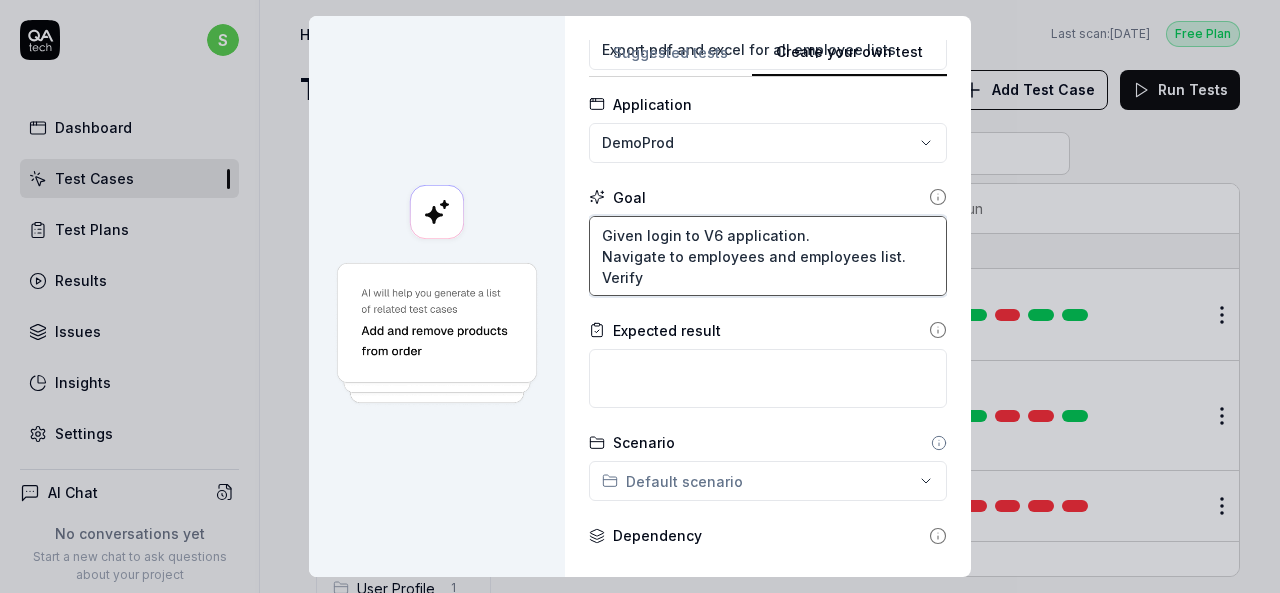 type on "*" 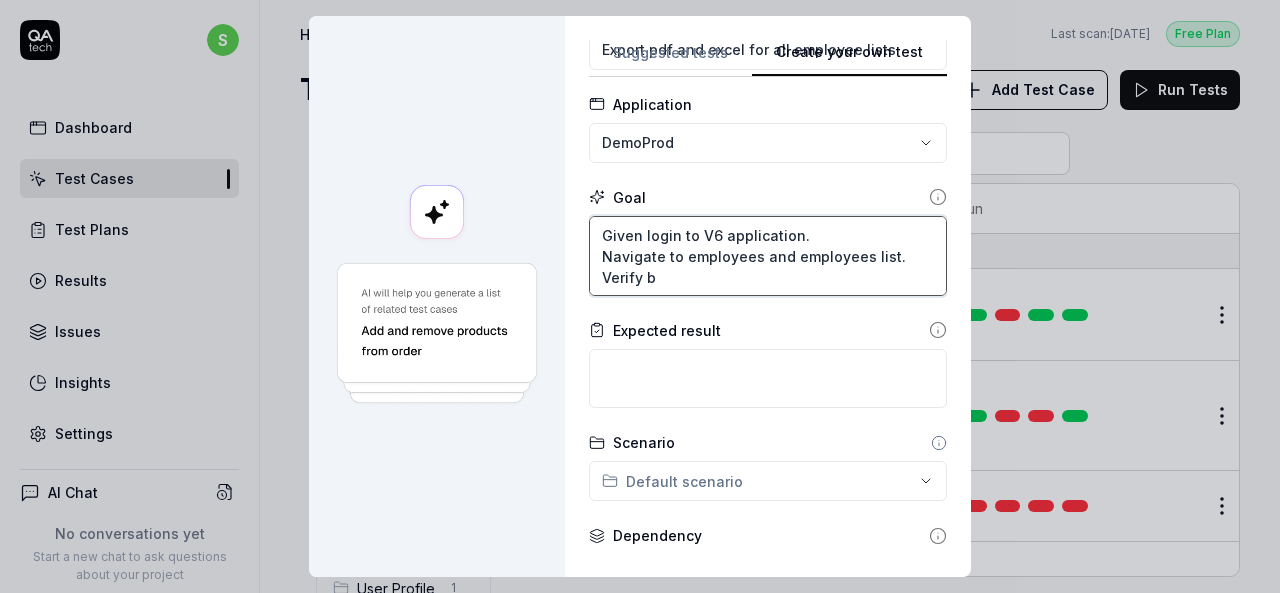 type on "*" 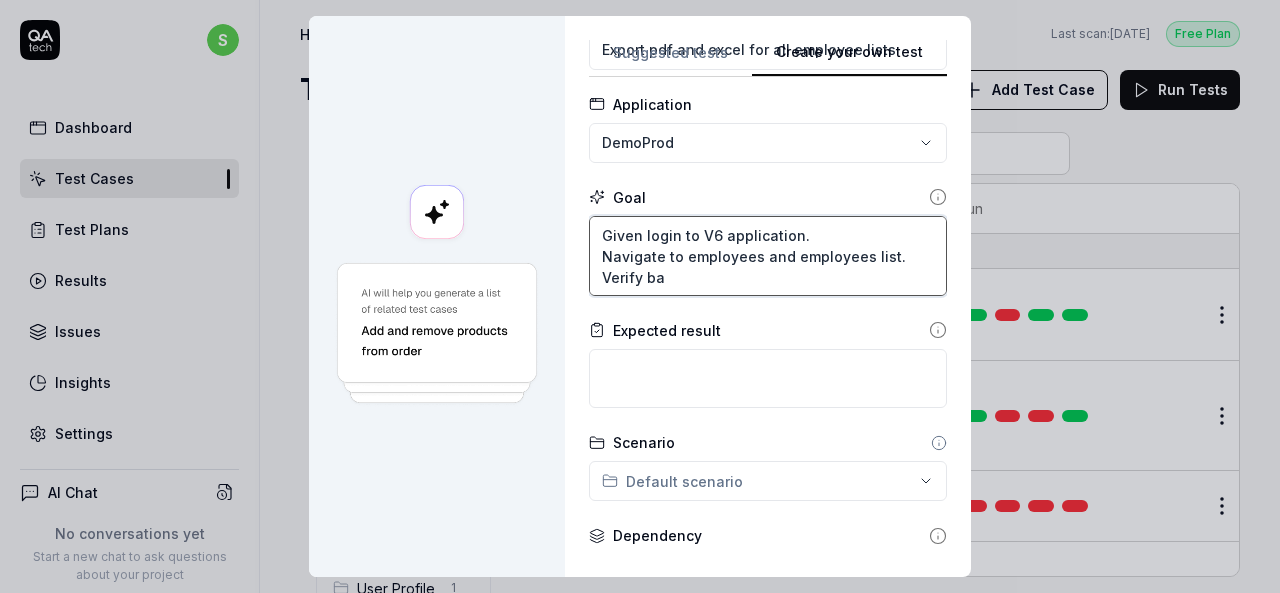 type on "*" 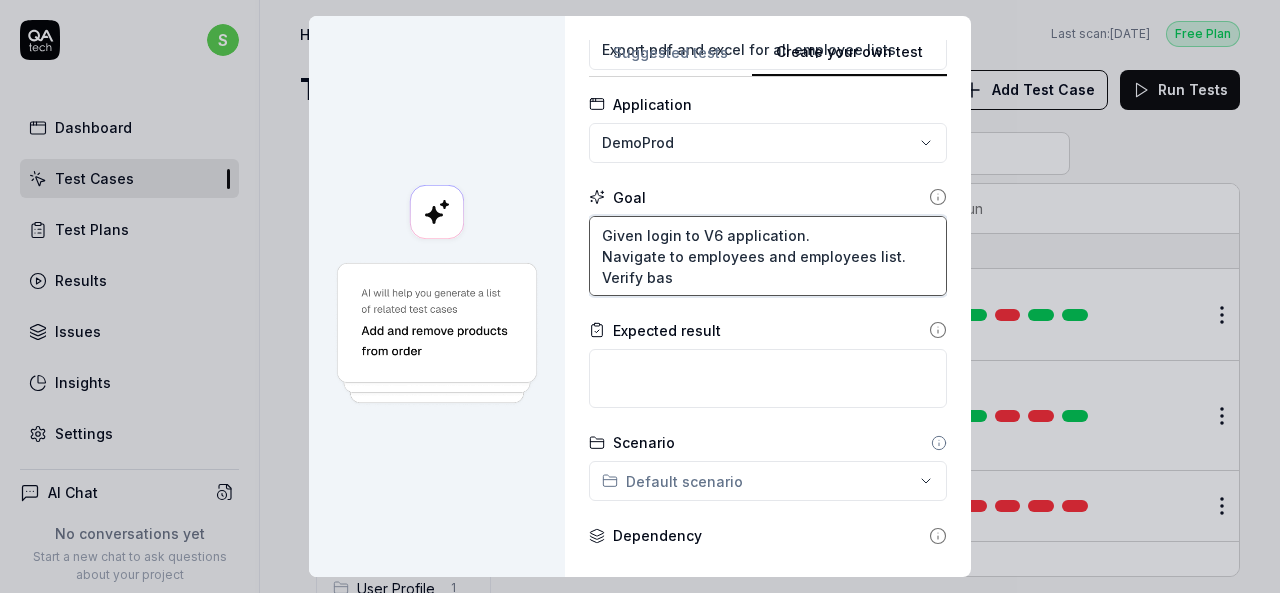 type on "*" 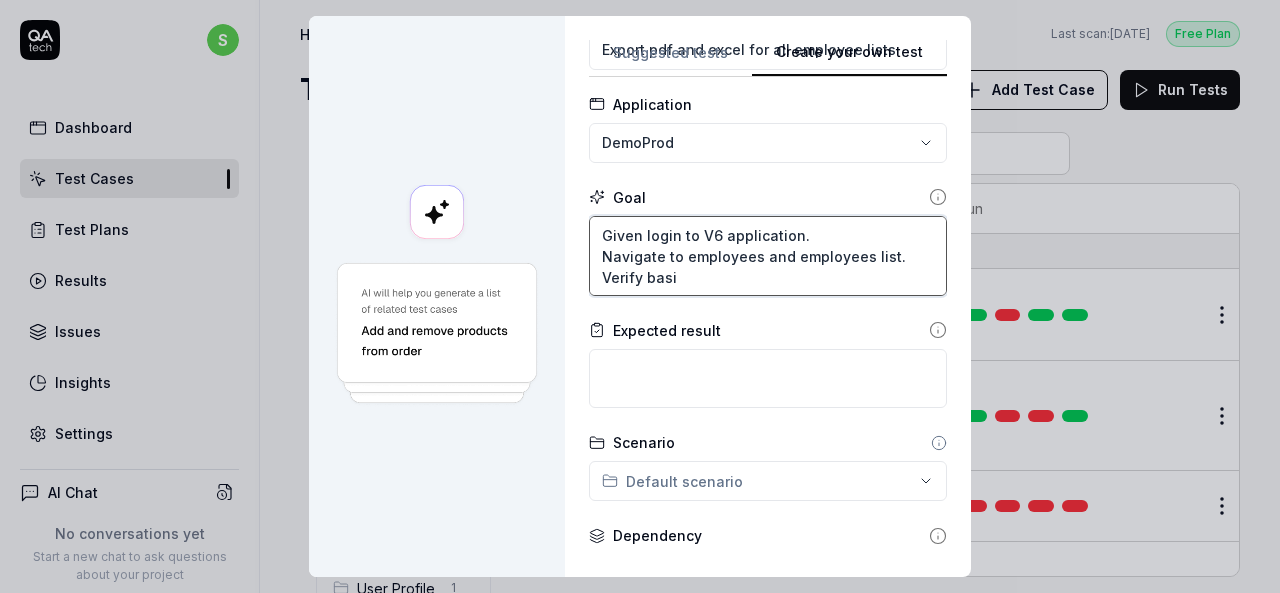 type on "*" 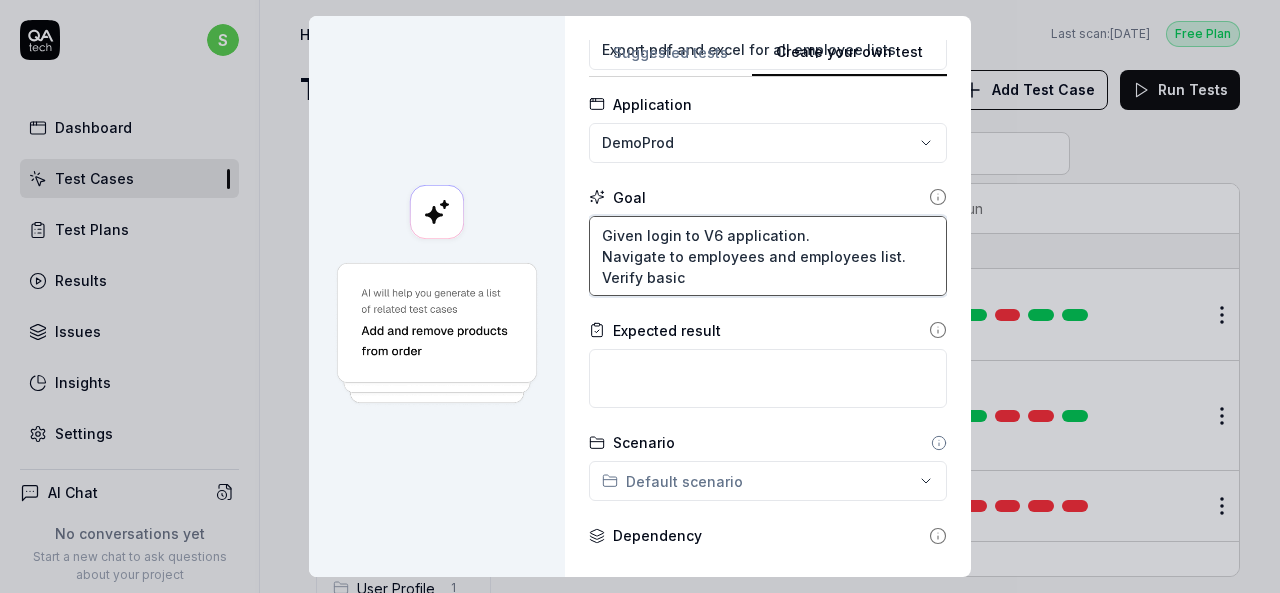 type on "*" 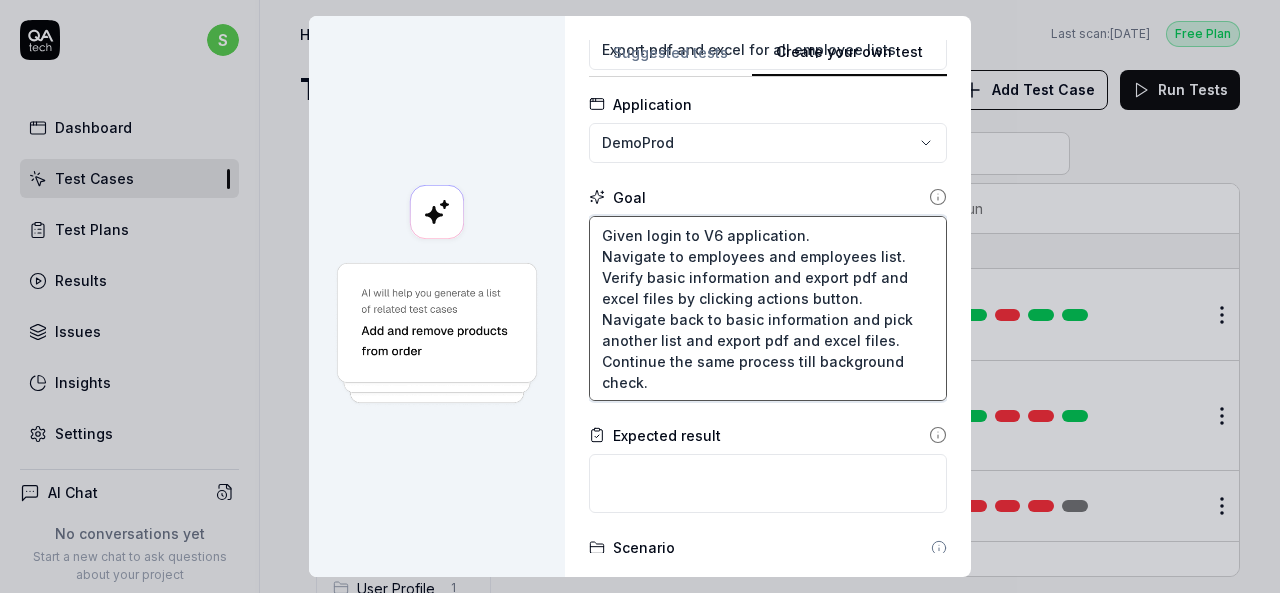 scroll, scrollTop: 200, scrollLeft: 0, axis: vertical 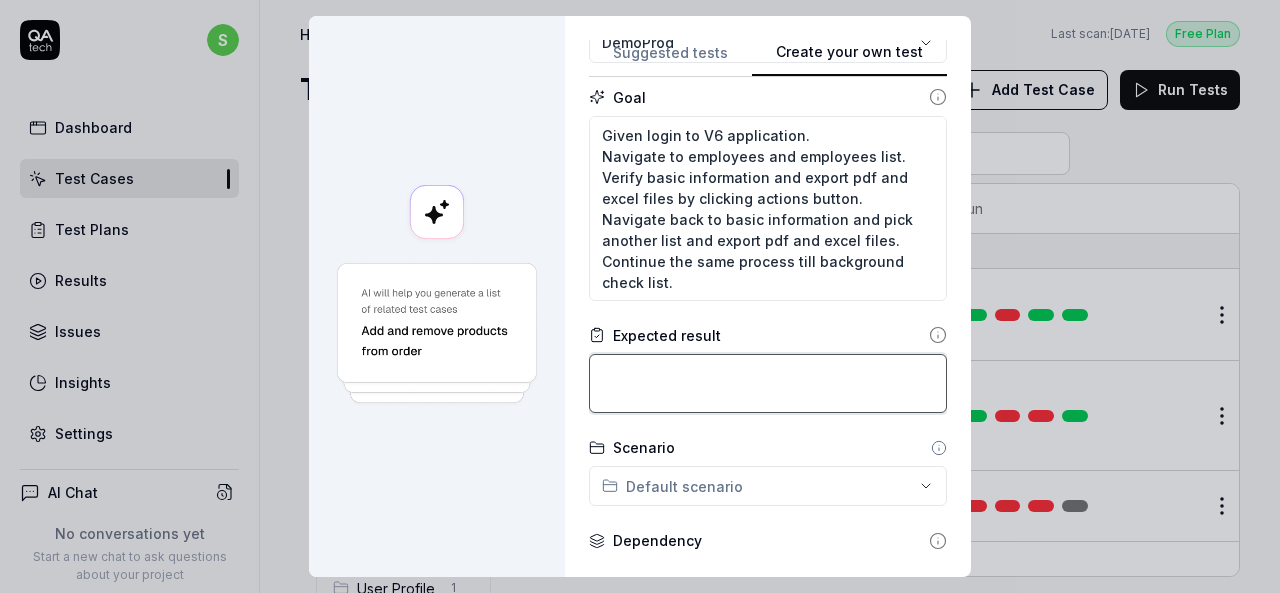 click at bounding box center (768, 383) 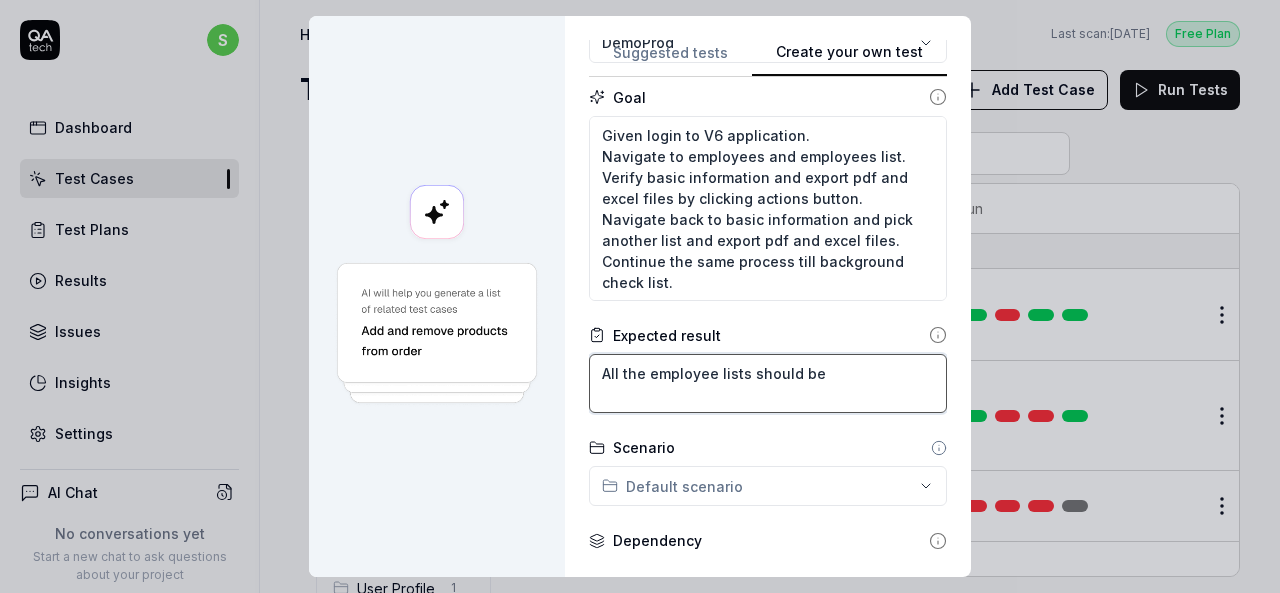 click on "All the employee lists should be" at bounding box center [768, 383] 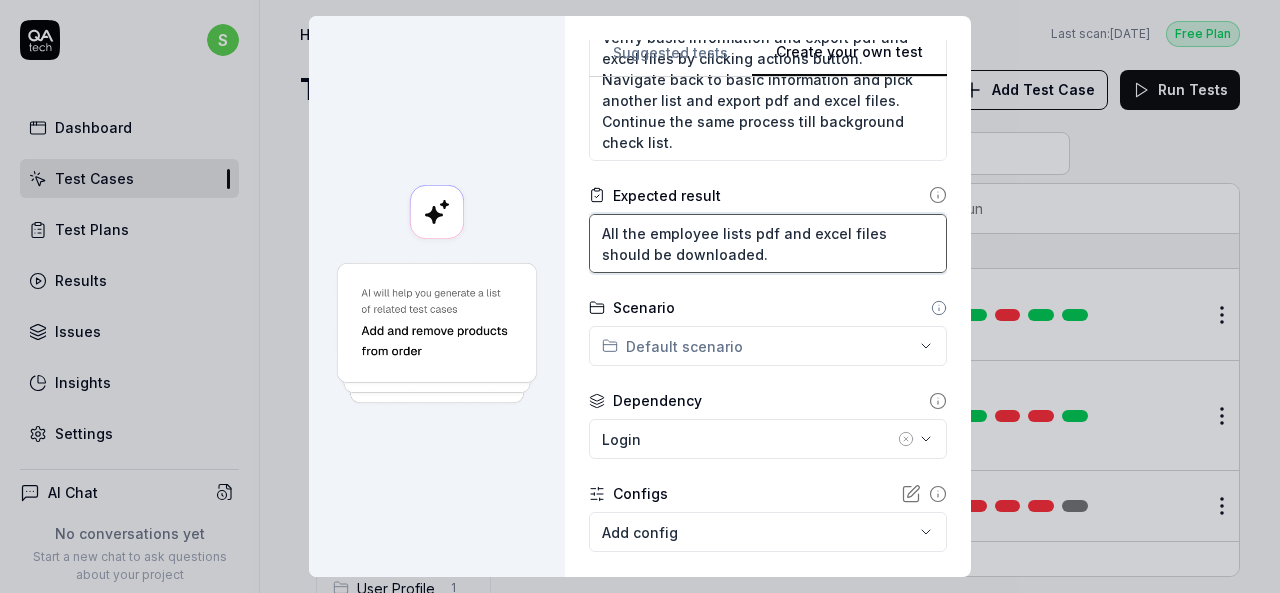 scroll, scrollTop: 400, scrollLeft: 0, axis: vertical 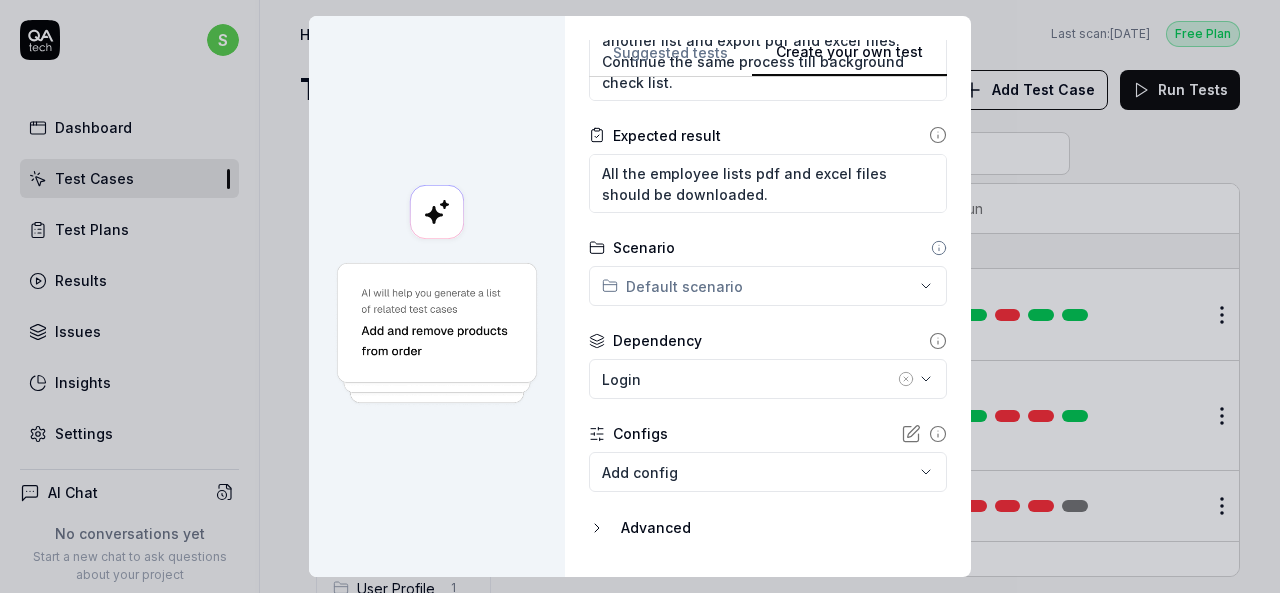 click on "**********" at bounding box center [640, 296] 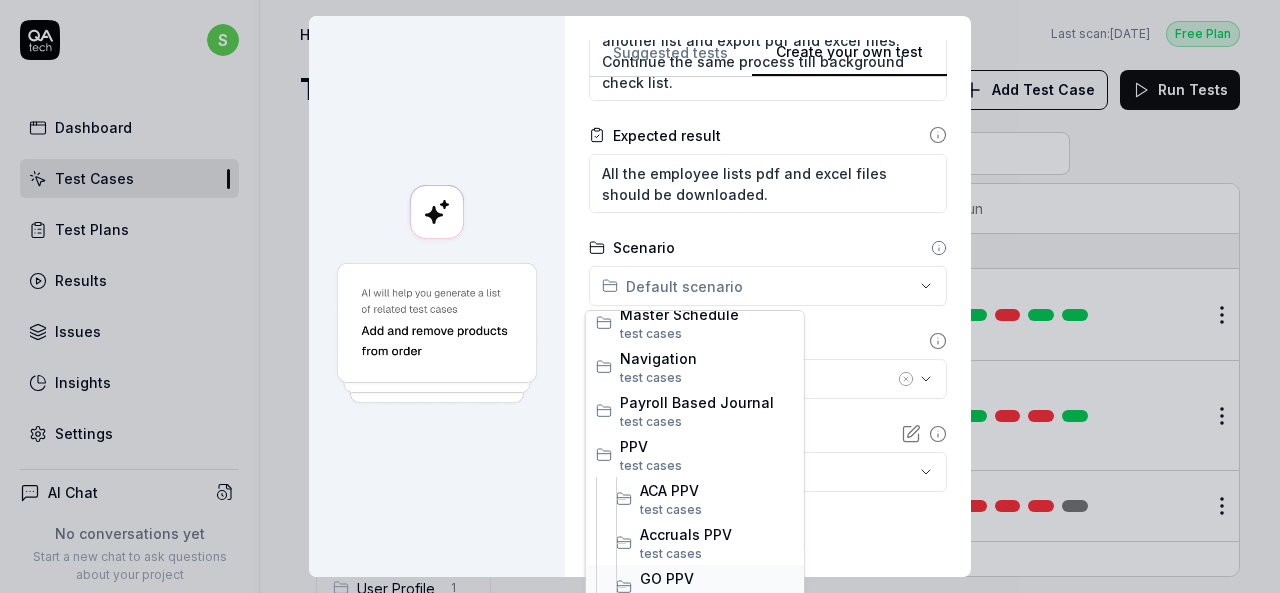 scroll, scrollTop: 400, scrollLeft: 0, axis: vertical 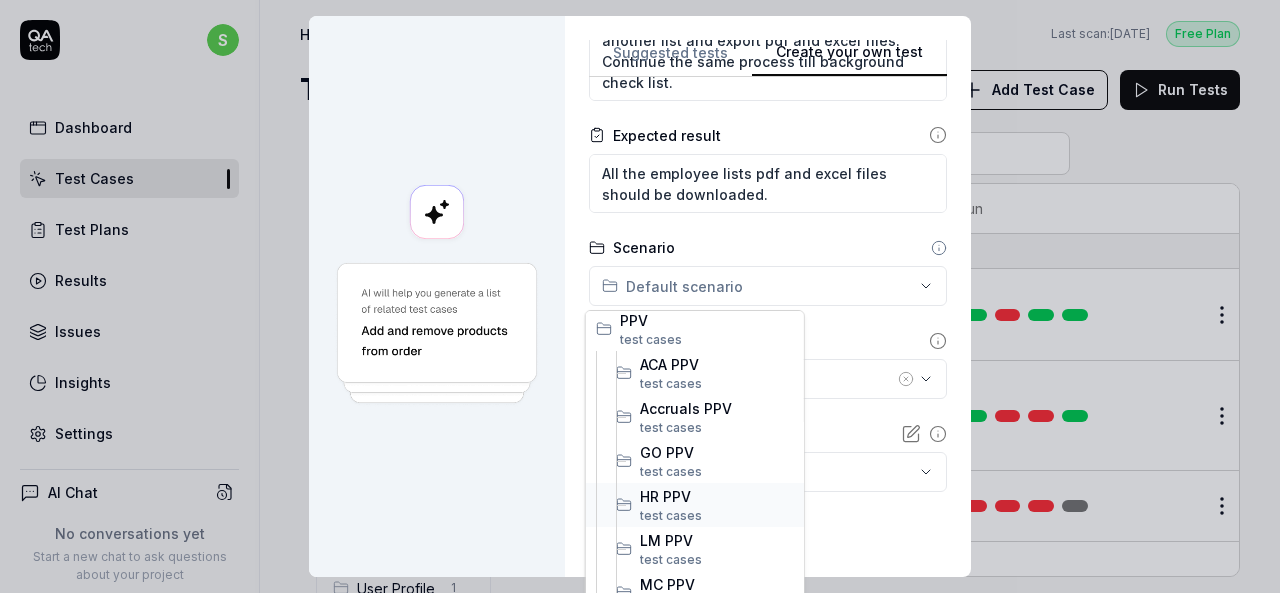 click on "HR PPV" at bounding box center (717, 496) 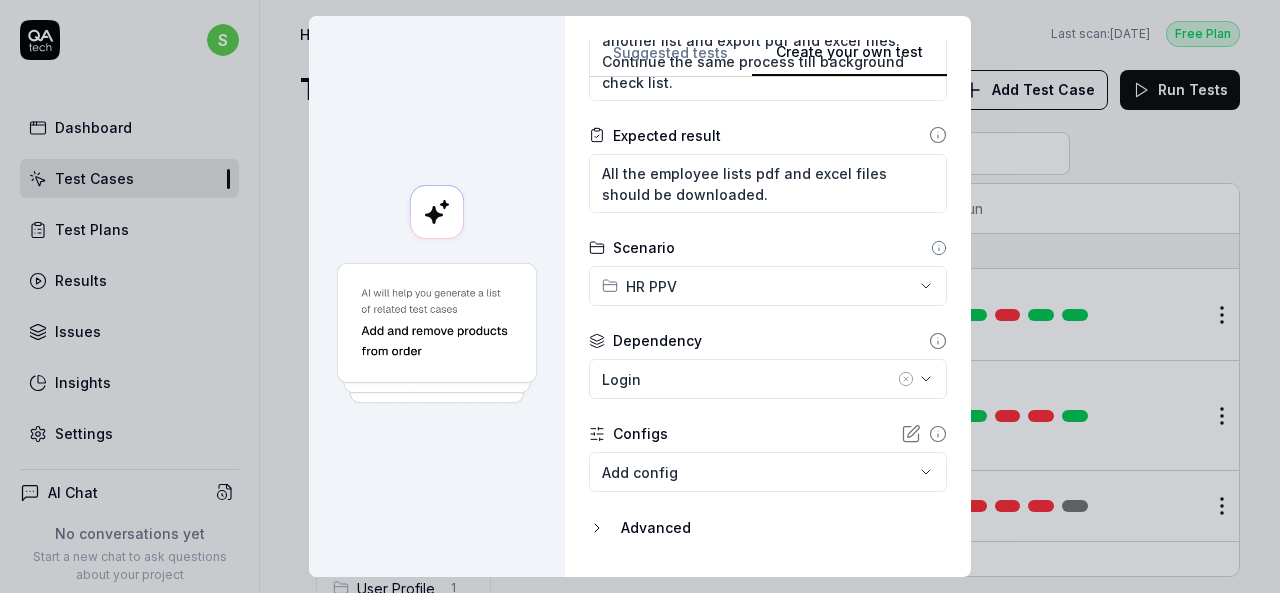 click 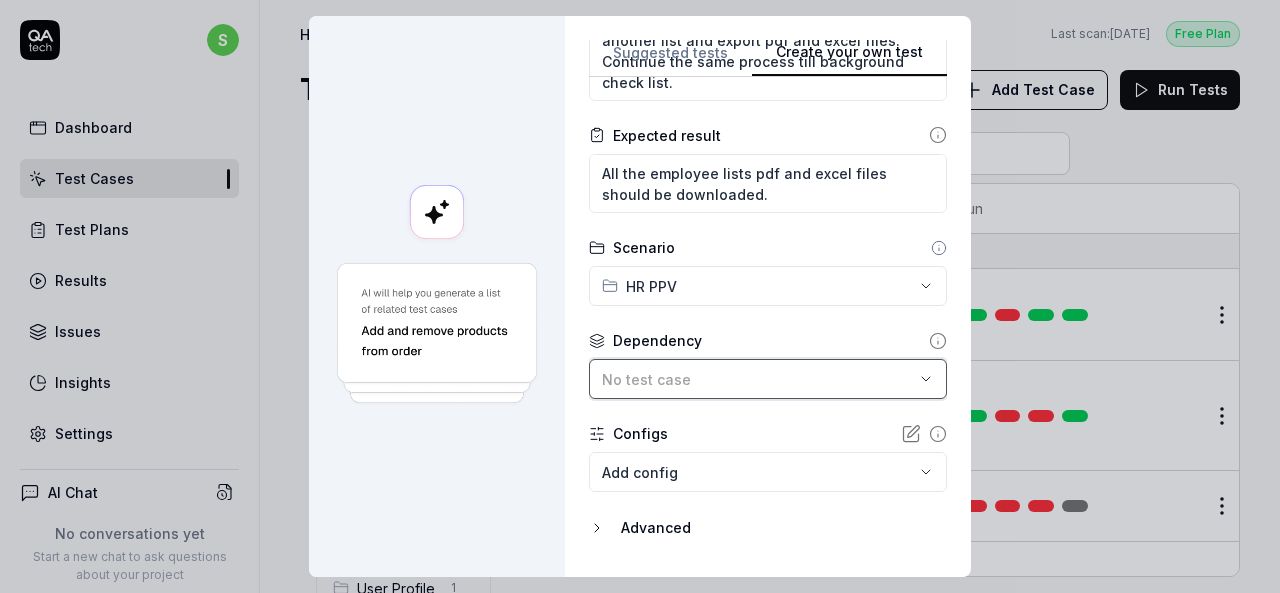 click 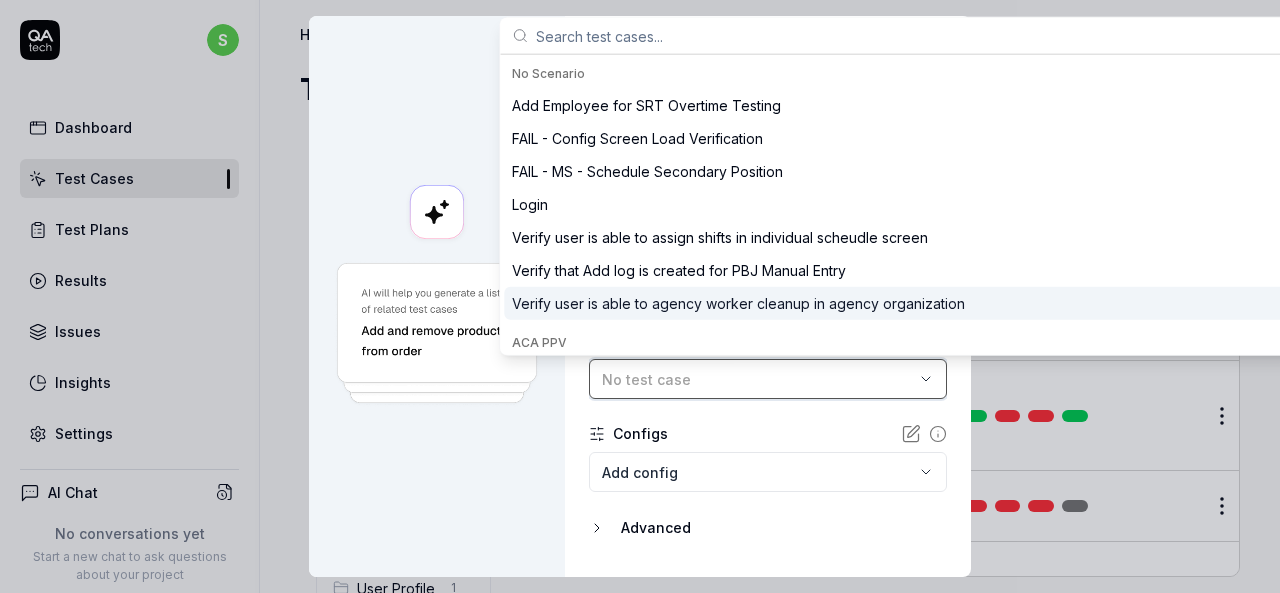click on "No test case" at bounding box center (758, 379) 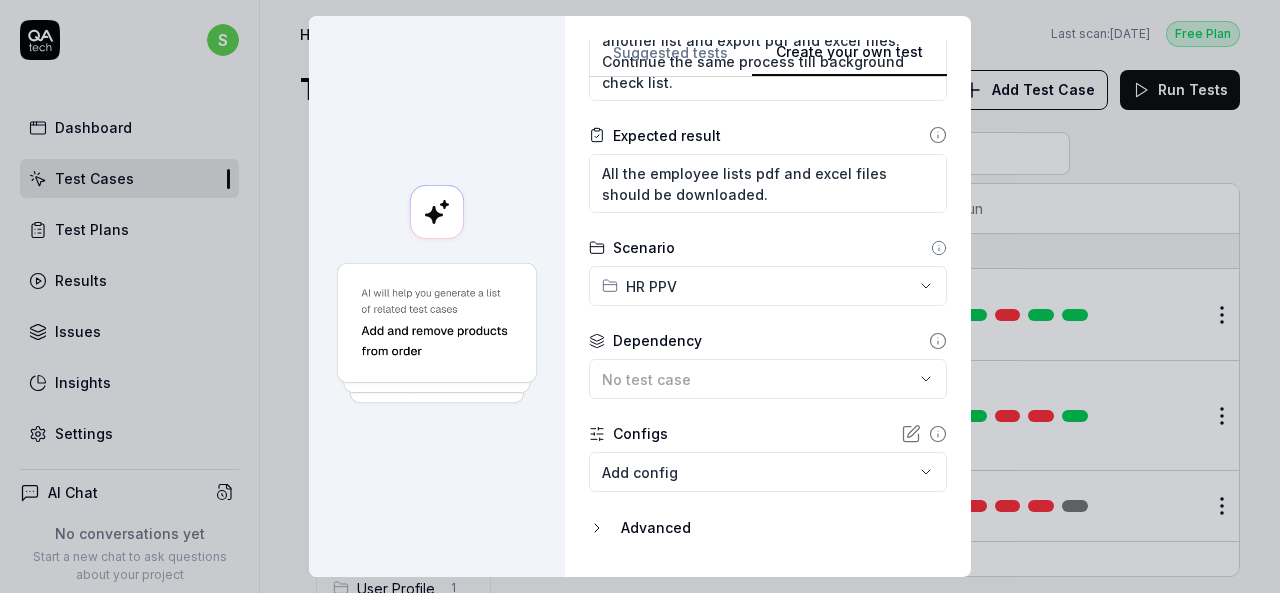 click on "s Dashboard Test Cases Test Plans Results Issues Insights Settings AI Chat No conversations yet Start a new chat to ask questions about your project New Test Runs 387  of  999 This is just a trial, upgrade for more tests! You have almost reached the limit for the trial. Upgrade Now Book a call with us Documentation S Smartlinx Smartlinx Solutions Collapse Sidebar Home / All Test Cases / PPV / HR PPV Free Plan Home / All Test Cases / PPV / HR PPV Last scan:  [DATE] Free Plan Test Cases Add Test Case Run Tests All Test Cases 680 Communication 46 Dashboard Management 13 Employee Management 42 Help and Support 19 Login 7 Logout 1 Master Schedule 10 Navigation 27 Payroll Based Journal 60 PPV 235 ACA PPV 20 Accruals PPV 31 GO PPV 11 HR PPV 31 LM PPV 7 MC PPV 8 PBJ PPV 20 SO PPV 57 Spotlight PPV 4 TA PPV 46 Reporting 6 Schedule Optimizer 7 Screen Loads 7 TestPPV 0 Time & Attendance 192 User Profile 1 Filters Name Status Last Run PPV HR PPV Add background check to an employee DemoProd Active Edit DemoProd Login" at bounding box center (640, 296) 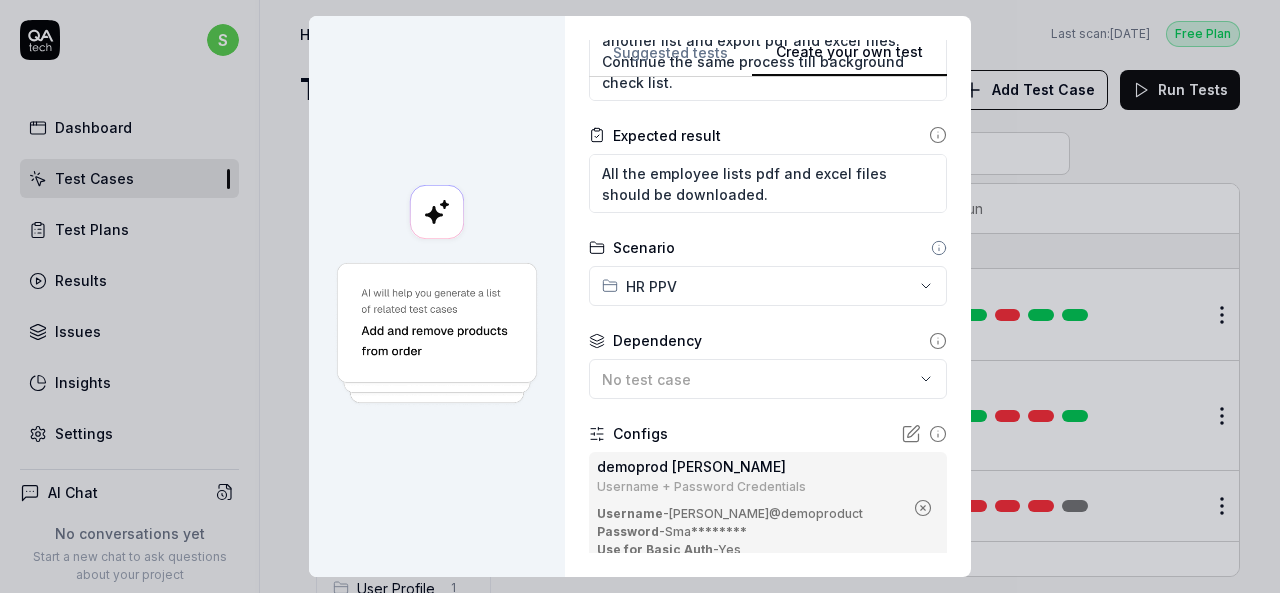scroll, scrollTop: 569, scrollLeft: 0, axis: vertical 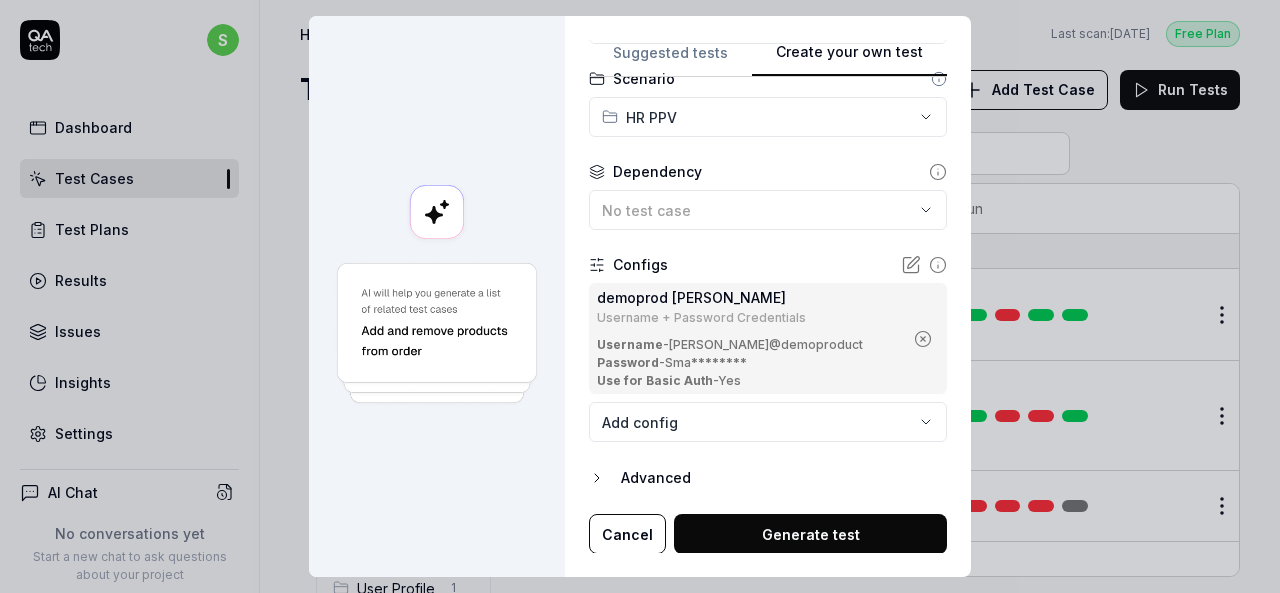 click on "Generate test" at bounding box center (810, 534) 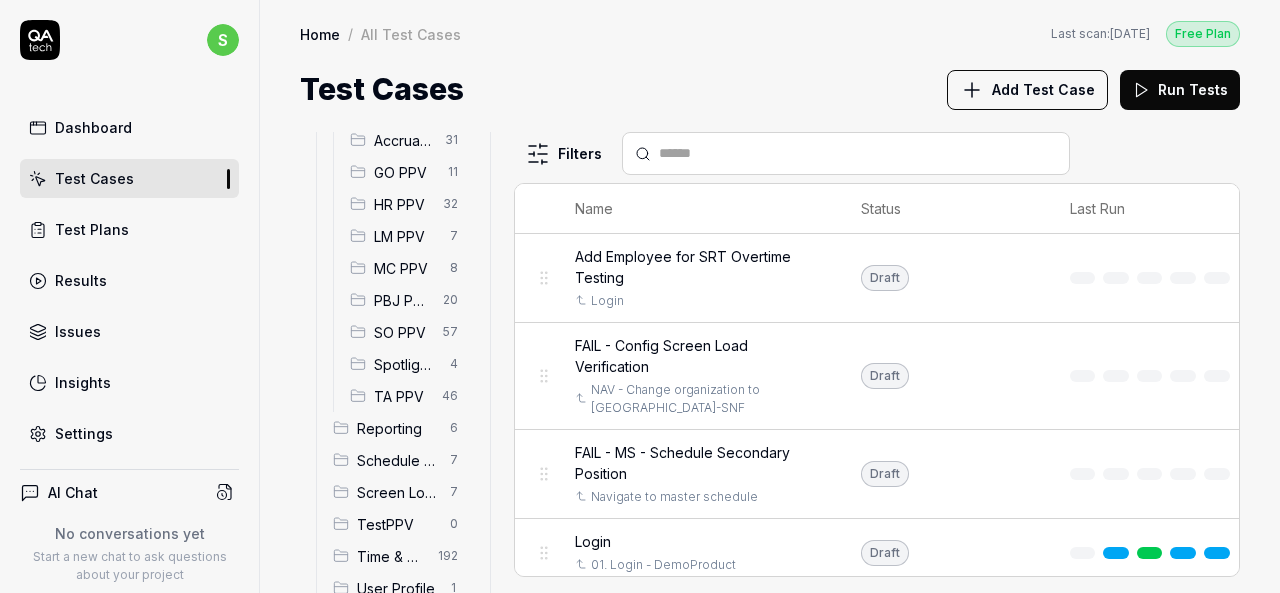 scroll, scrollTop: 700, scrollLeft: 0, axis: vertical 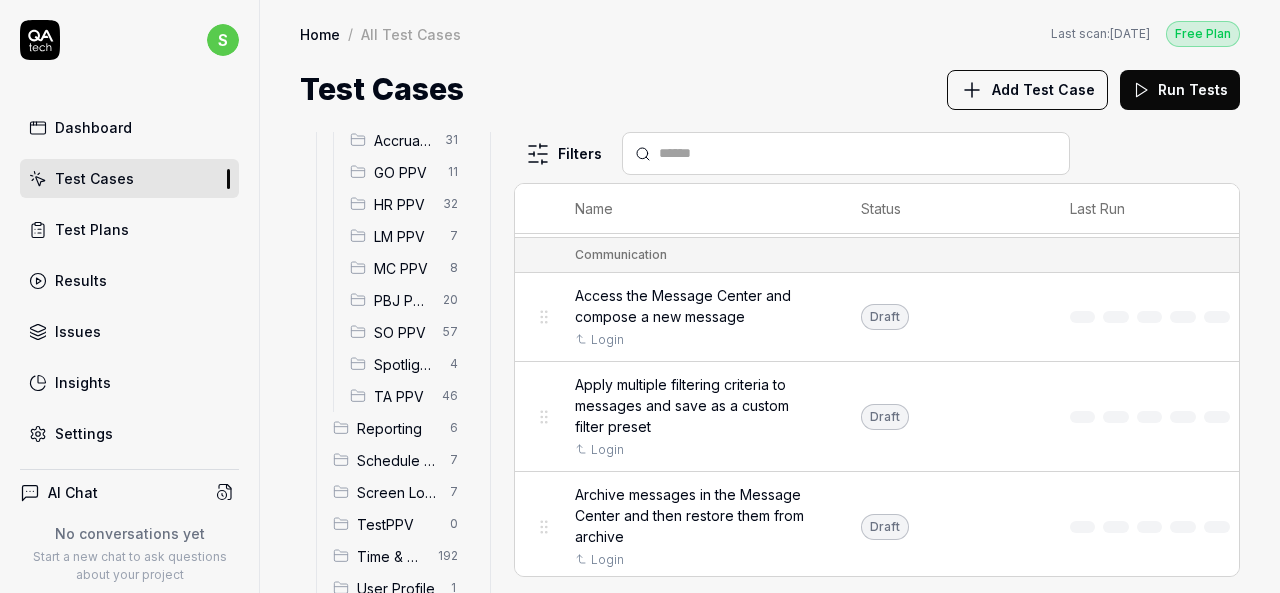 click on "HR PPV" at bounding box center (402, 204) 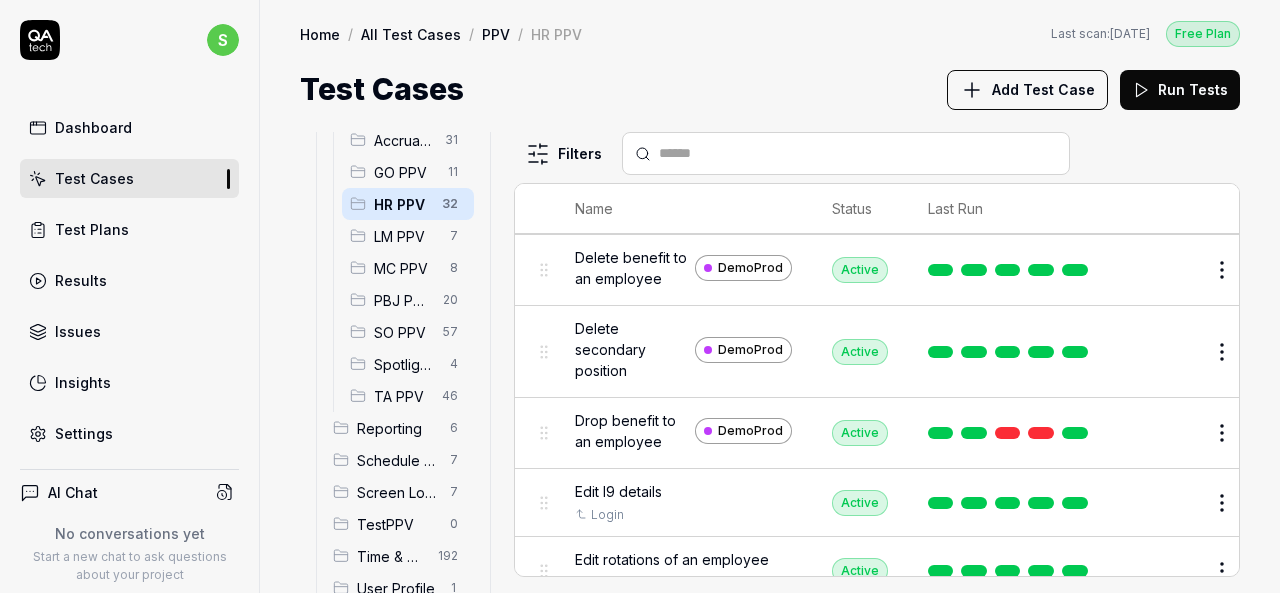 scroll, scrollTop: 1100, scrollLeft: 0, axis: vertical 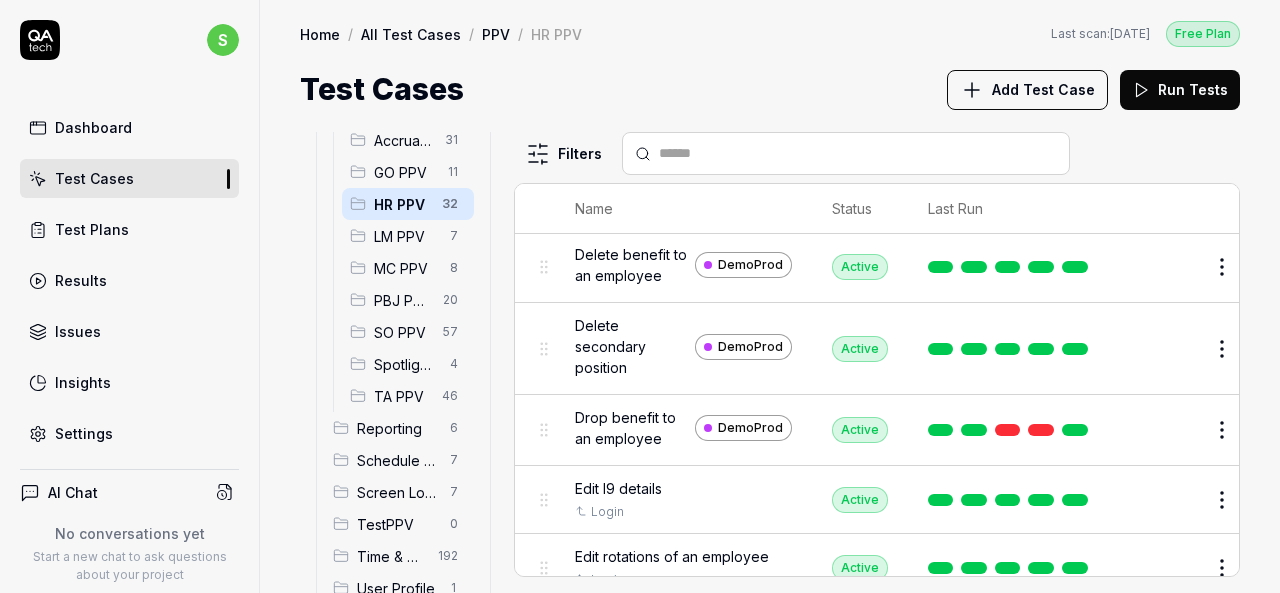 click on "Add secondary positions to an employee" at bounding box center [631, 183] 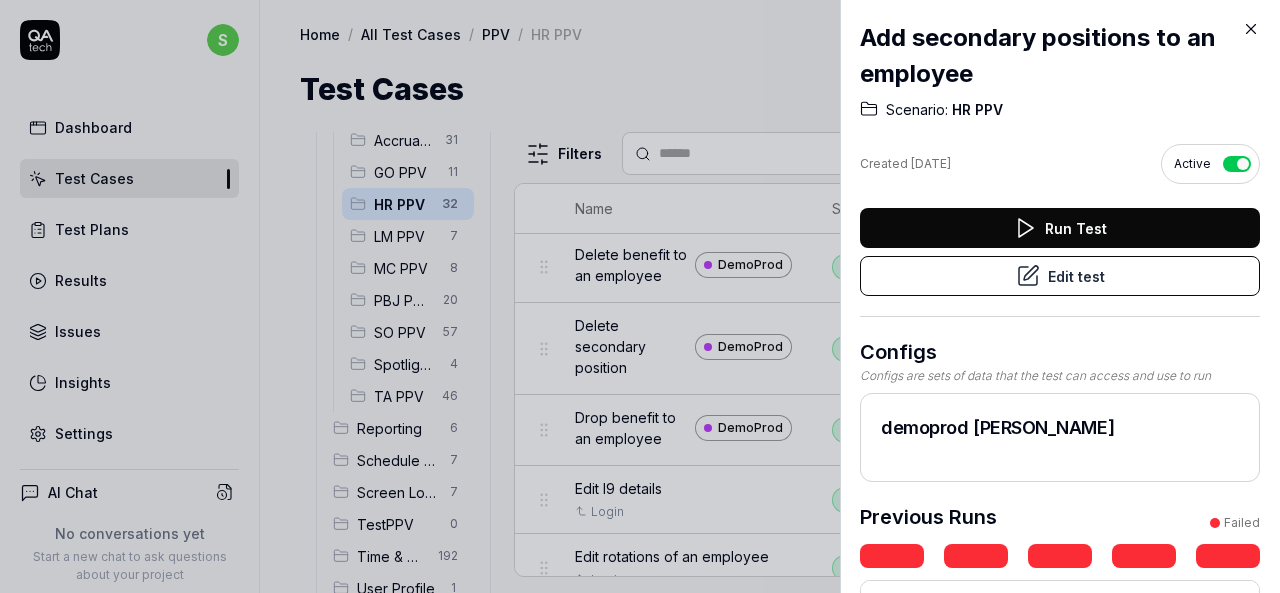 click 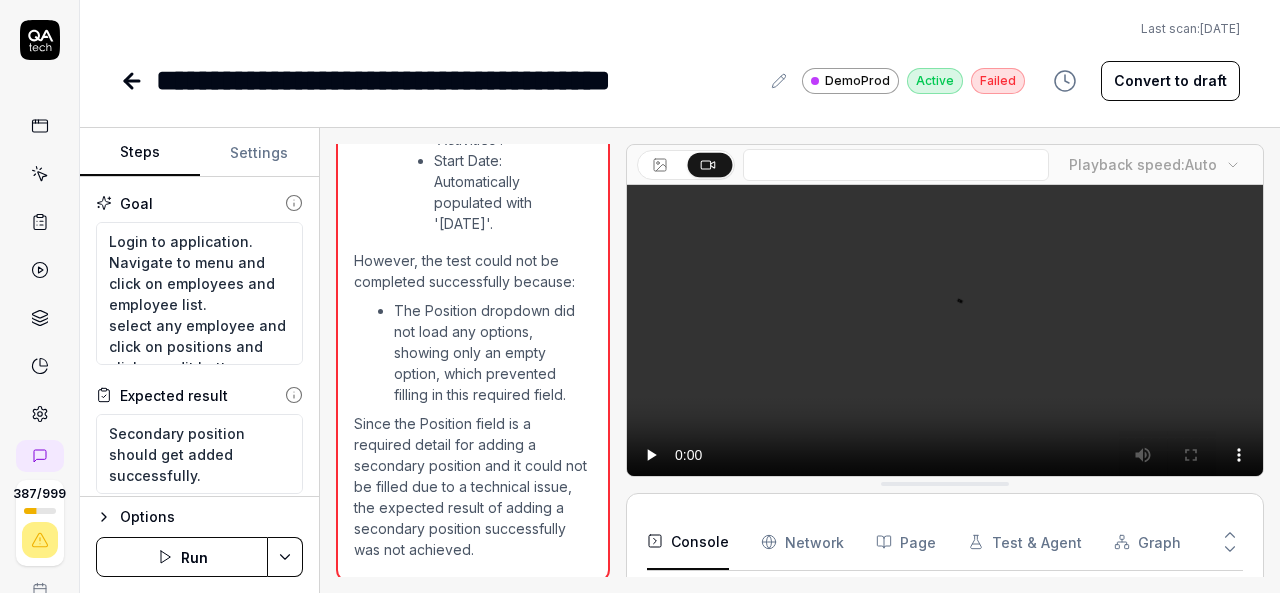 scroll, scrollTop: 4524, scrollLeft: 0, axis: vertical 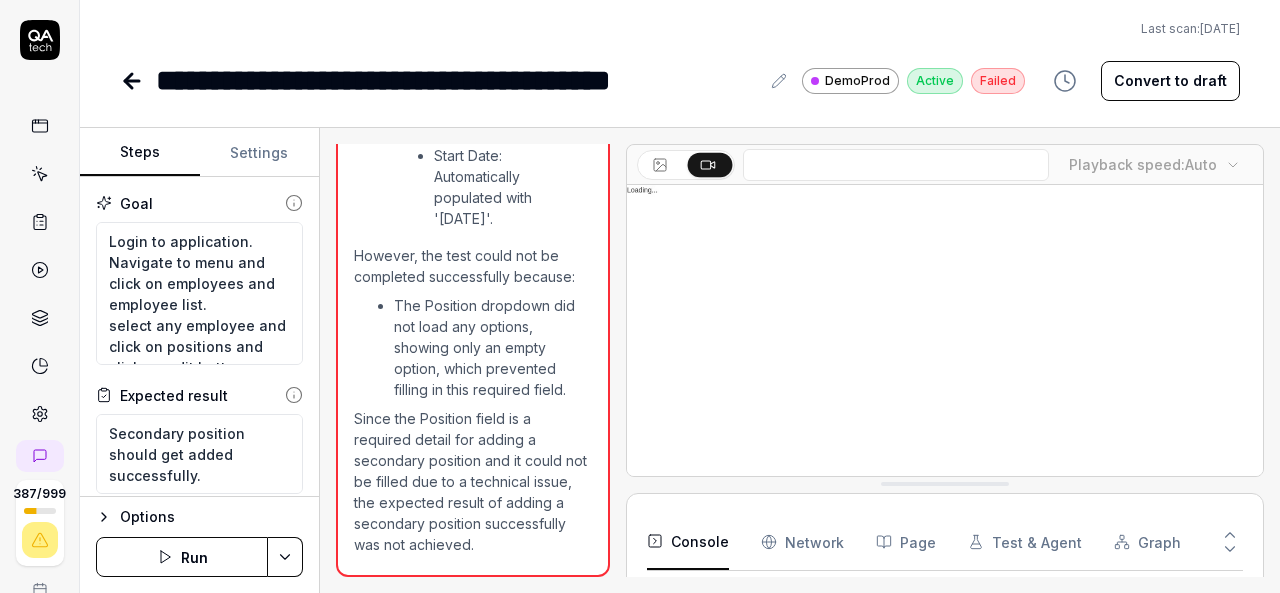 click 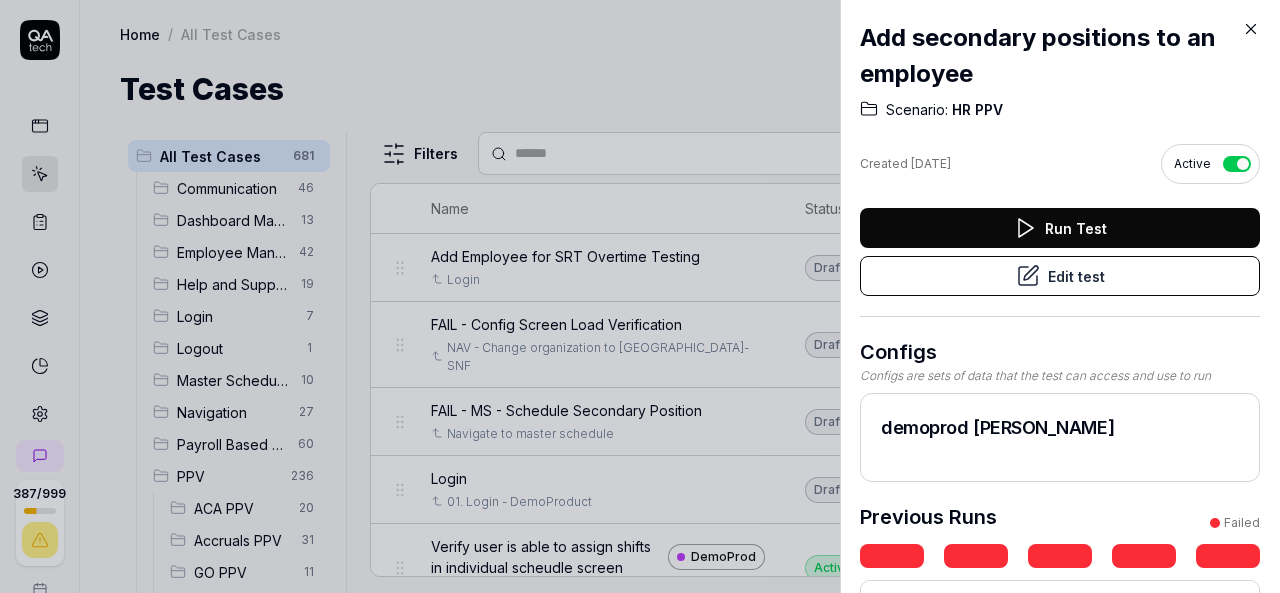 click 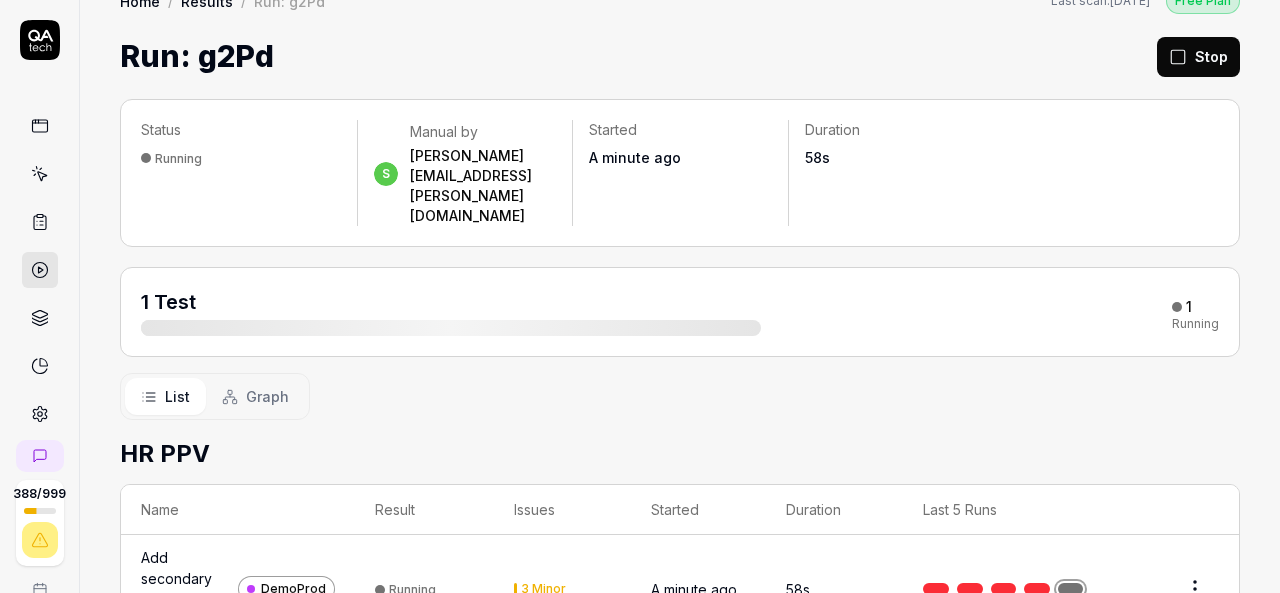 scroll, scrollTop: 61, scrollLeft: 0, axis: vertical 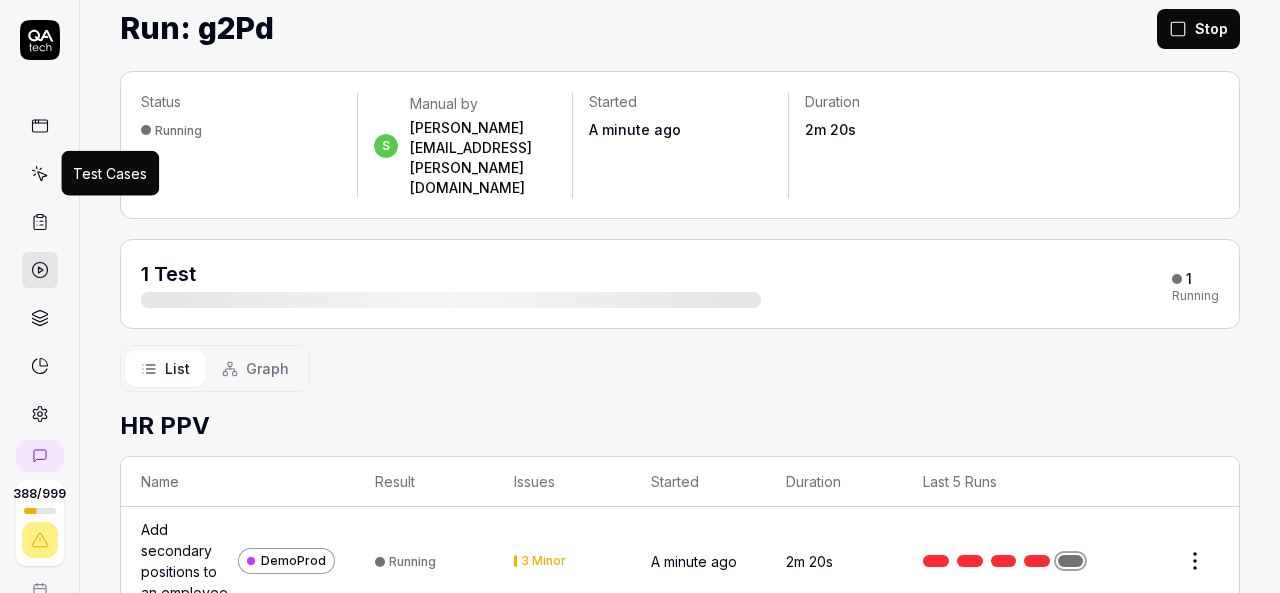 click 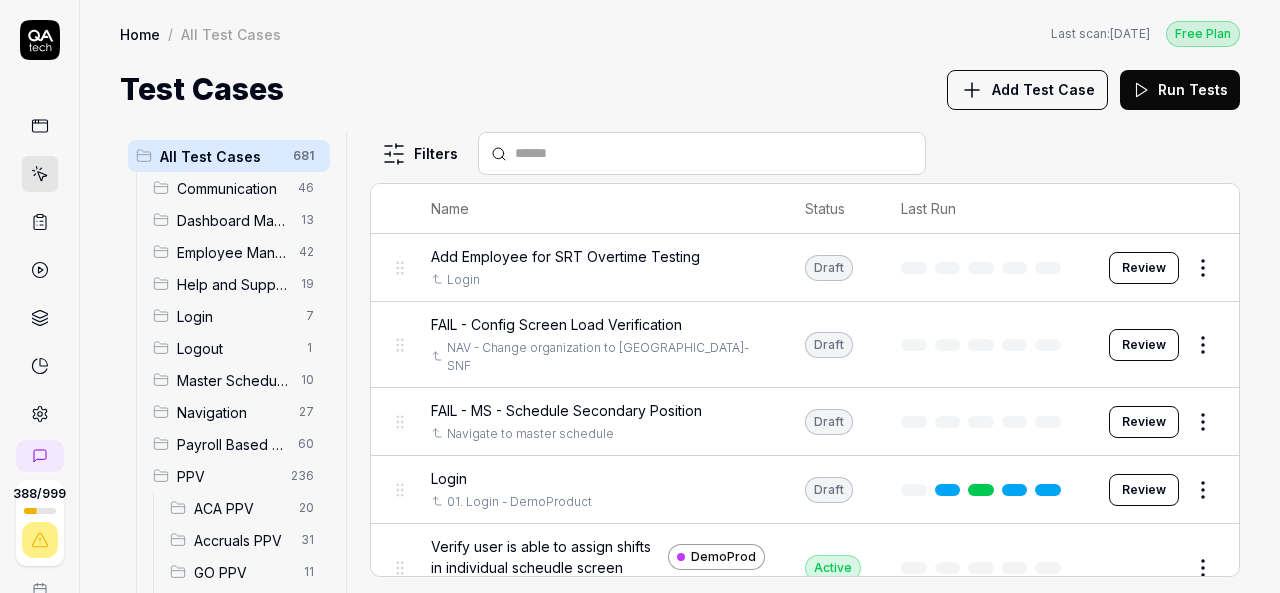 scroll, scrollTop: 0, scrollLeft: 0, axis: both 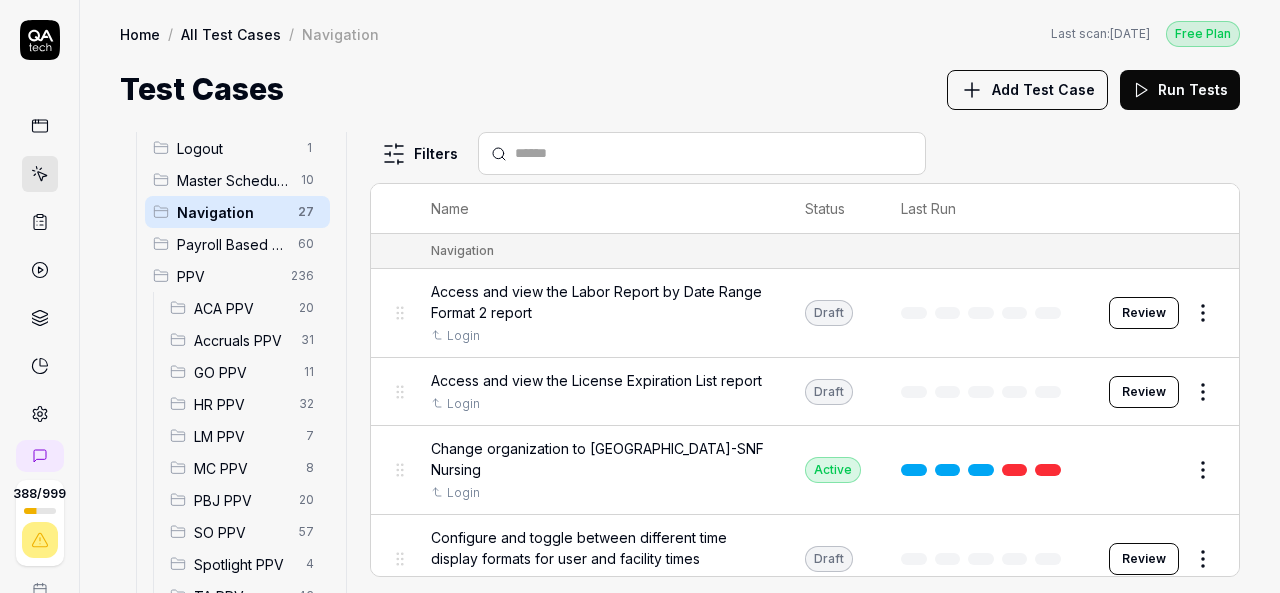 click on "HR PPV" at bounding box center (240, 404) 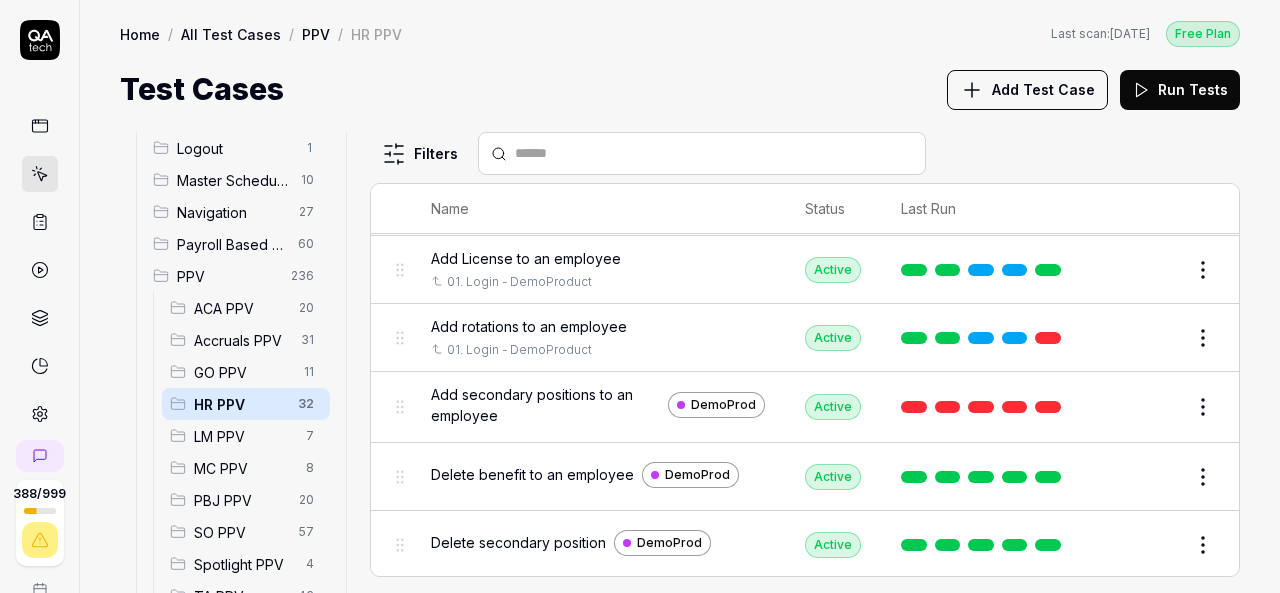 scroll, scrollTop: 800, scrollLeft: 0, axis: vertical 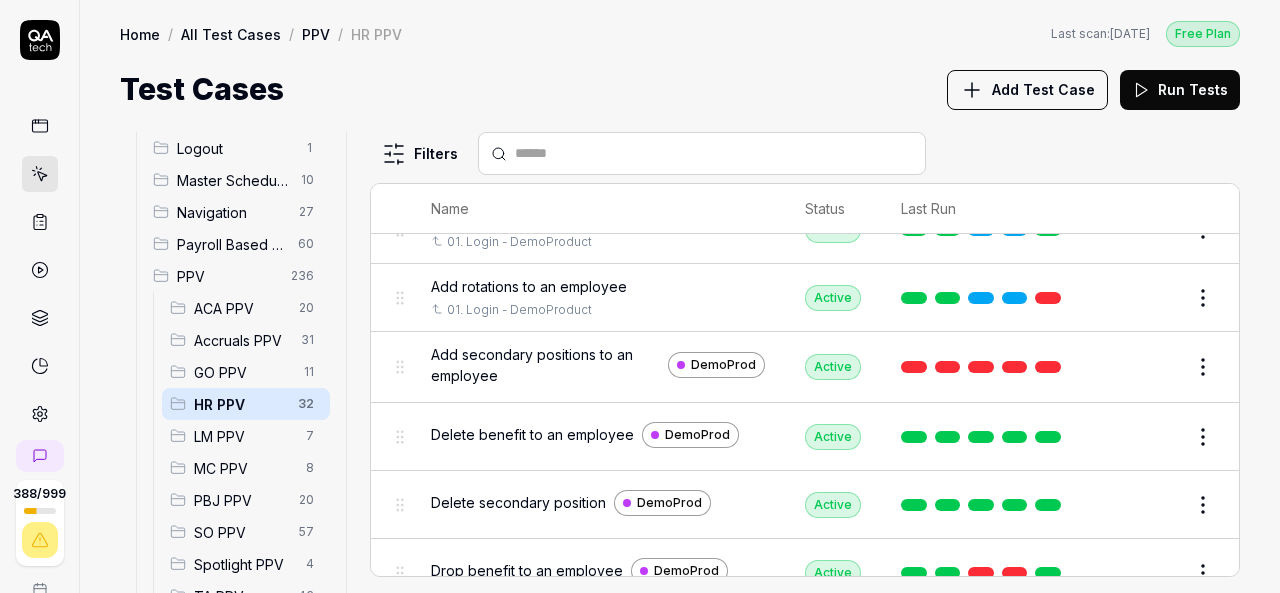 click on "Add secondary positions to an employee" at bounding box center (545, 365) 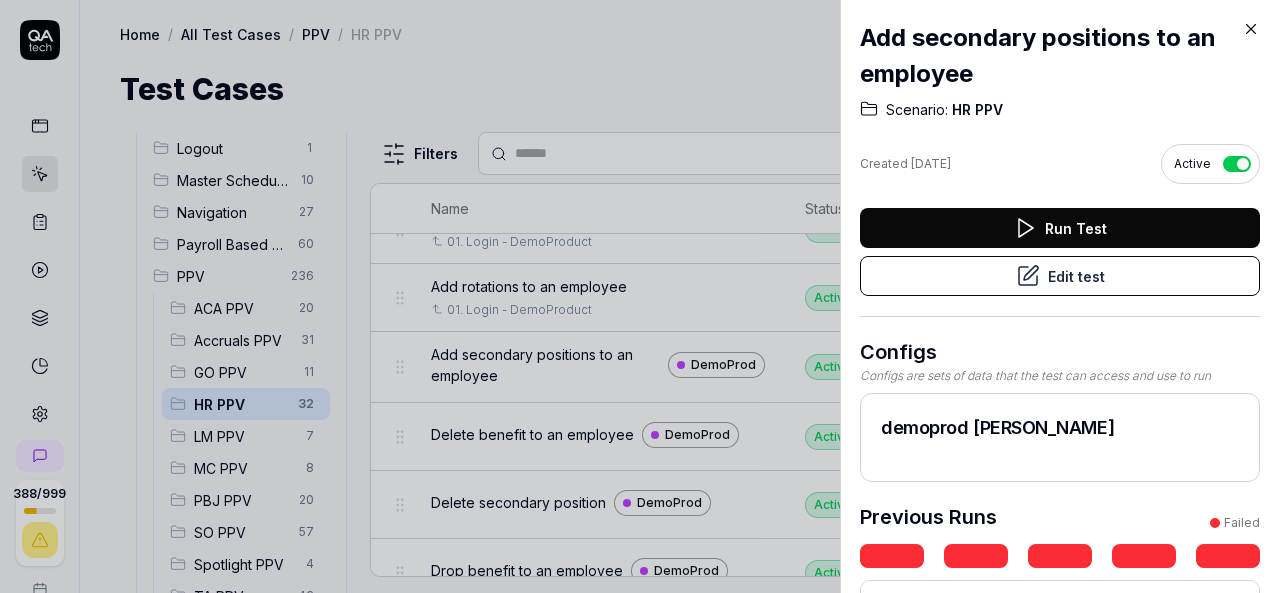click on "Edit test" at bounding box center [1060, 276] 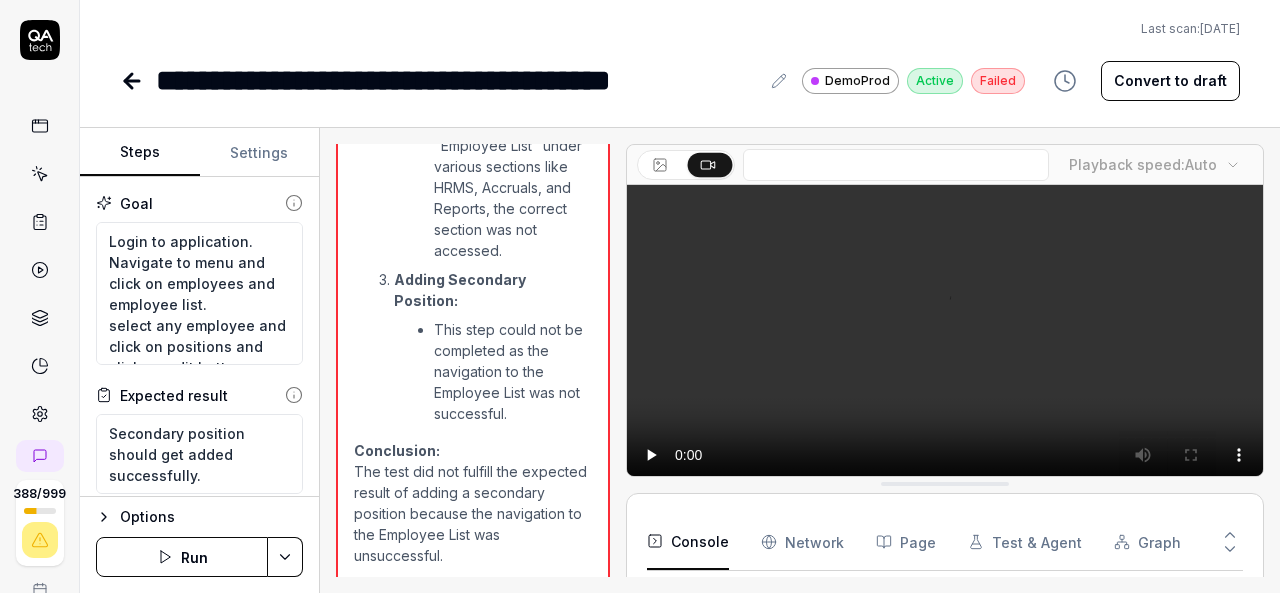 scroll, scrollTop: 1703, scrollLeft: 0, axis: vertical 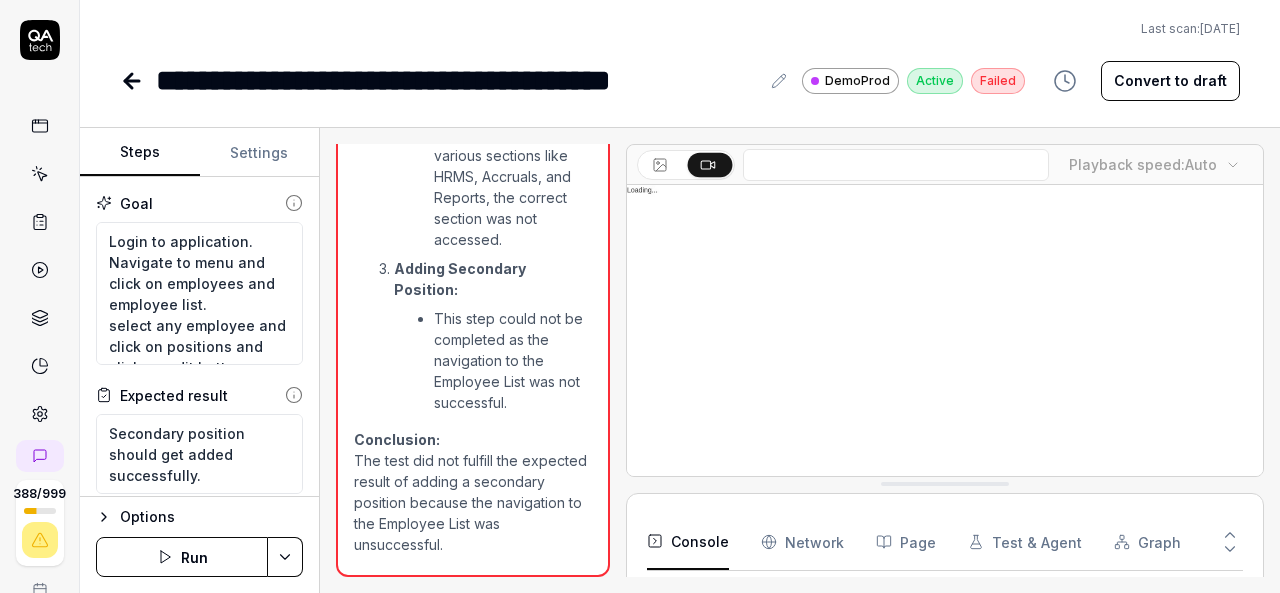 click 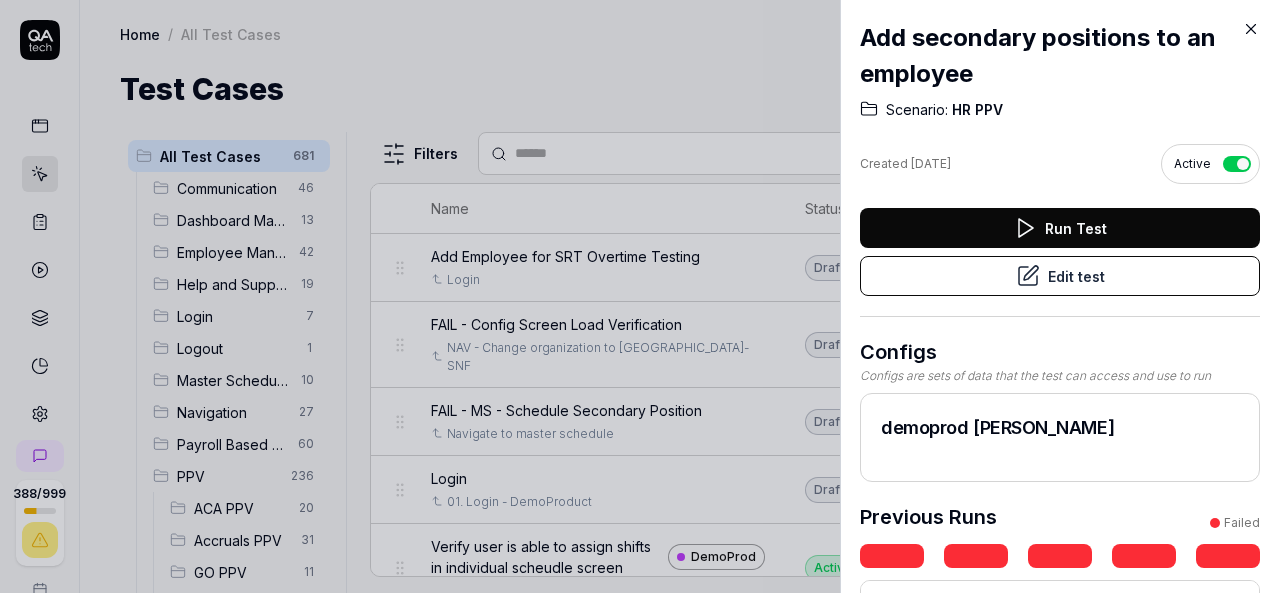 click on "Run Test" at bounding box center [1060, 228] 